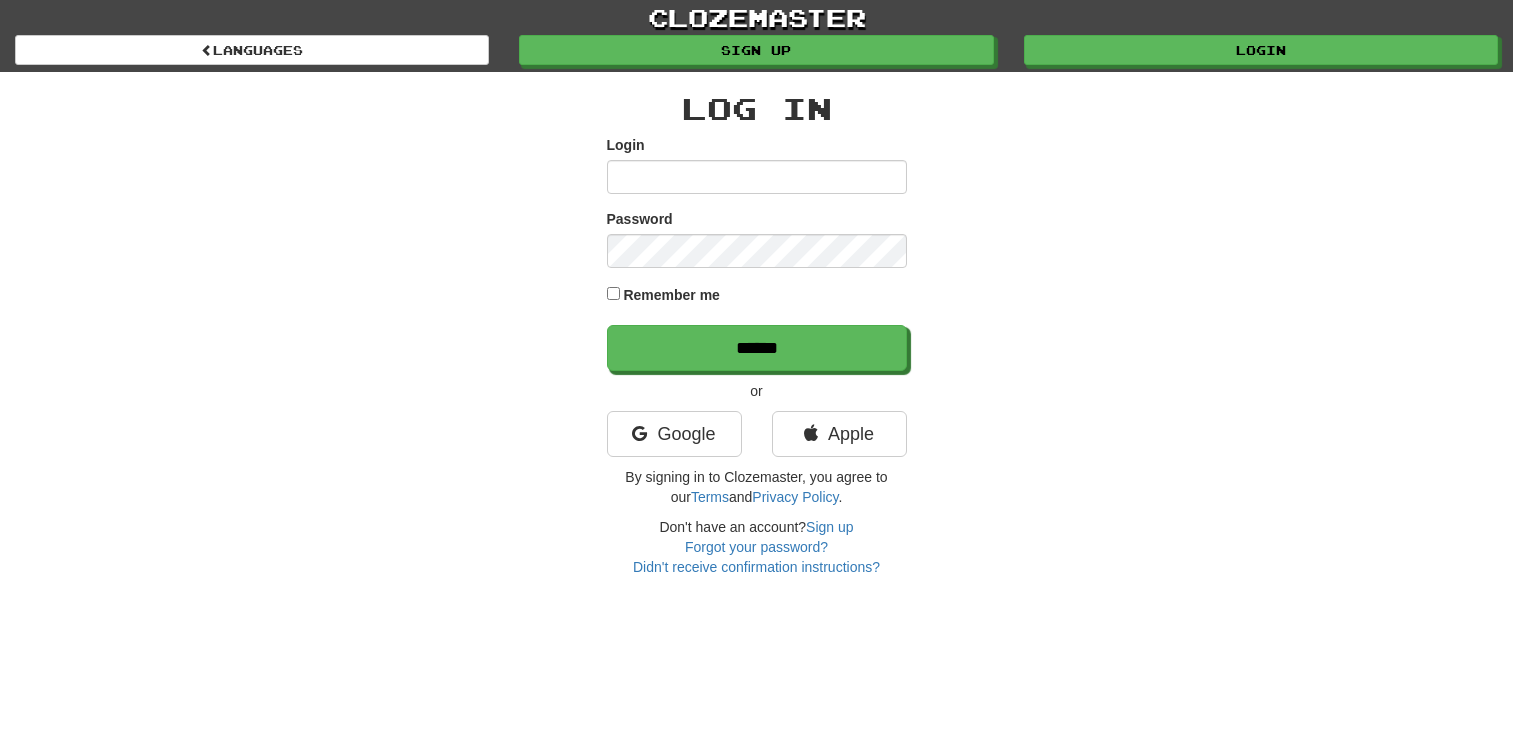 scroll, scrollTop: 0, scrollLeft: 0, axis: both 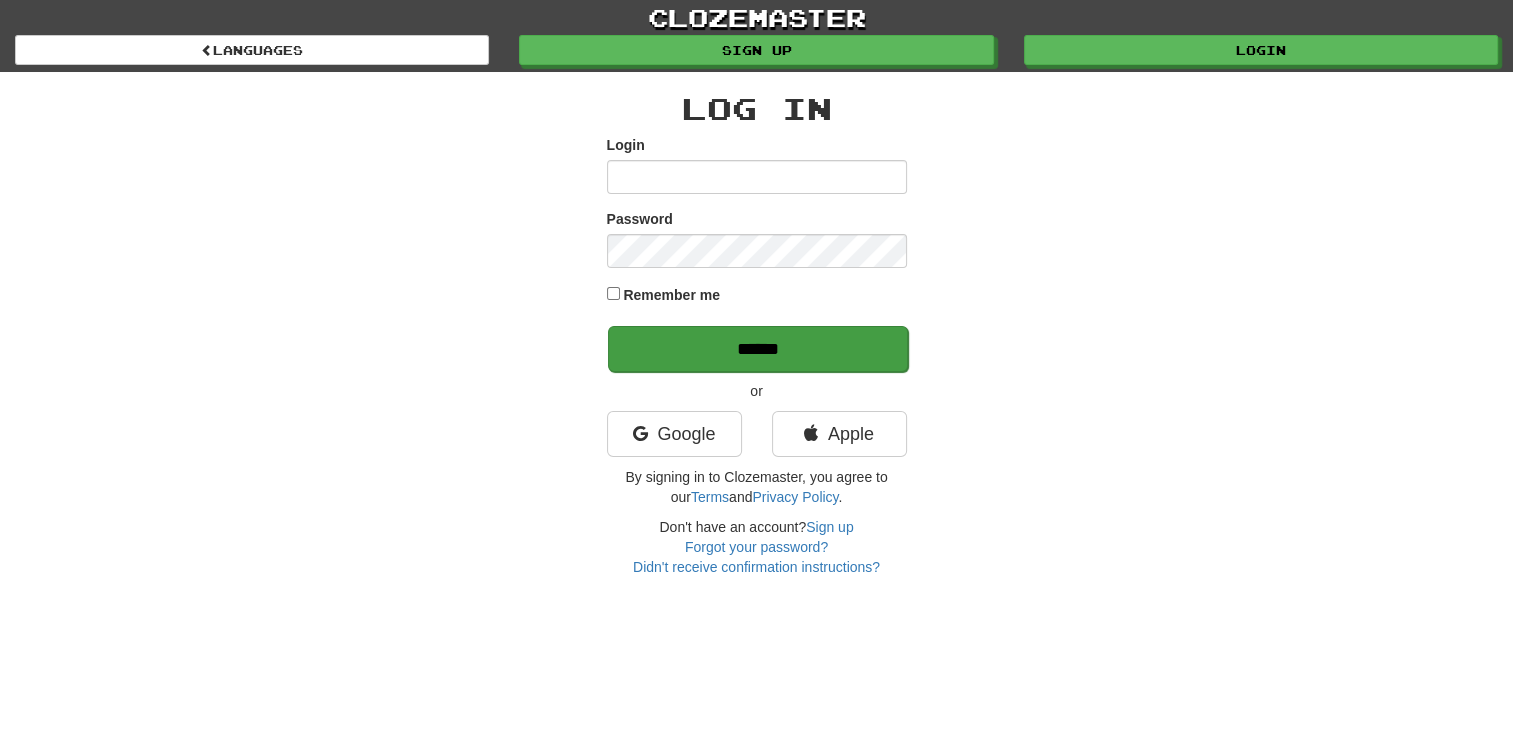 type on "**********" 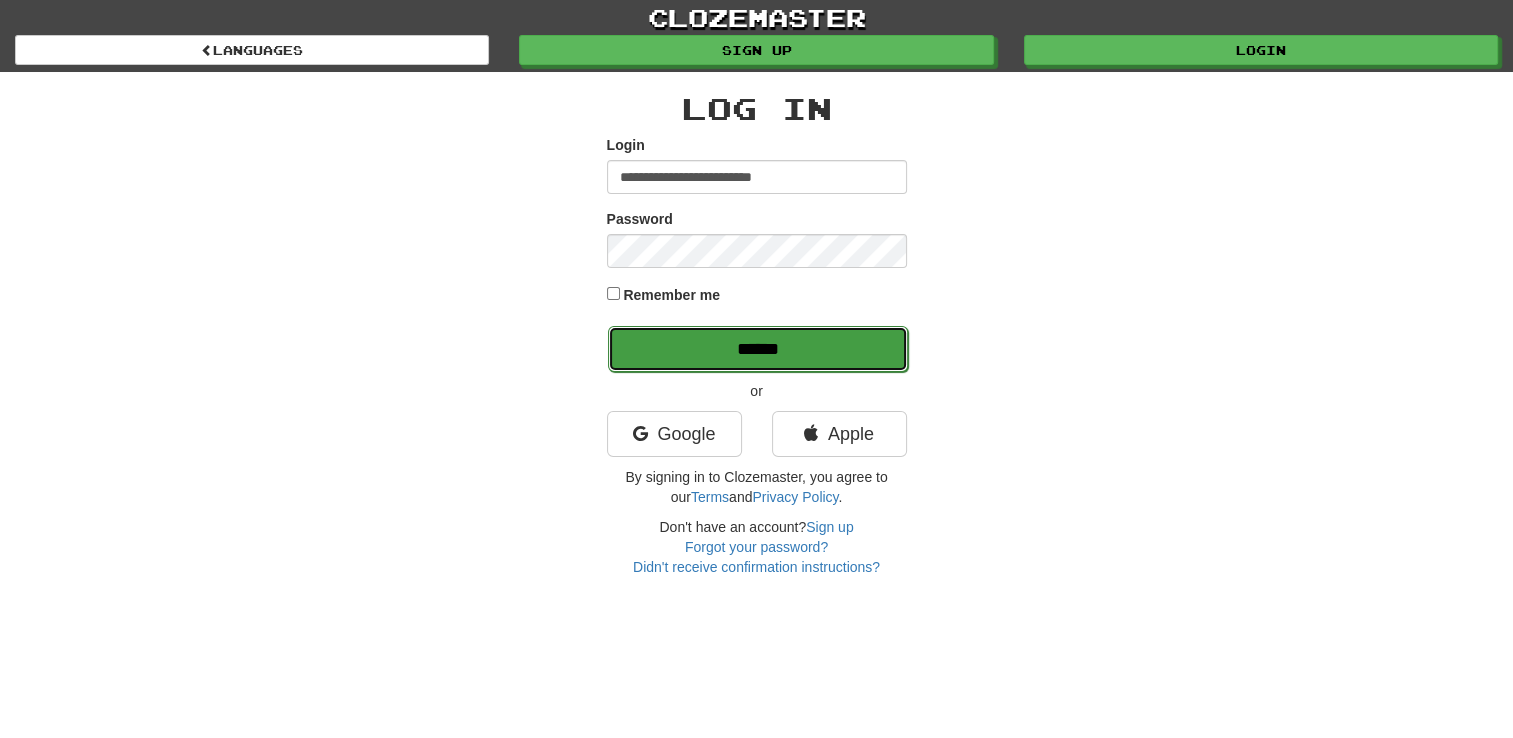 click on "******" at bounding box center [758, 349] 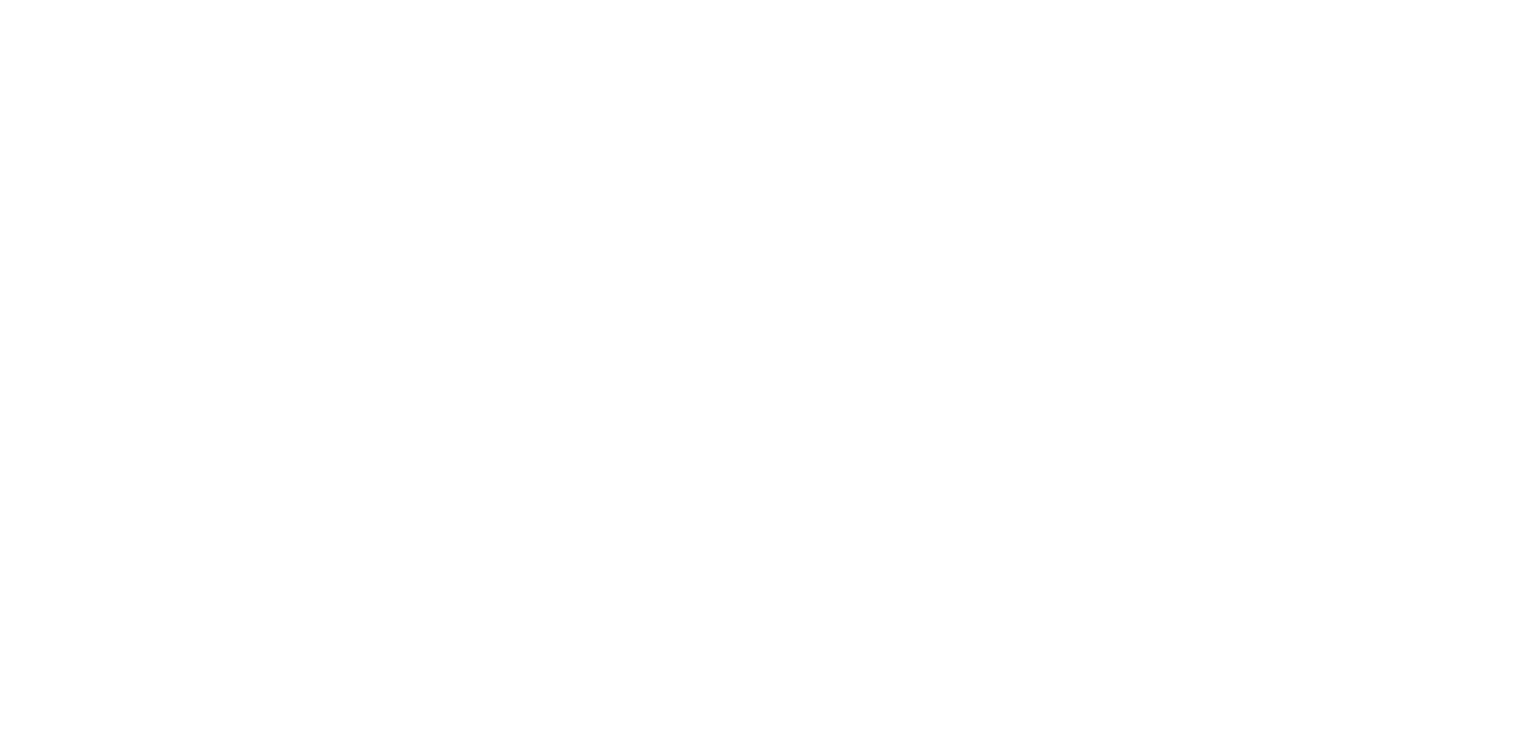 scroll, scrollTop: 0, scrollLeft: 0, axis: both 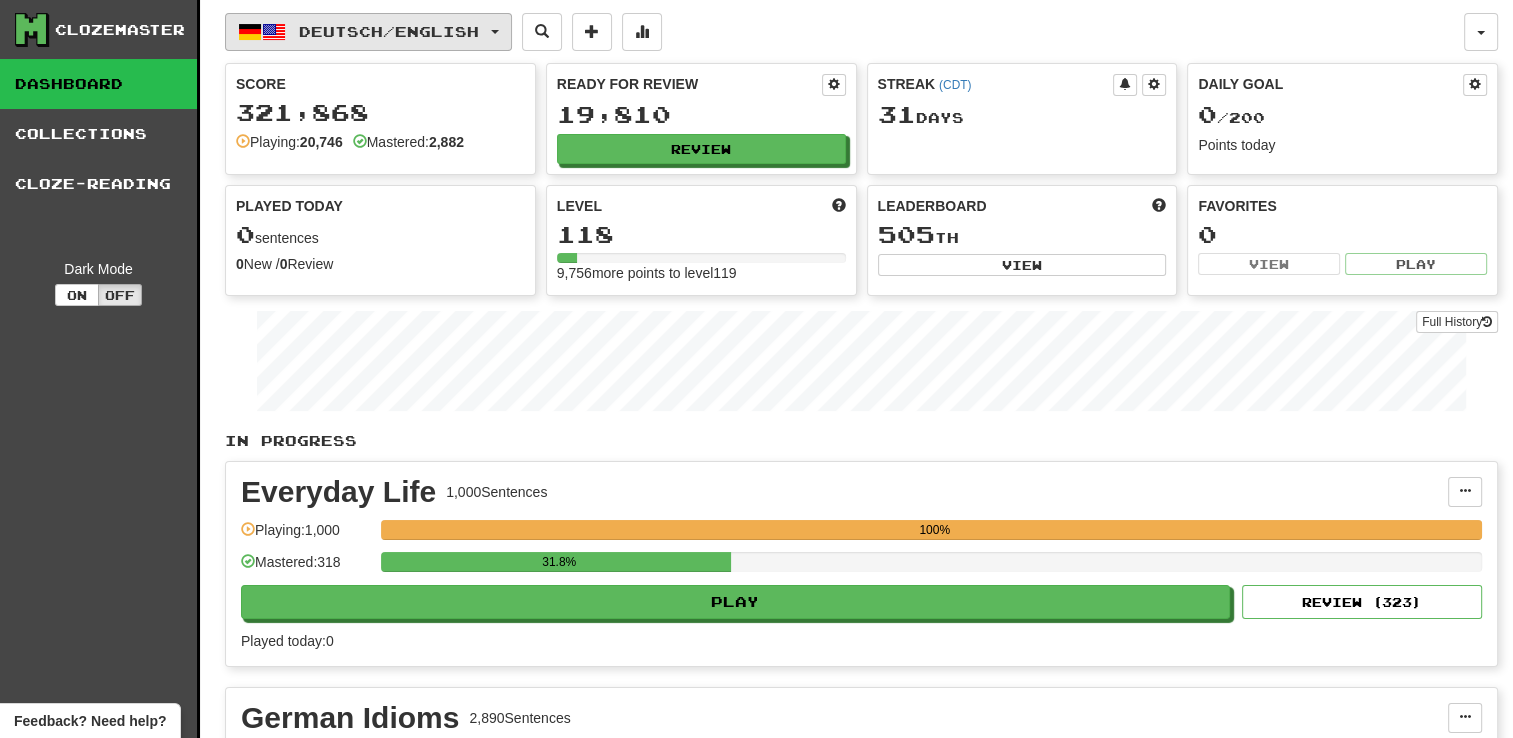 click on "Deutsch  /  English" at bounding box center [389, 31] 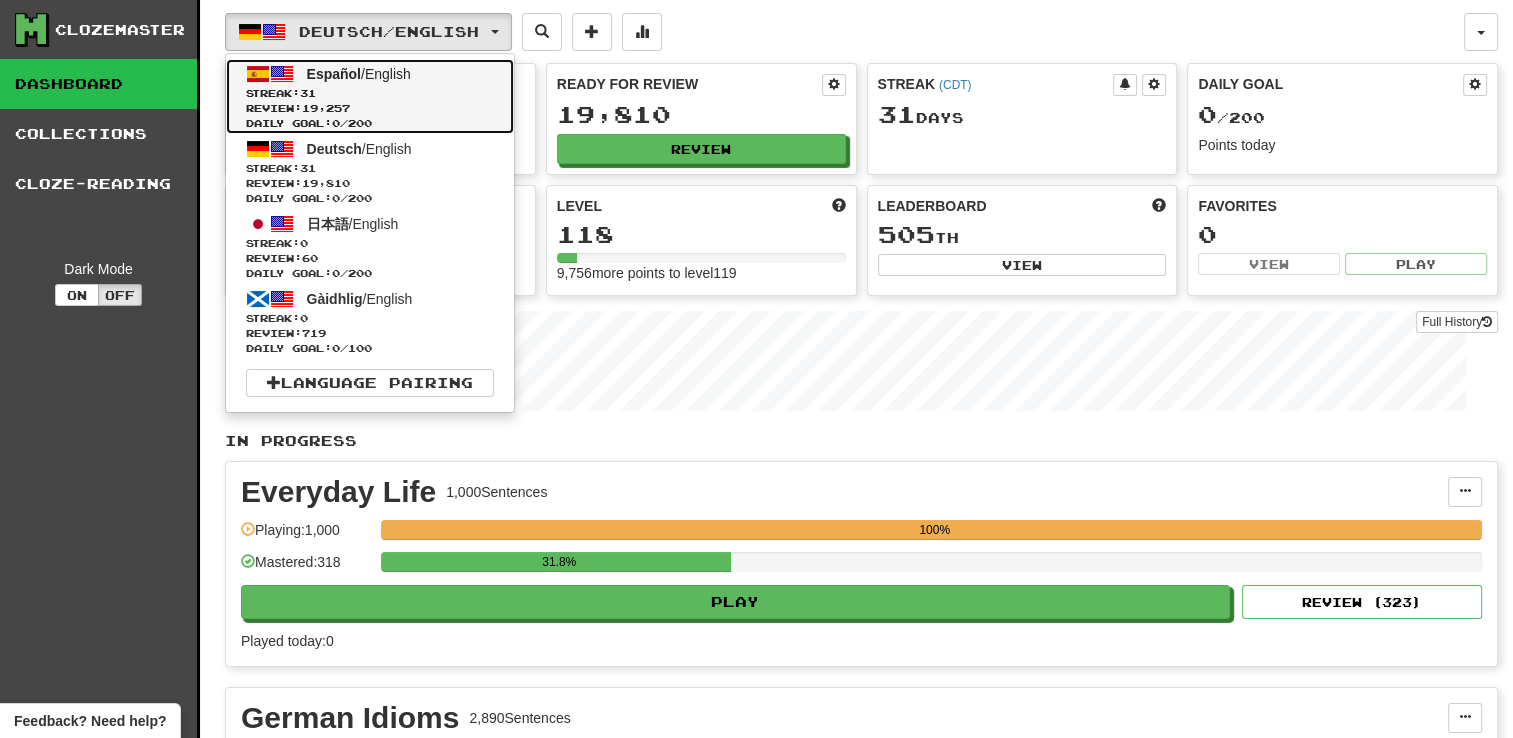 click on "Streak:  31" at bounding box center (370, 93) 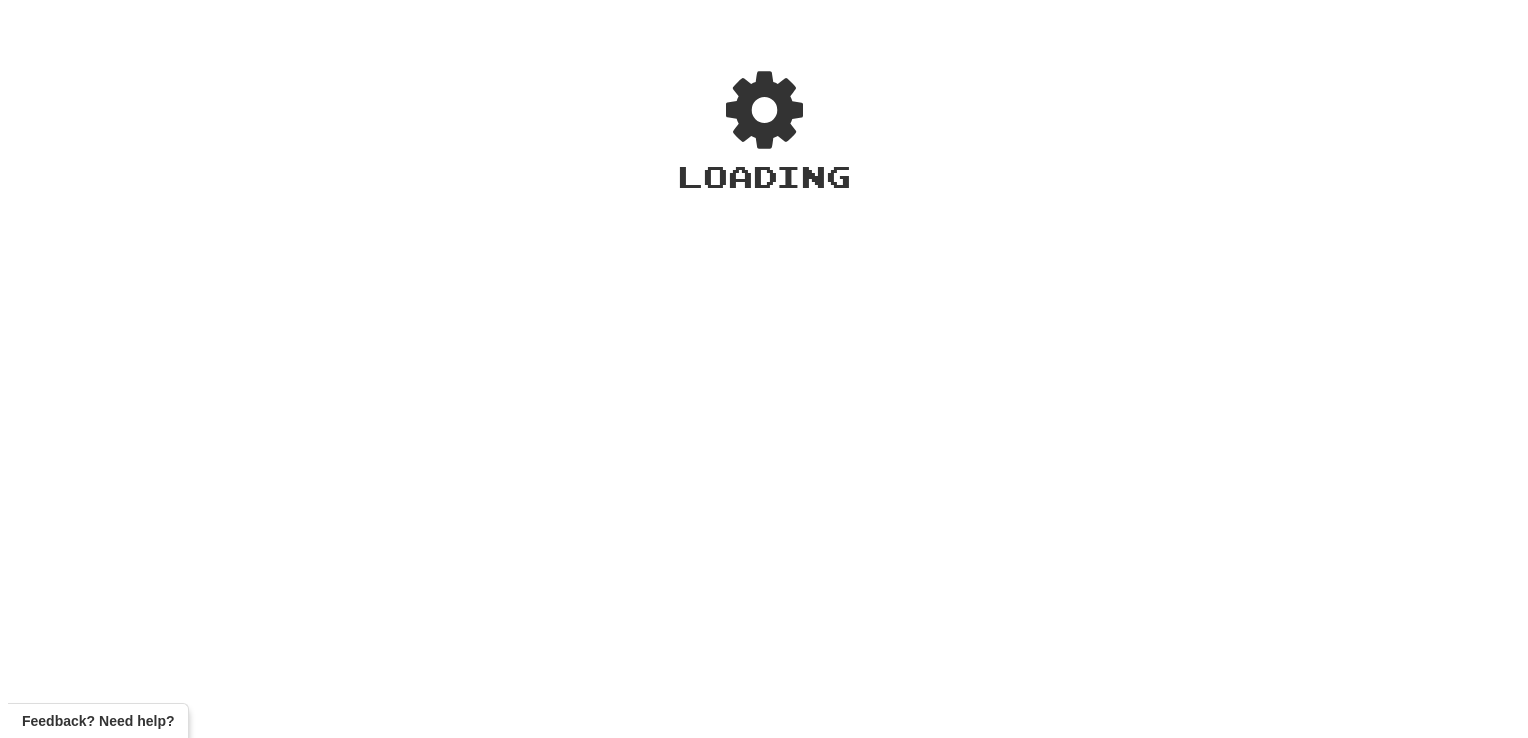 scroll, scrollTop: 0, scrollLeft: 0, axis: both 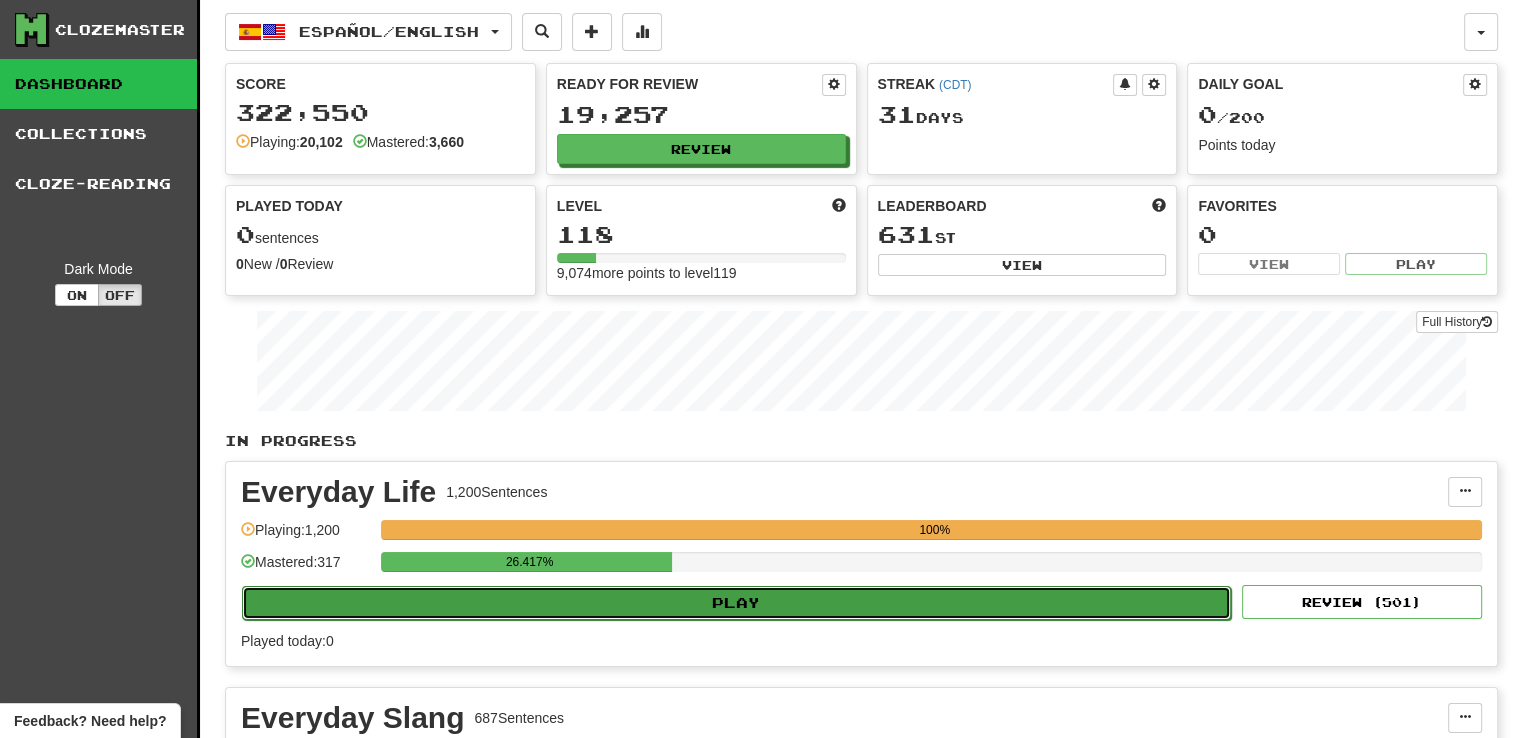click on "Play" at bounding box center [736, 603] 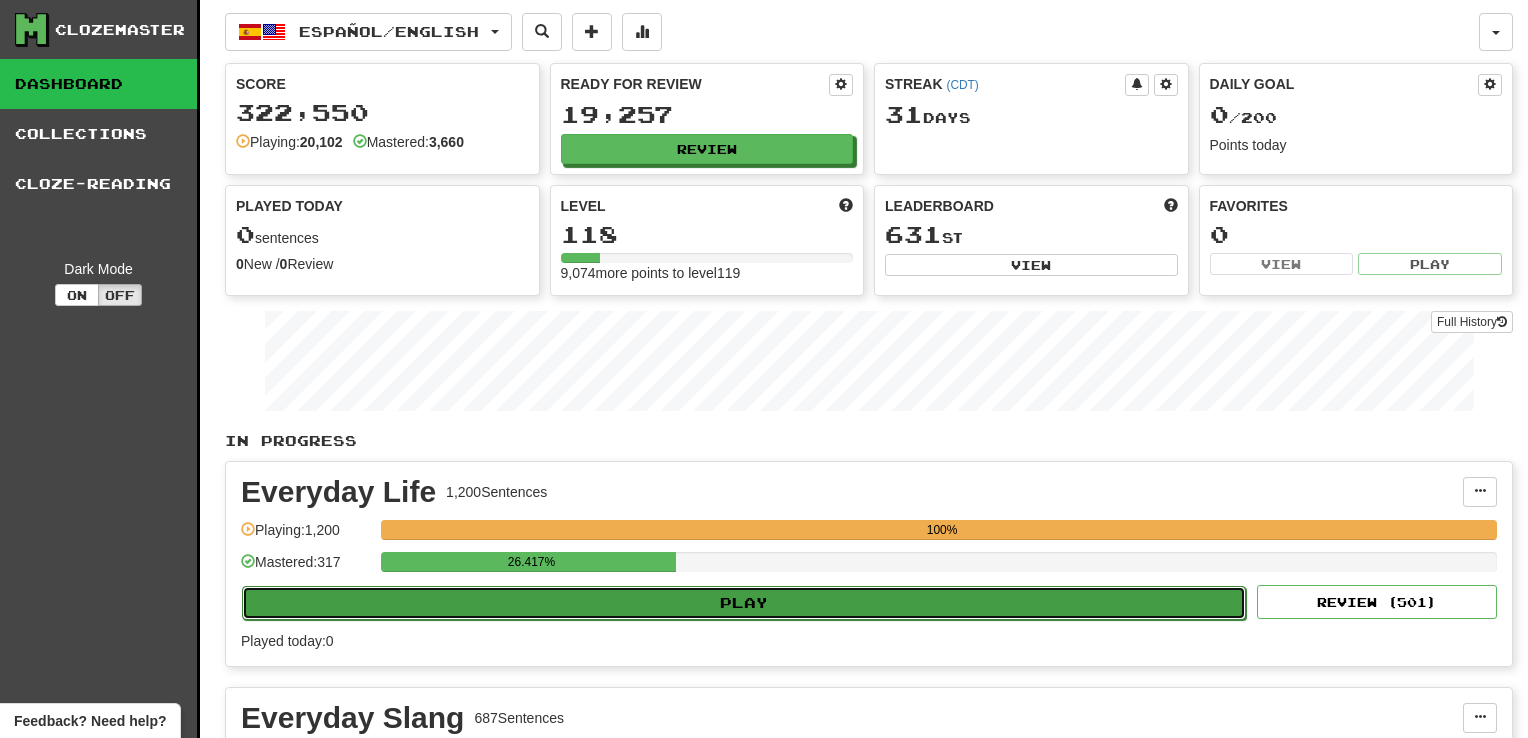 select on "**" 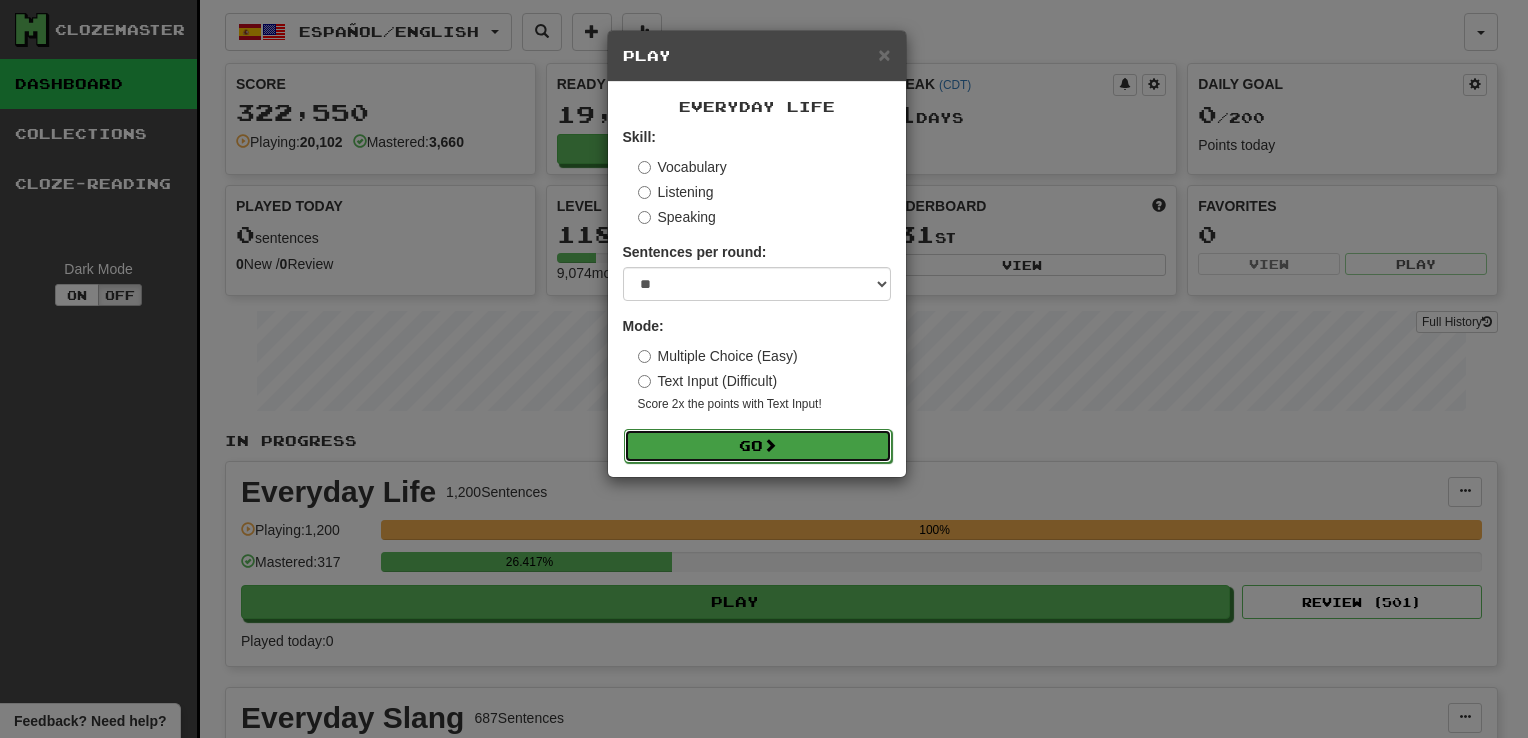 click on "Go" at bounding box center [758, 446] 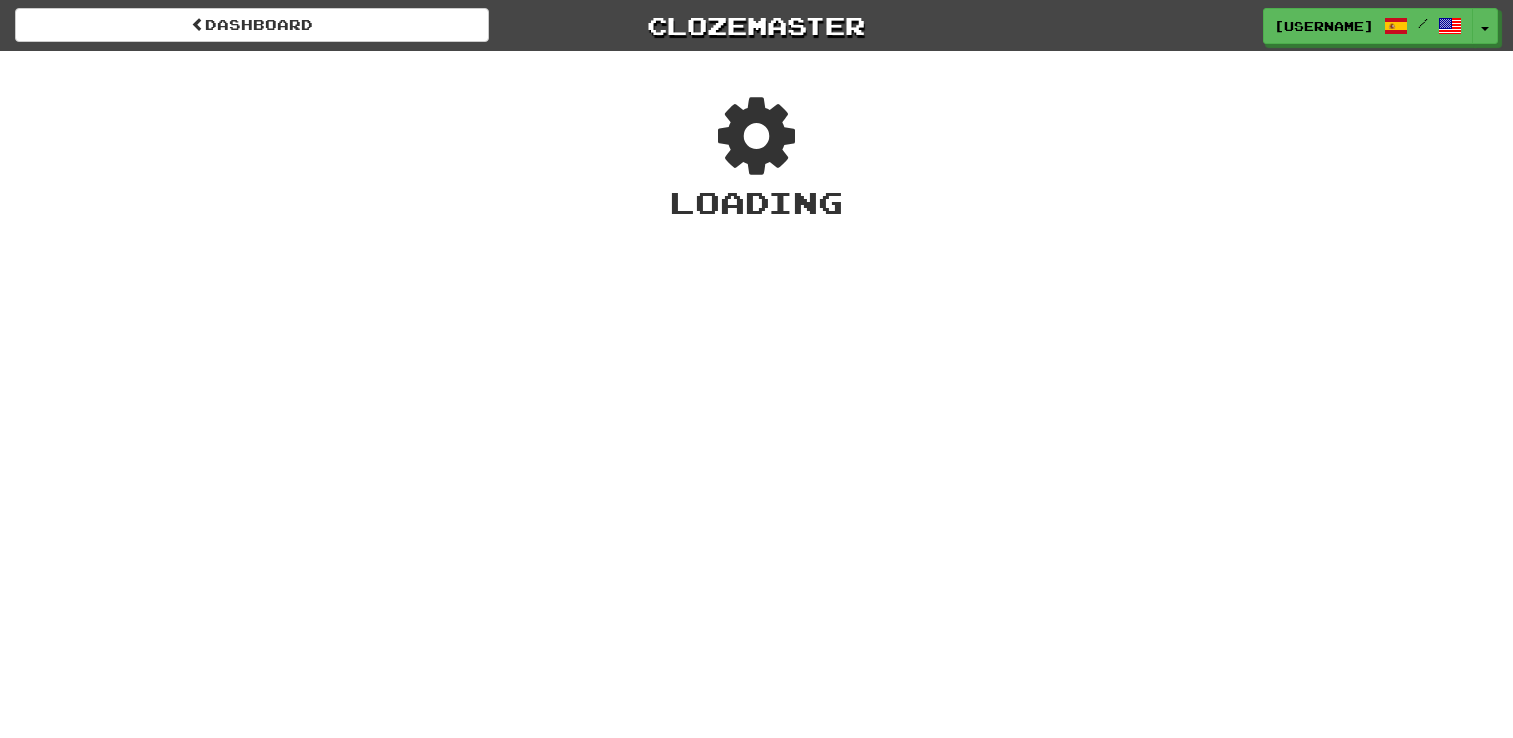 scroll, scrollTop: 0, scrollLeft: 0, axis: both 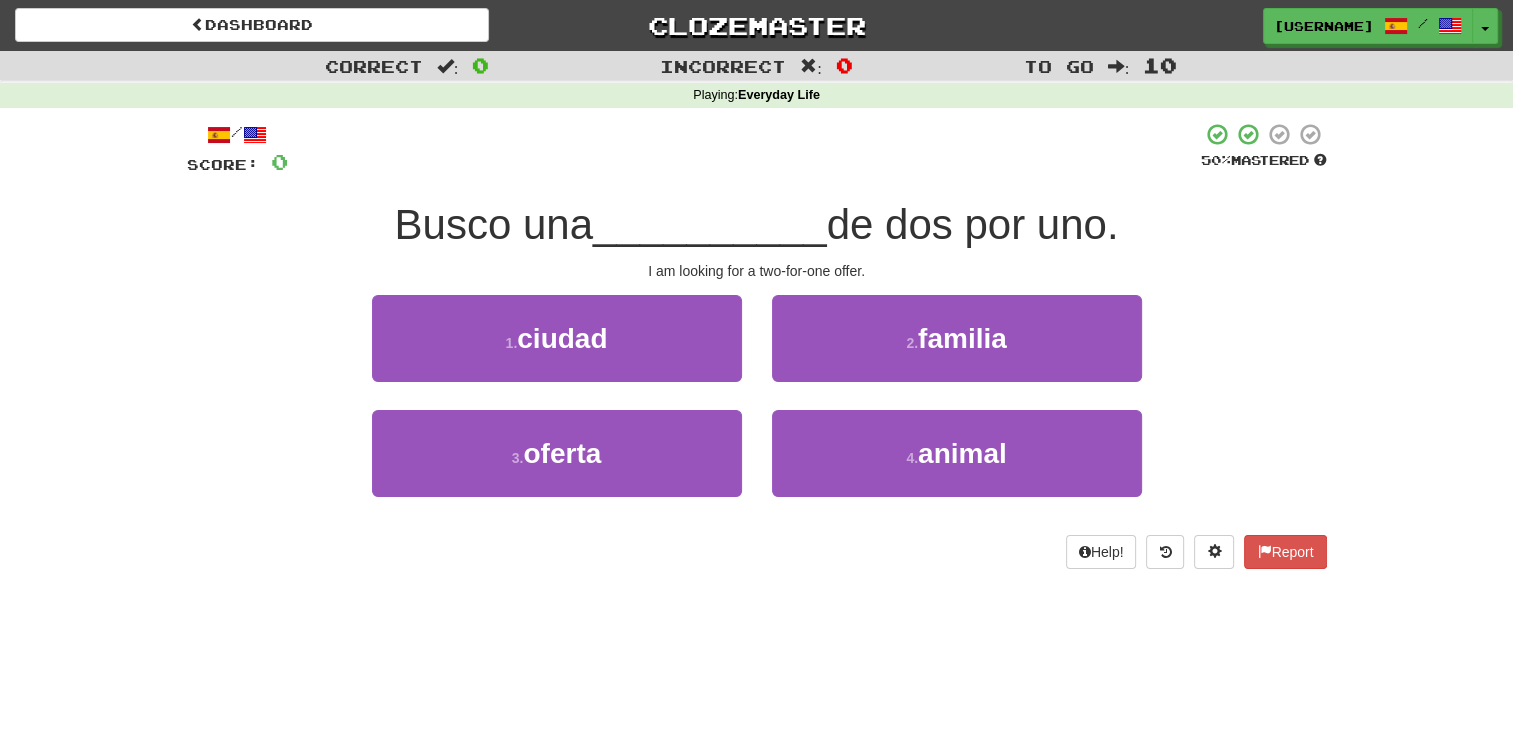 click on "Correct   :   0 Incorrect   :   0 To go   :   10 Playing :  Everyday Life  /  Score:   0 50 %  Mastered Busco una  __________  de dos por uno. I am looking for a two-for-one offer. 1 .  [CITY] 2 .  [NAME] 3 .  oferta 4 .  animal  Help!  Report" at bounding box center (756, 324) 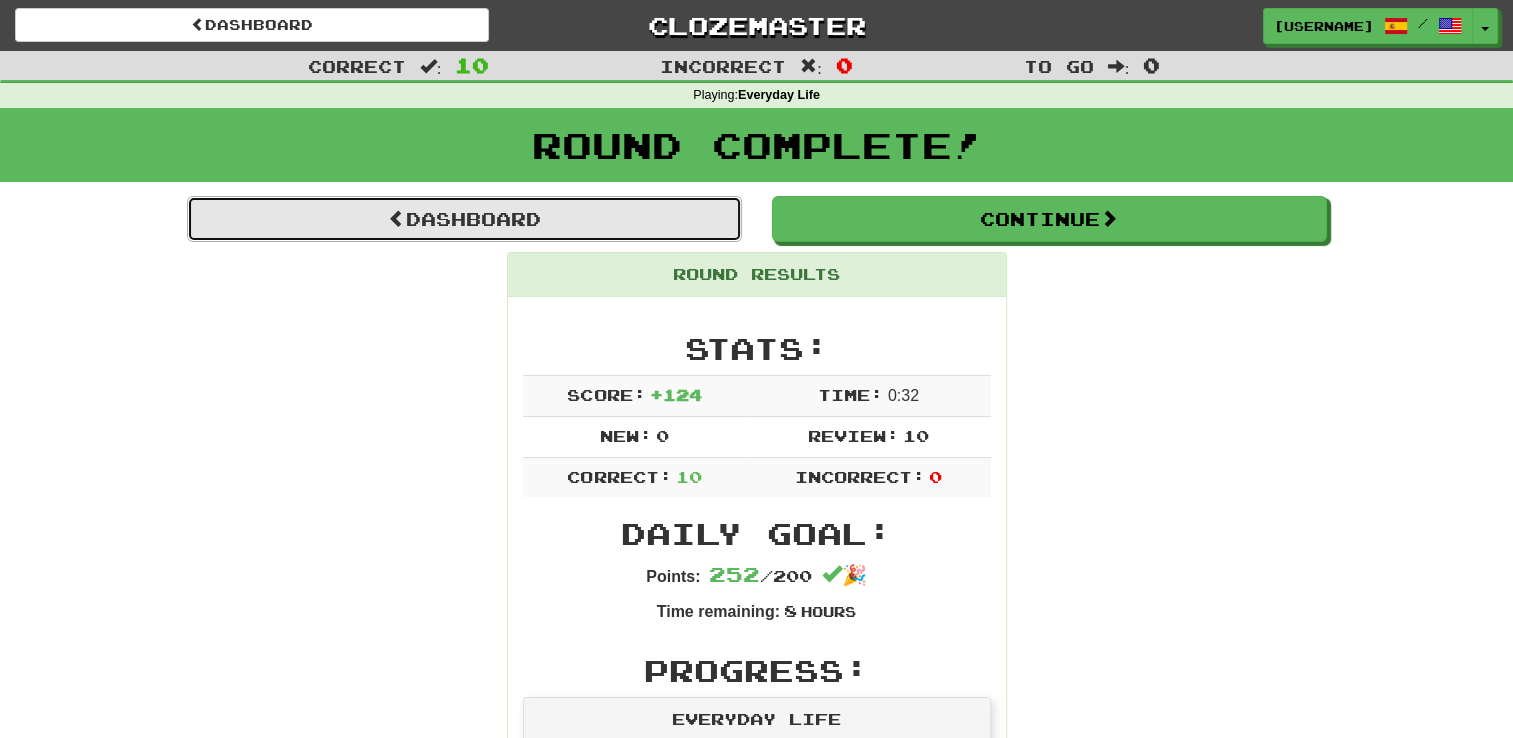click on "Dashboard" at bounding box center (464, 219) 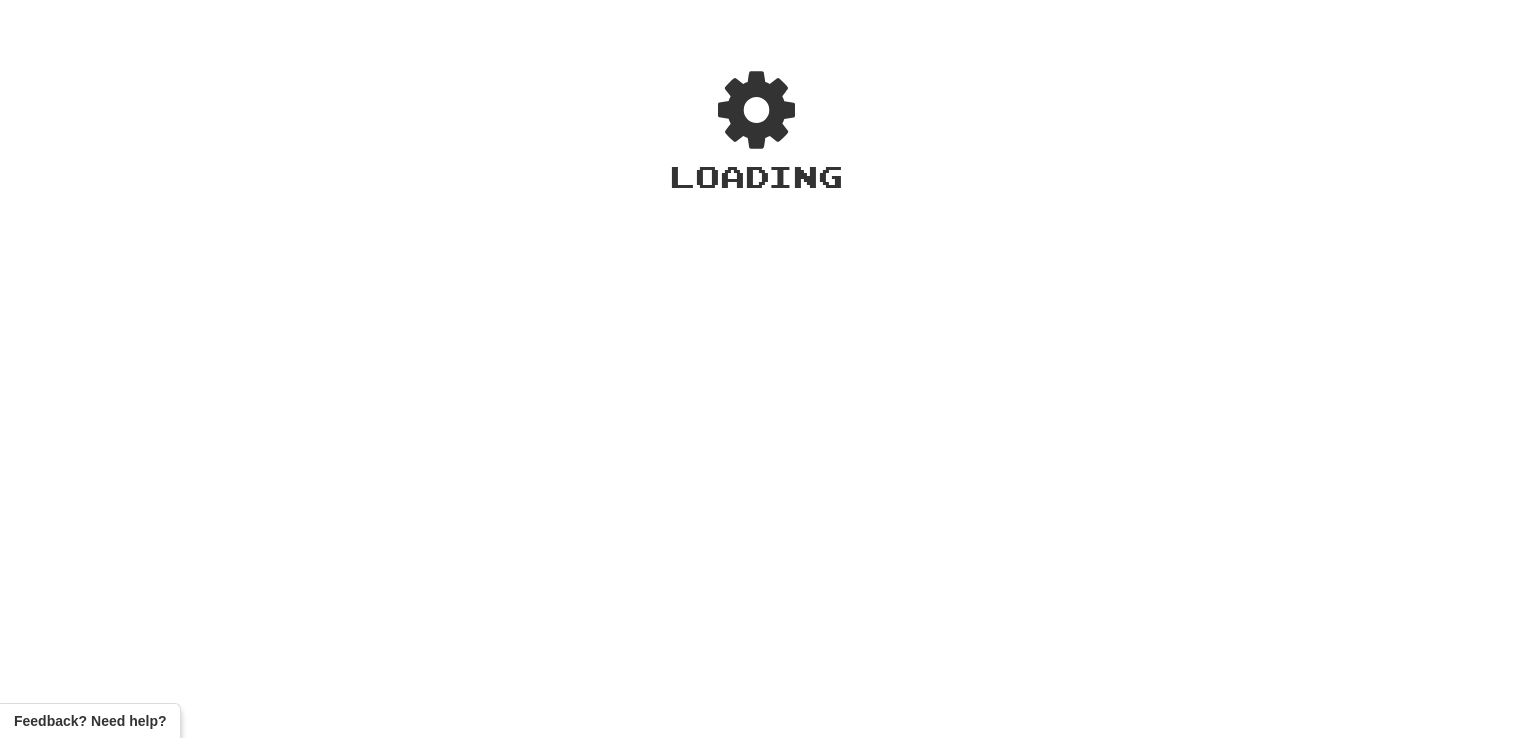 scroll, scrollTop: 0, scrollLeft: 0, axis: both 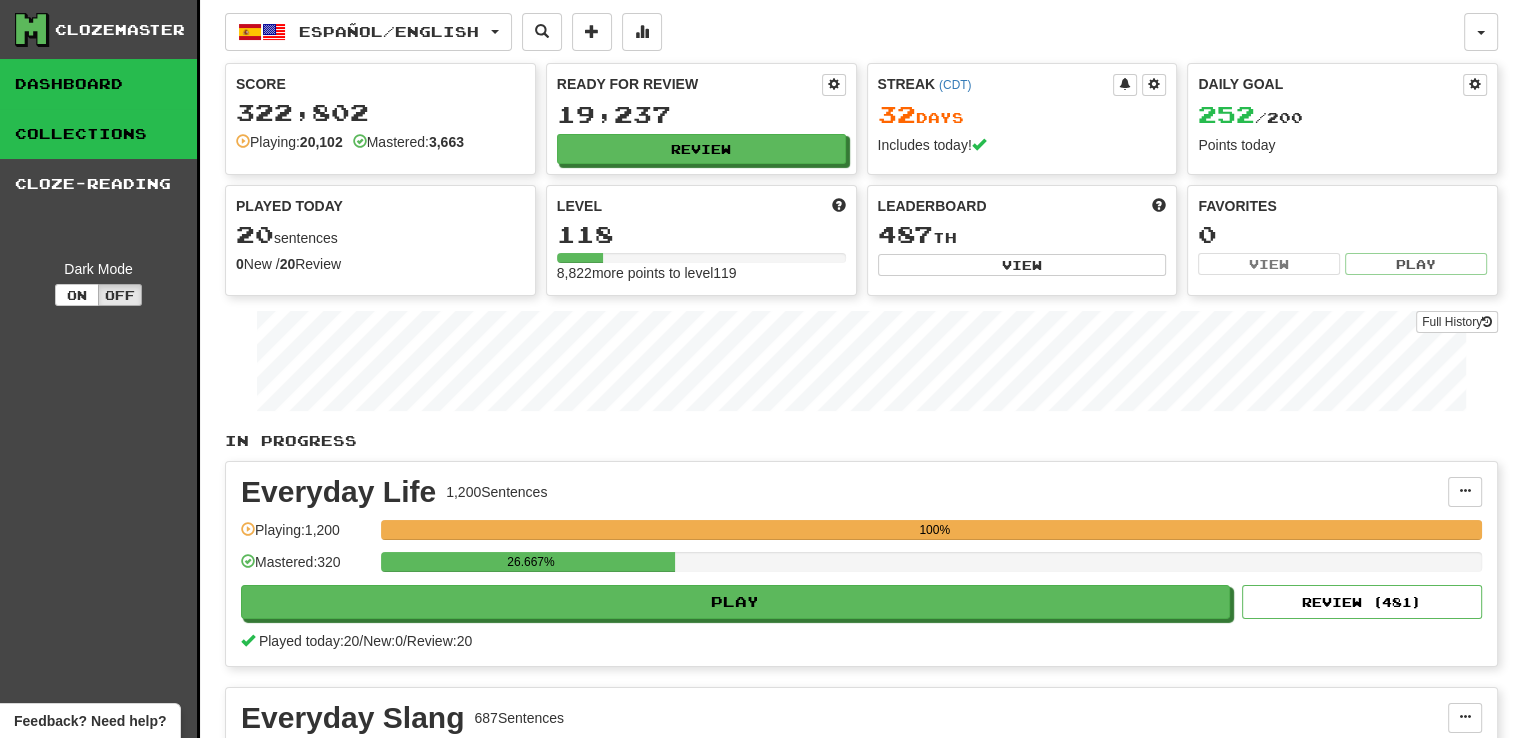 click on "Collections" at bounding box center [98, 134] 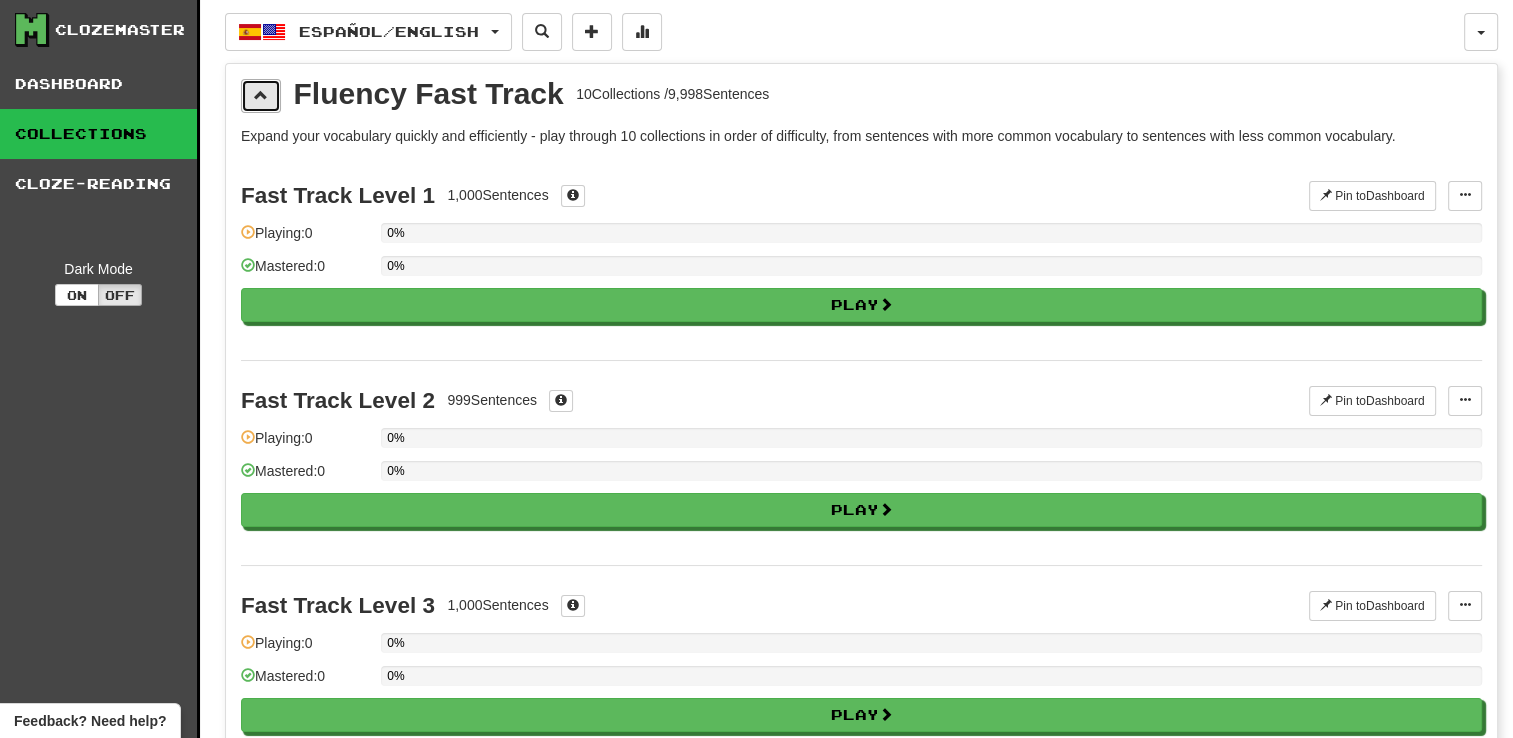 click at bounding box center (261, 95) 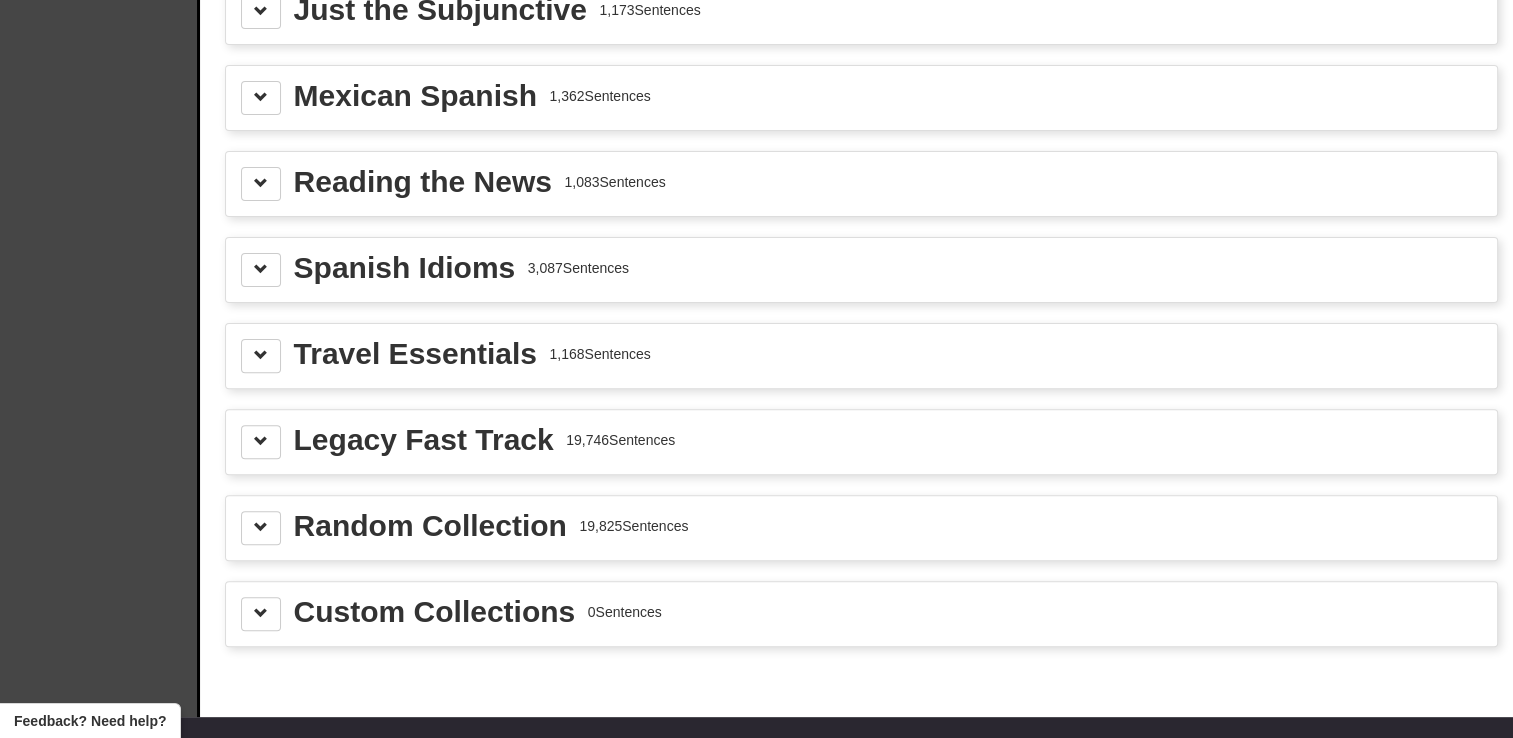 scroll, scrollTop: 600, scrollLeft: 0, axis: vertical 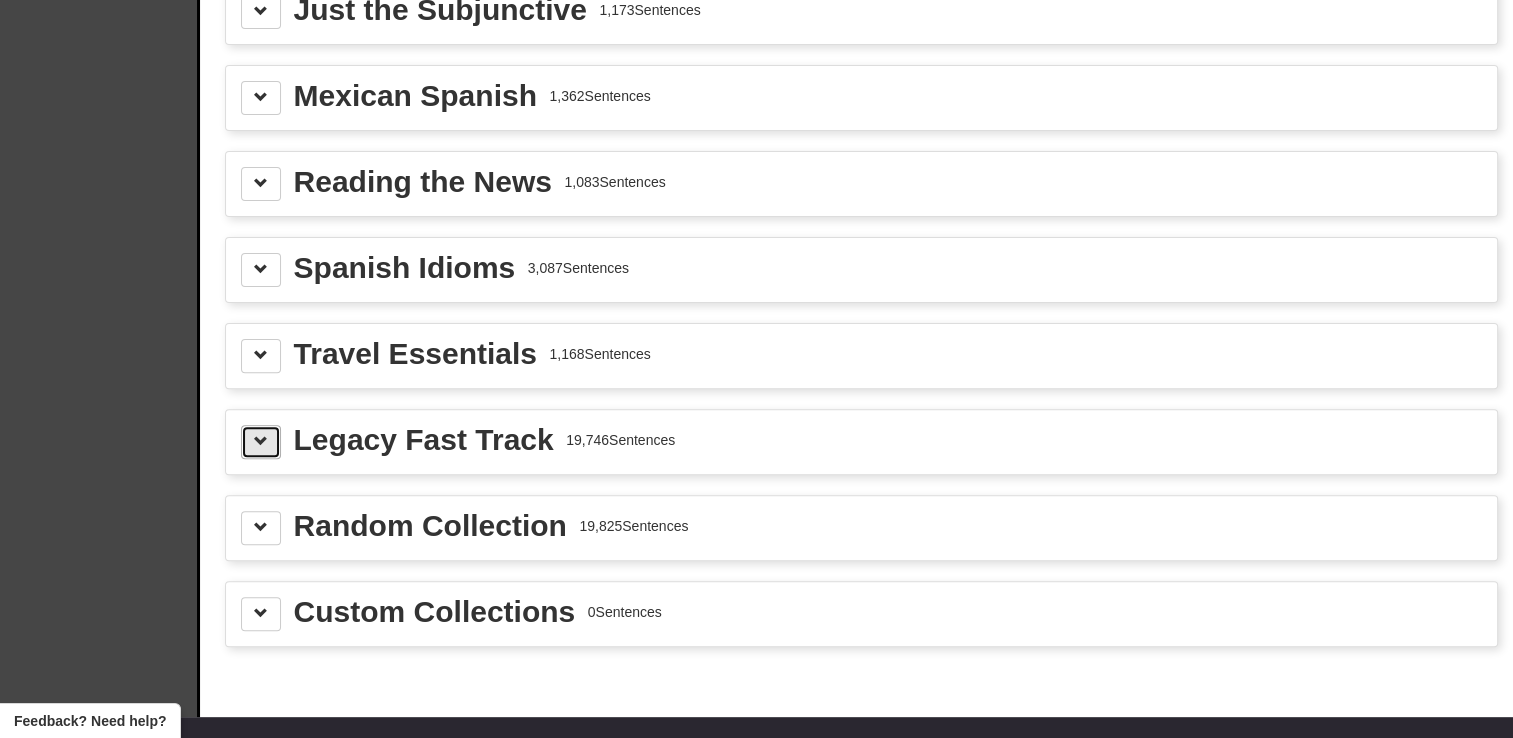 click at bounding box center (261, 442) 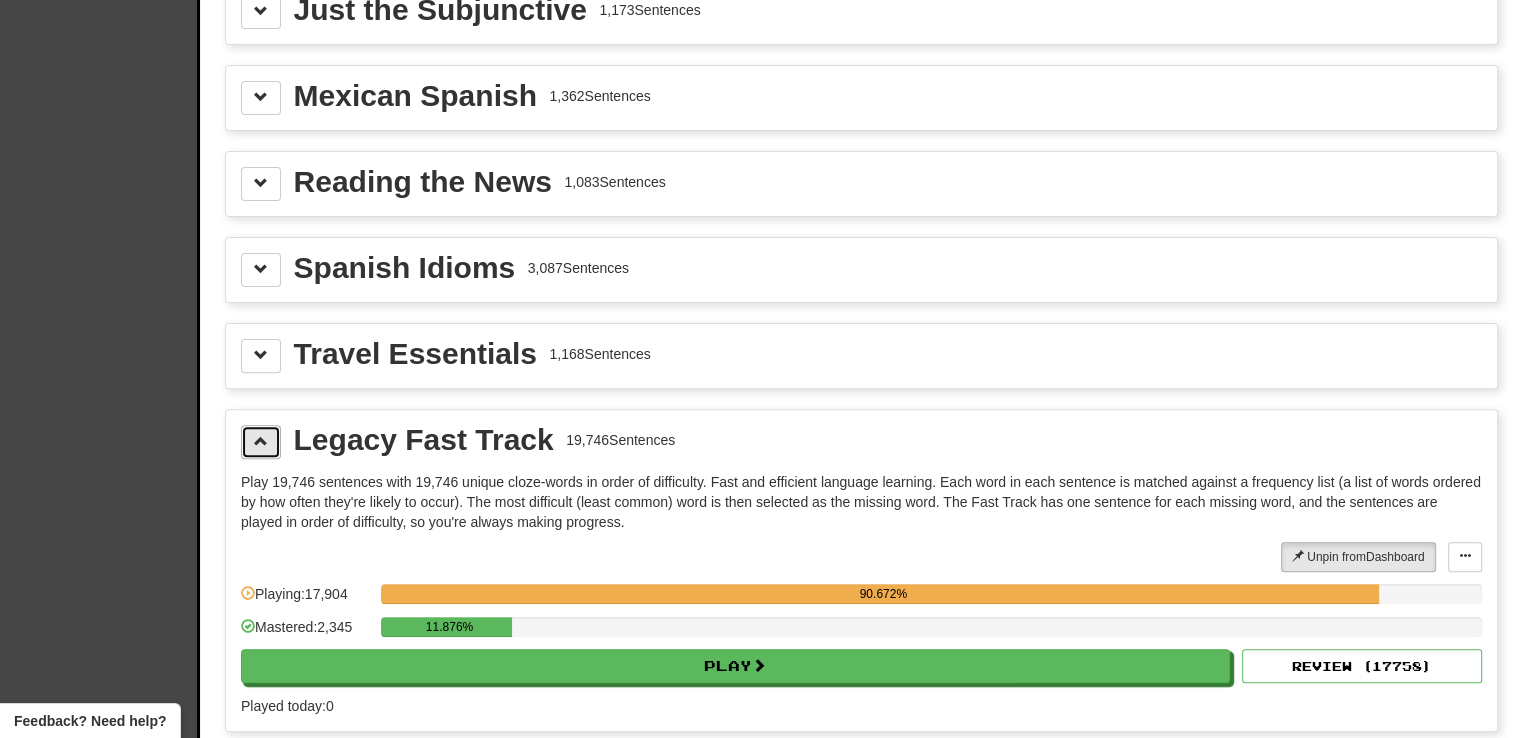click at bounding box center [261, 442] 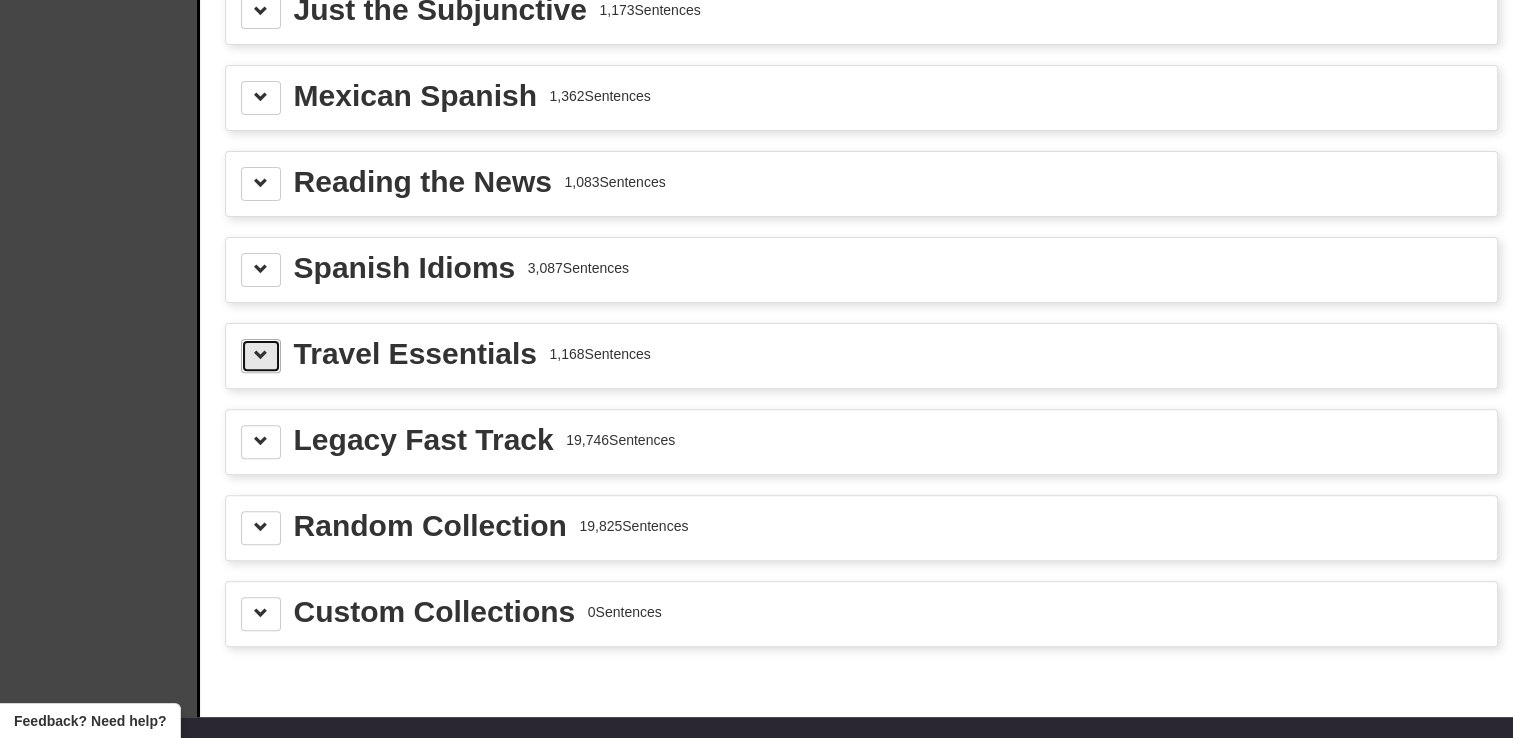 click at bounding box center (261, 355) 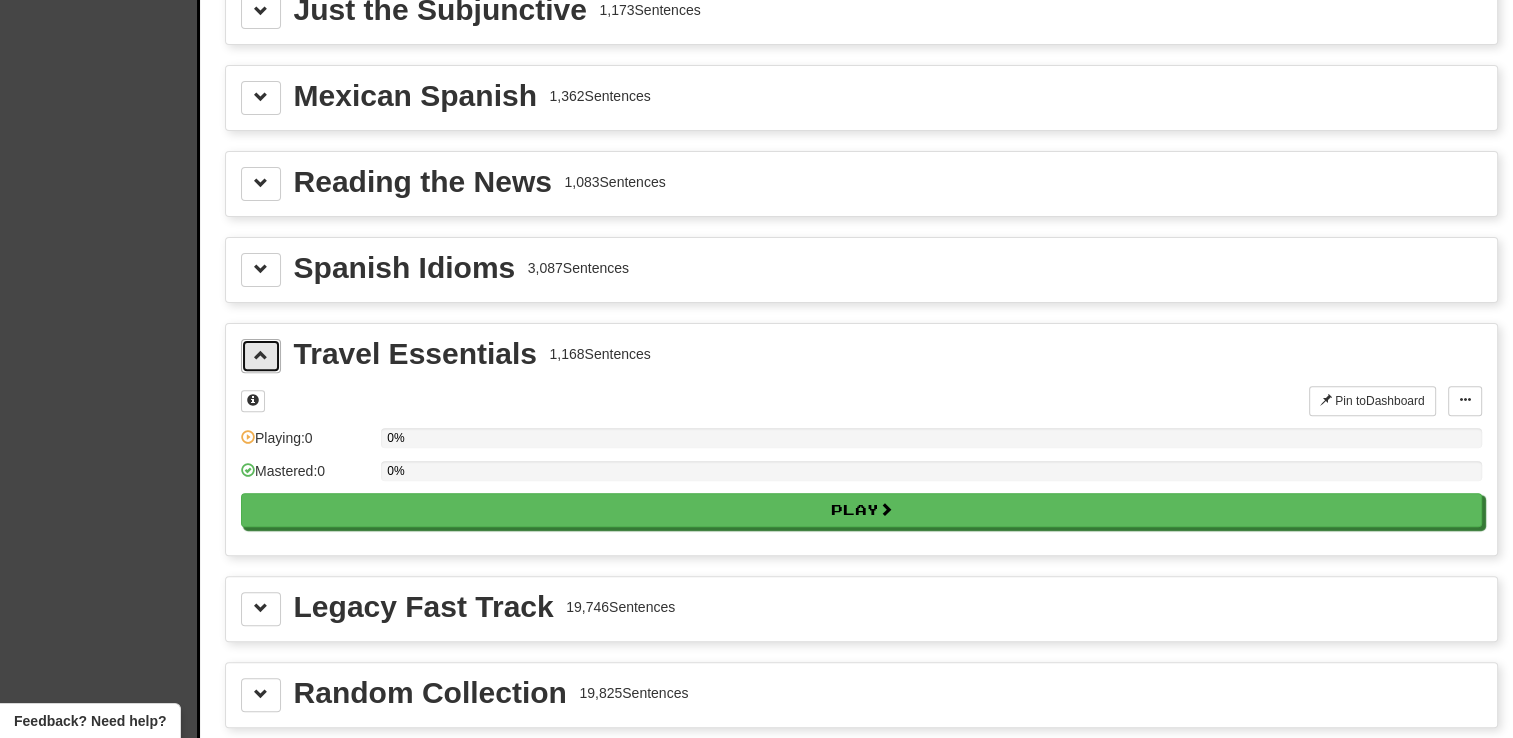 click at bounding box center [261, 355] 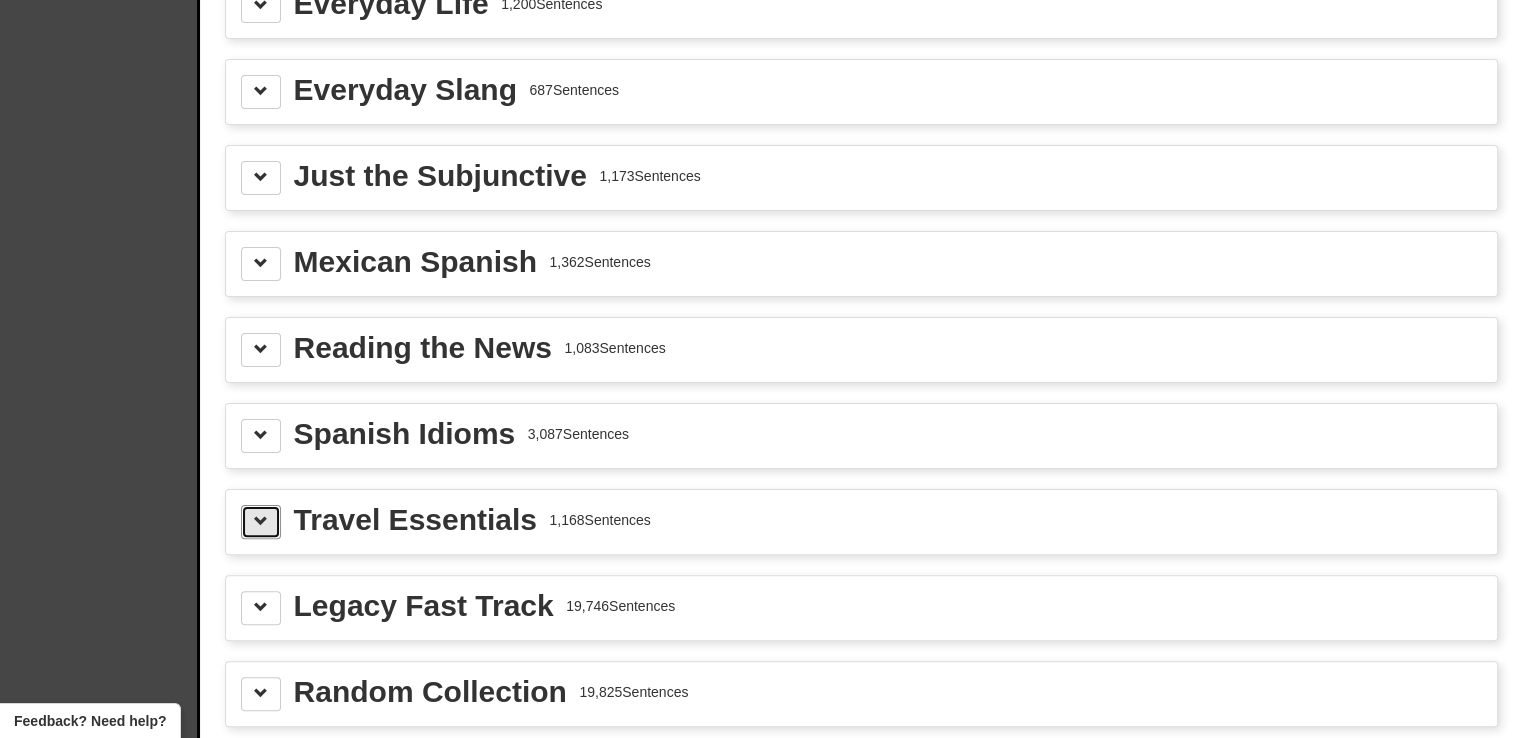 scroll, scrollTop: 400, scrollLeft: 0, axis: vertical 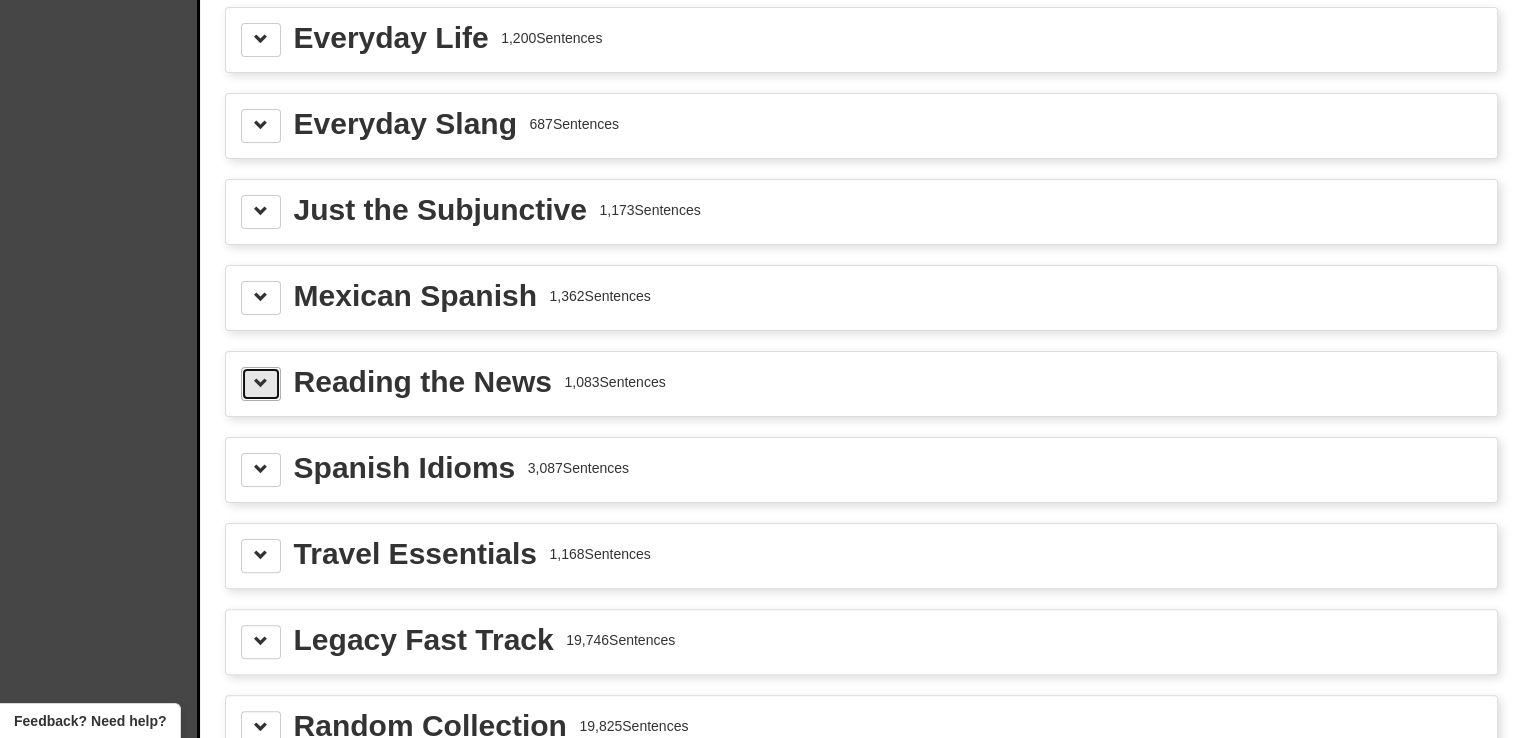 click at bounding box center (261, 384) 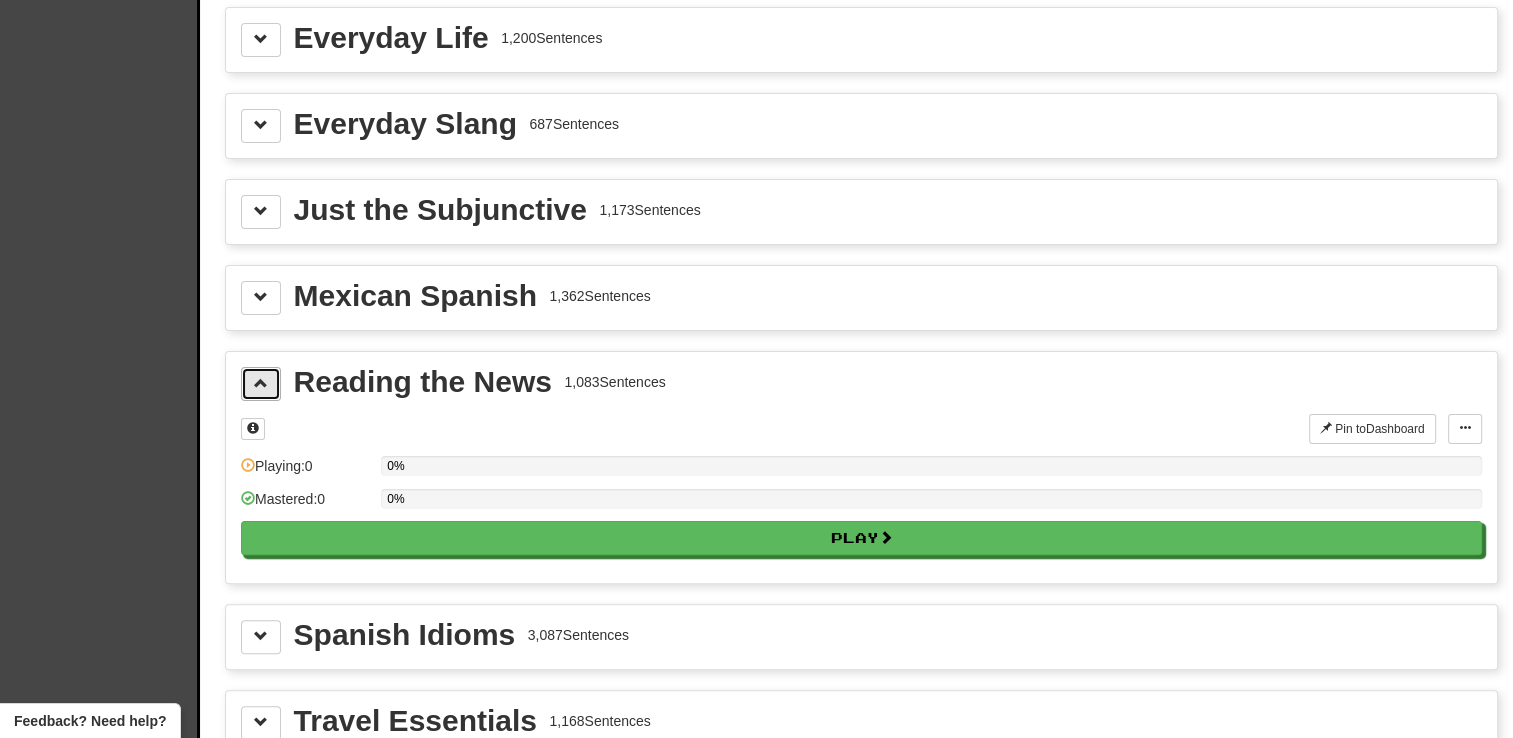 click at bounding box center (261, 384) 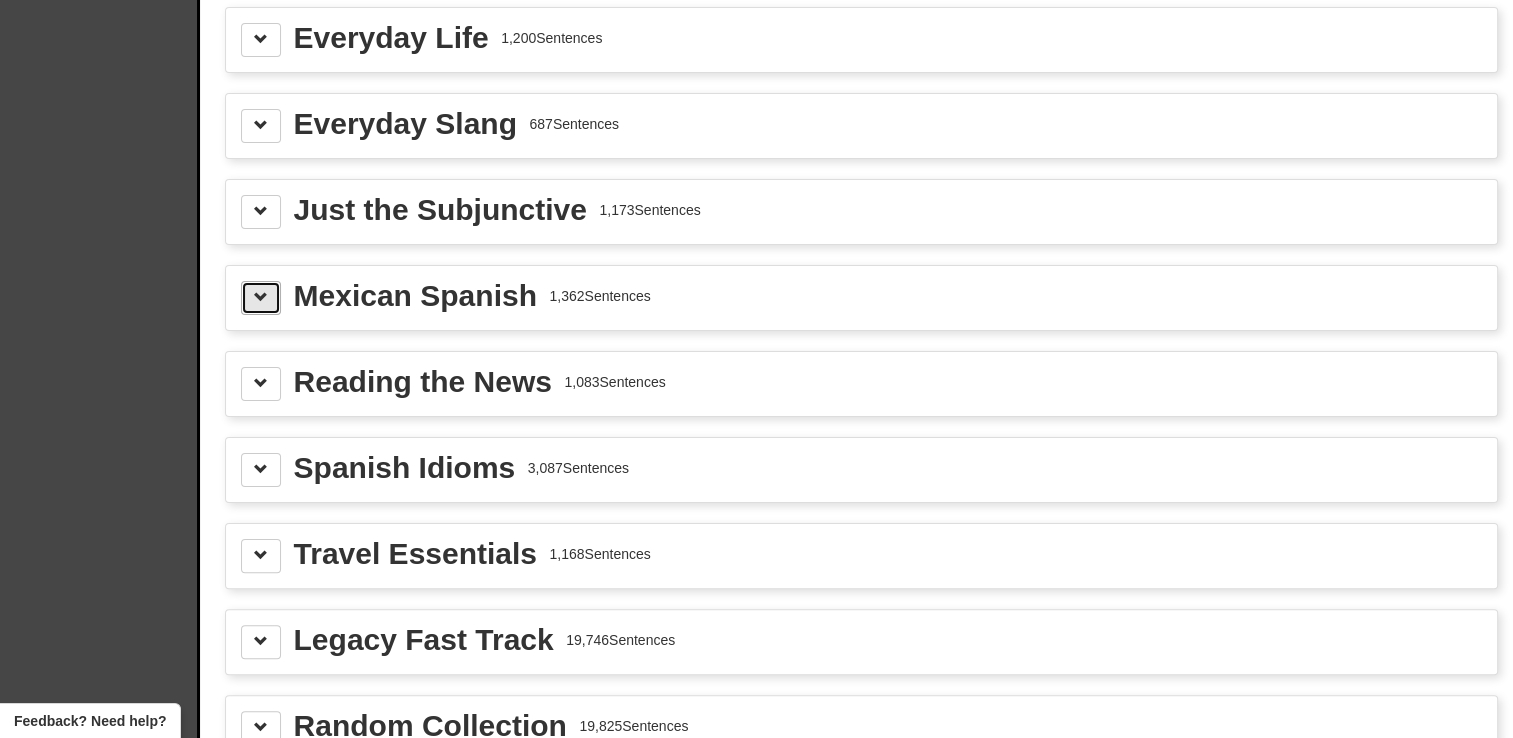 click at bounding box center (261, 297) 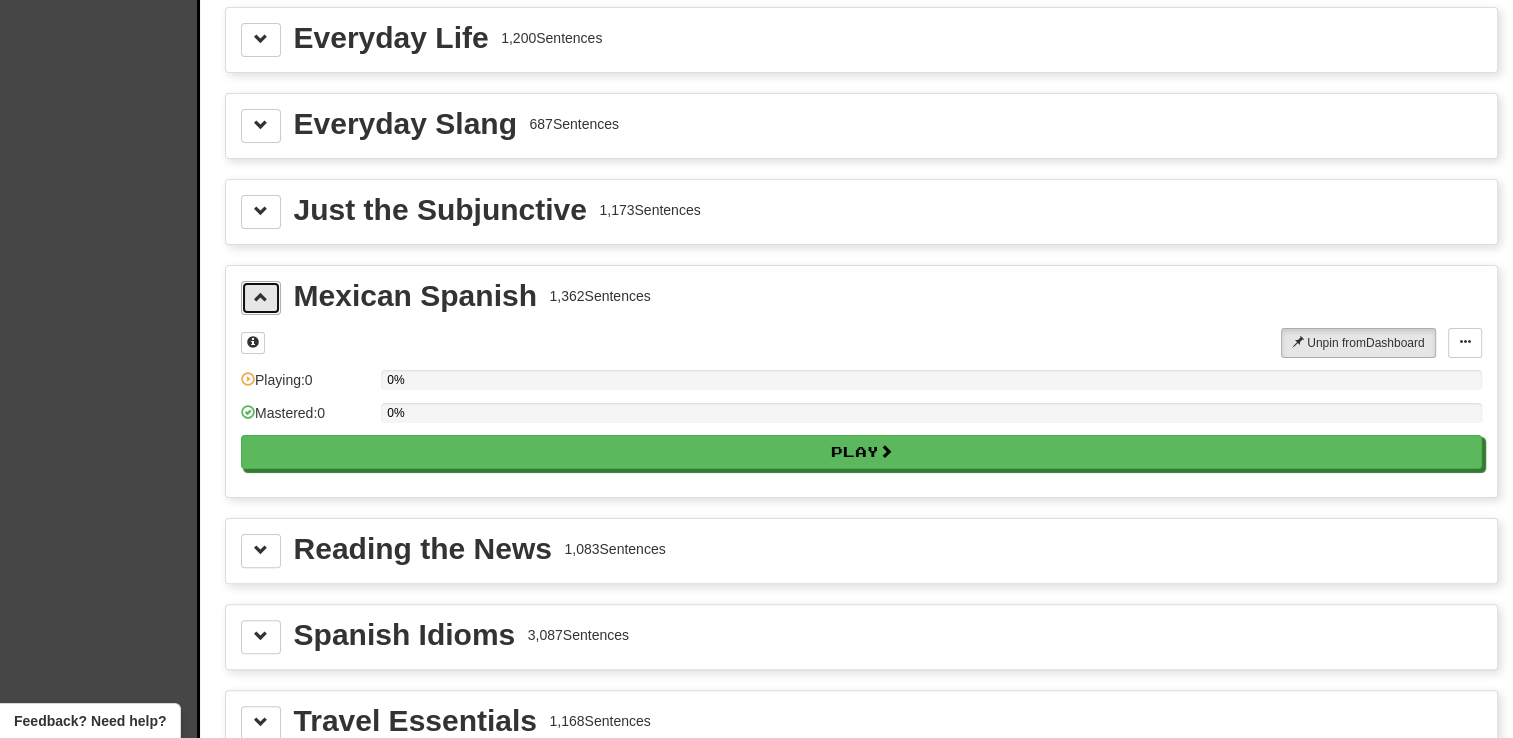 click at bounding box center [261, 297] 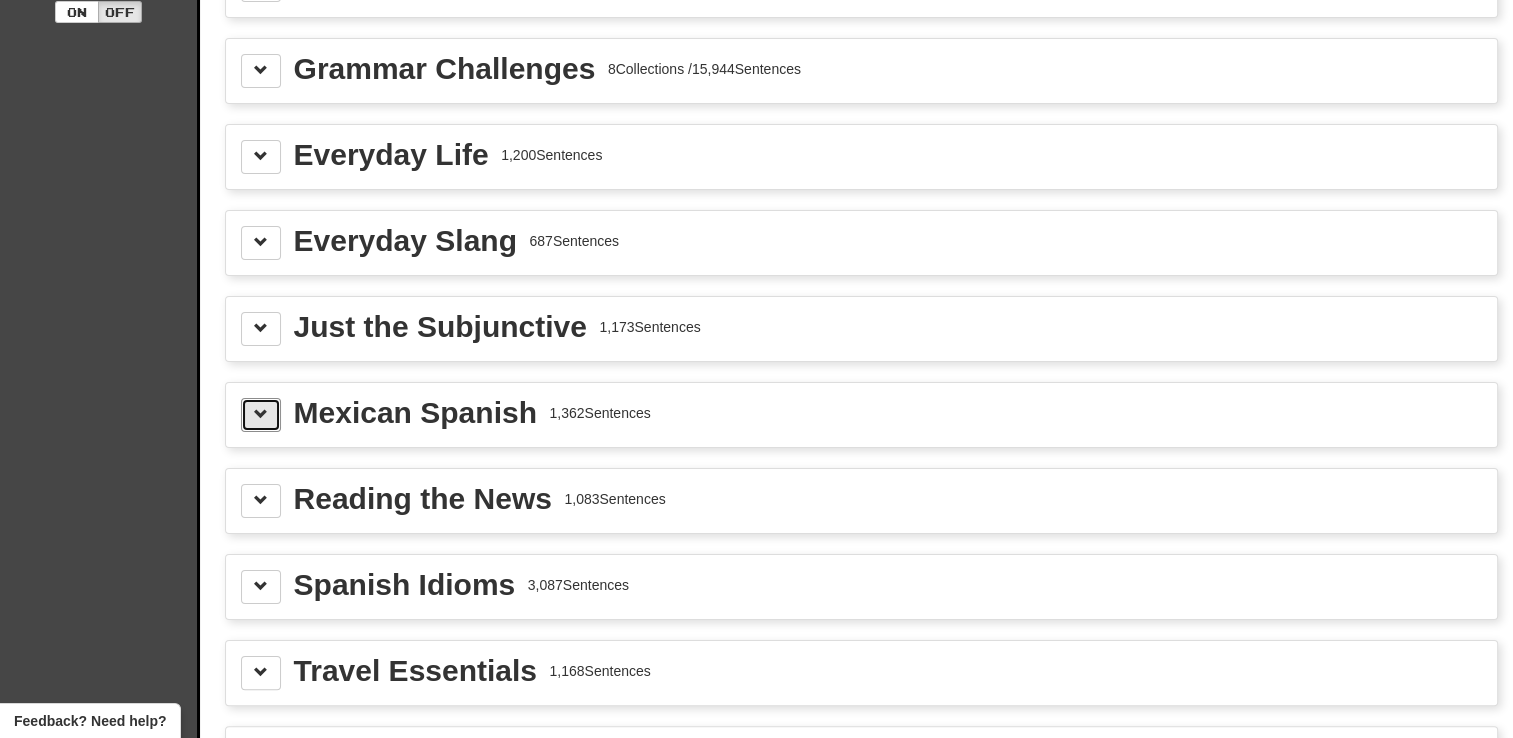 scroll, scrollTop: 400, scrollLeft: 0, axis: vertical 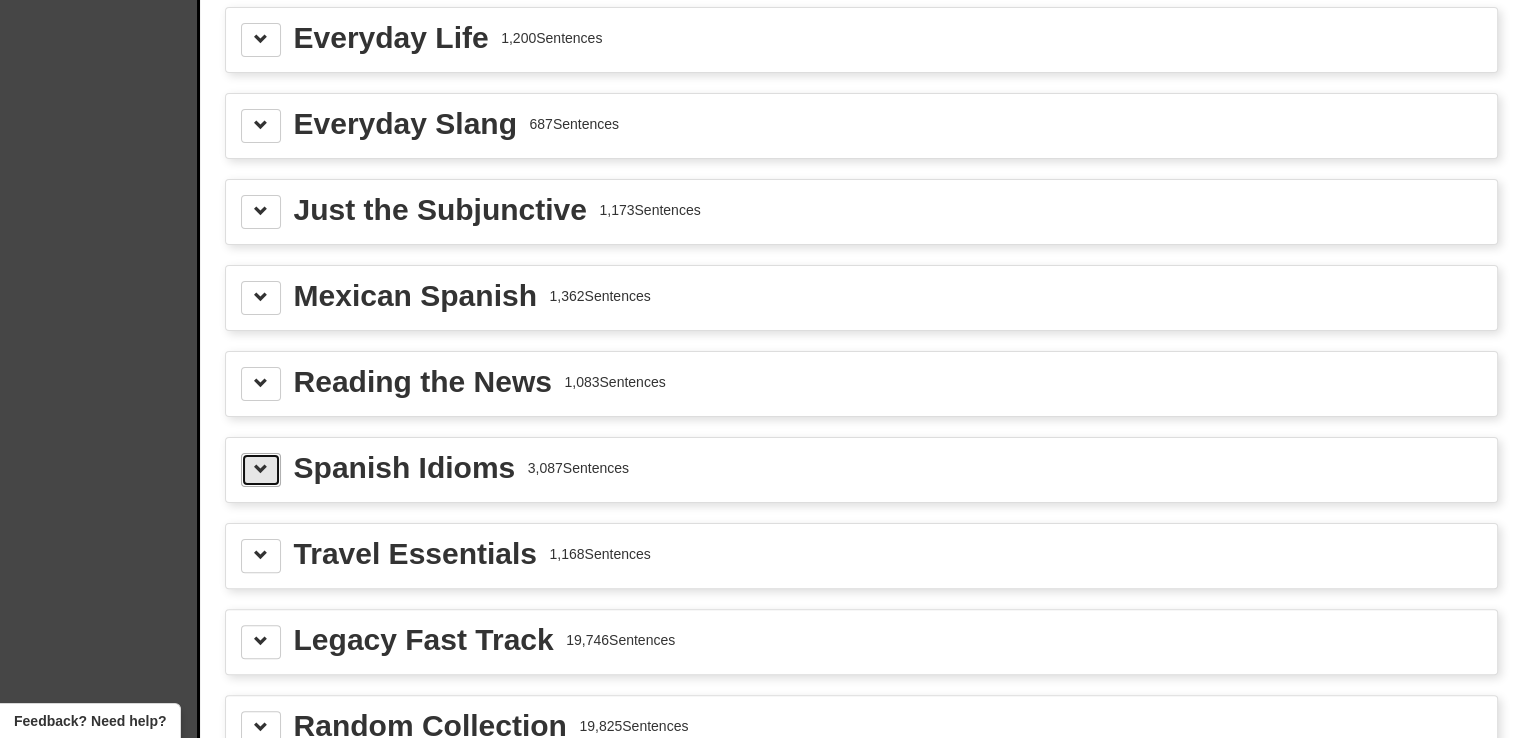 click at bounding box center (261, 469) 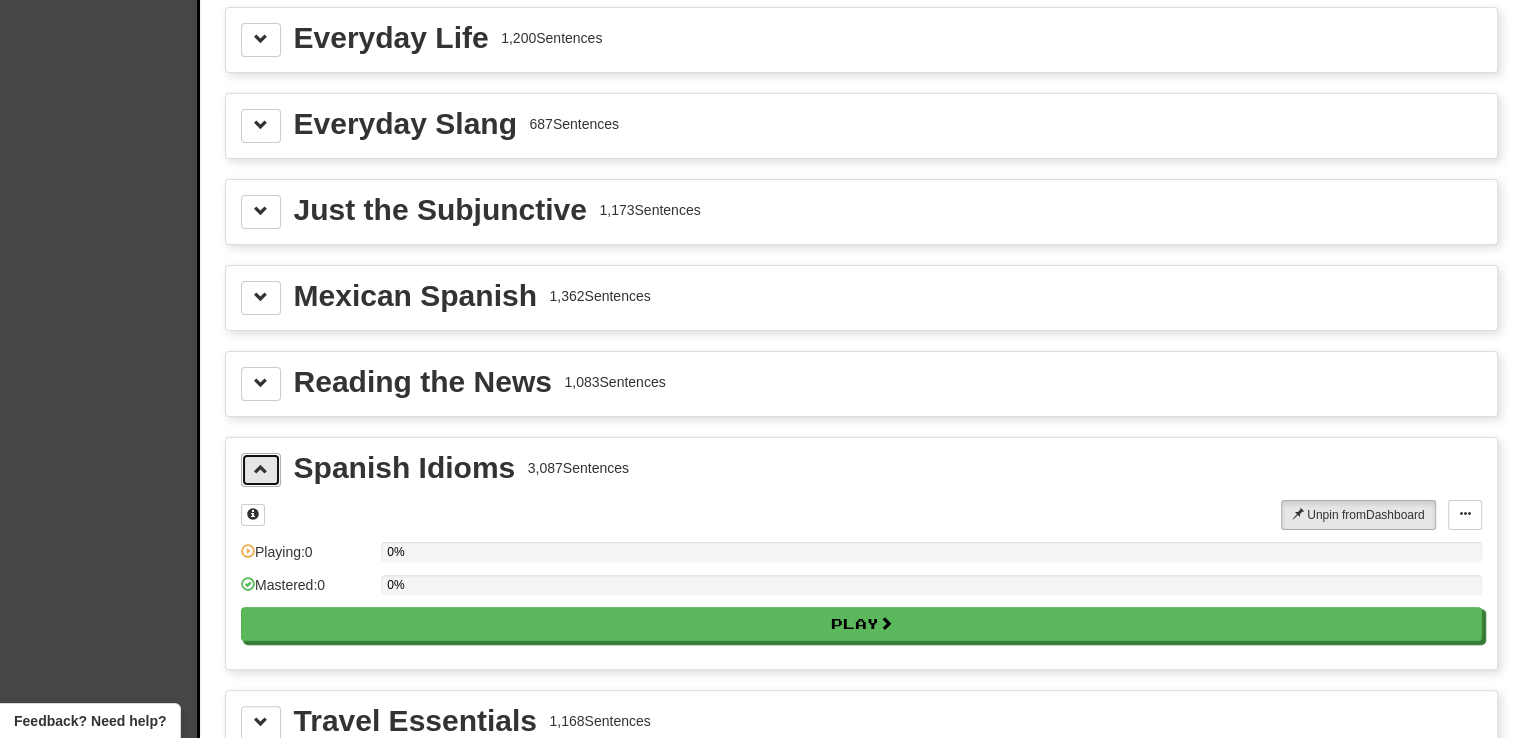 click at bounding box center (261, 469) 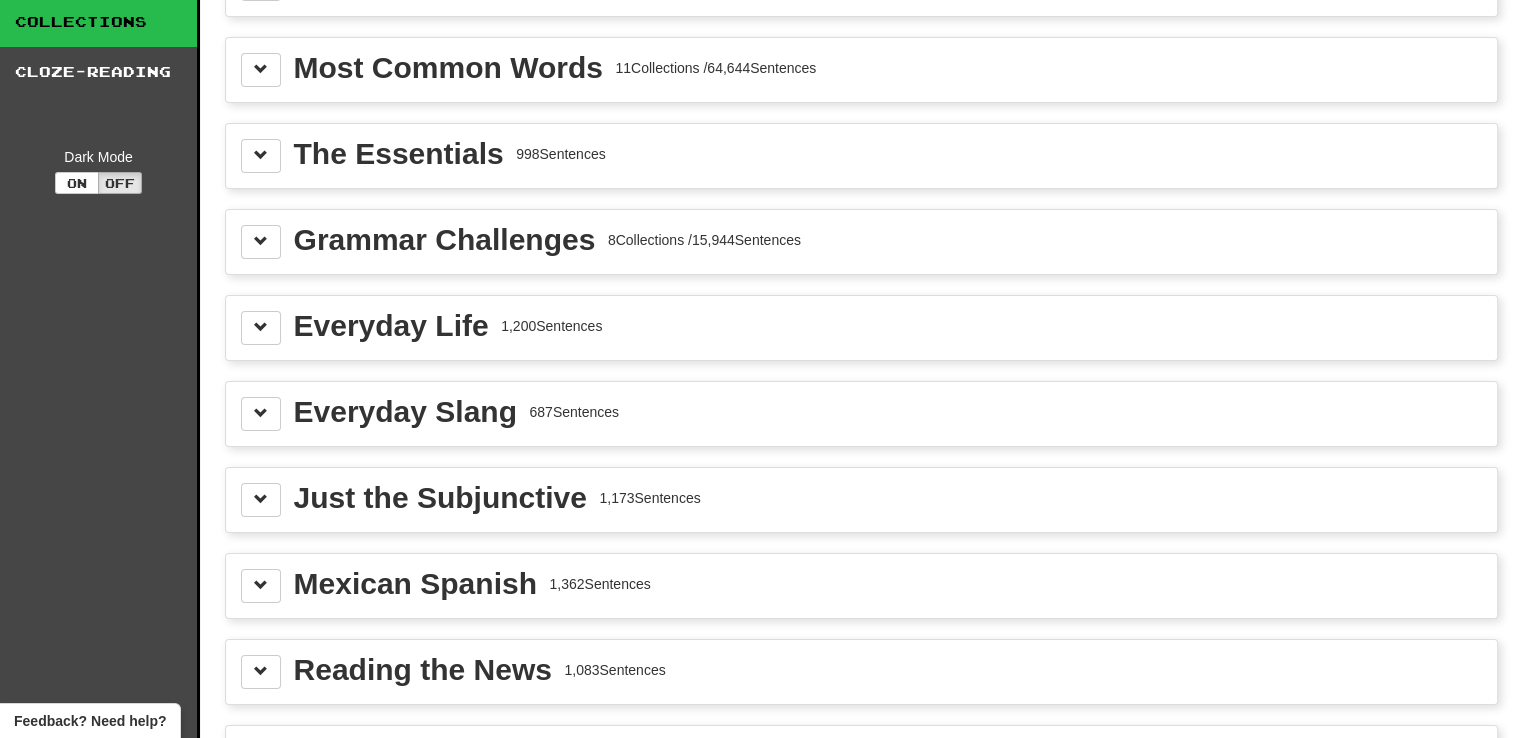 scroll, scrollTop: 100, scrollLeft: 0, axis: vertical 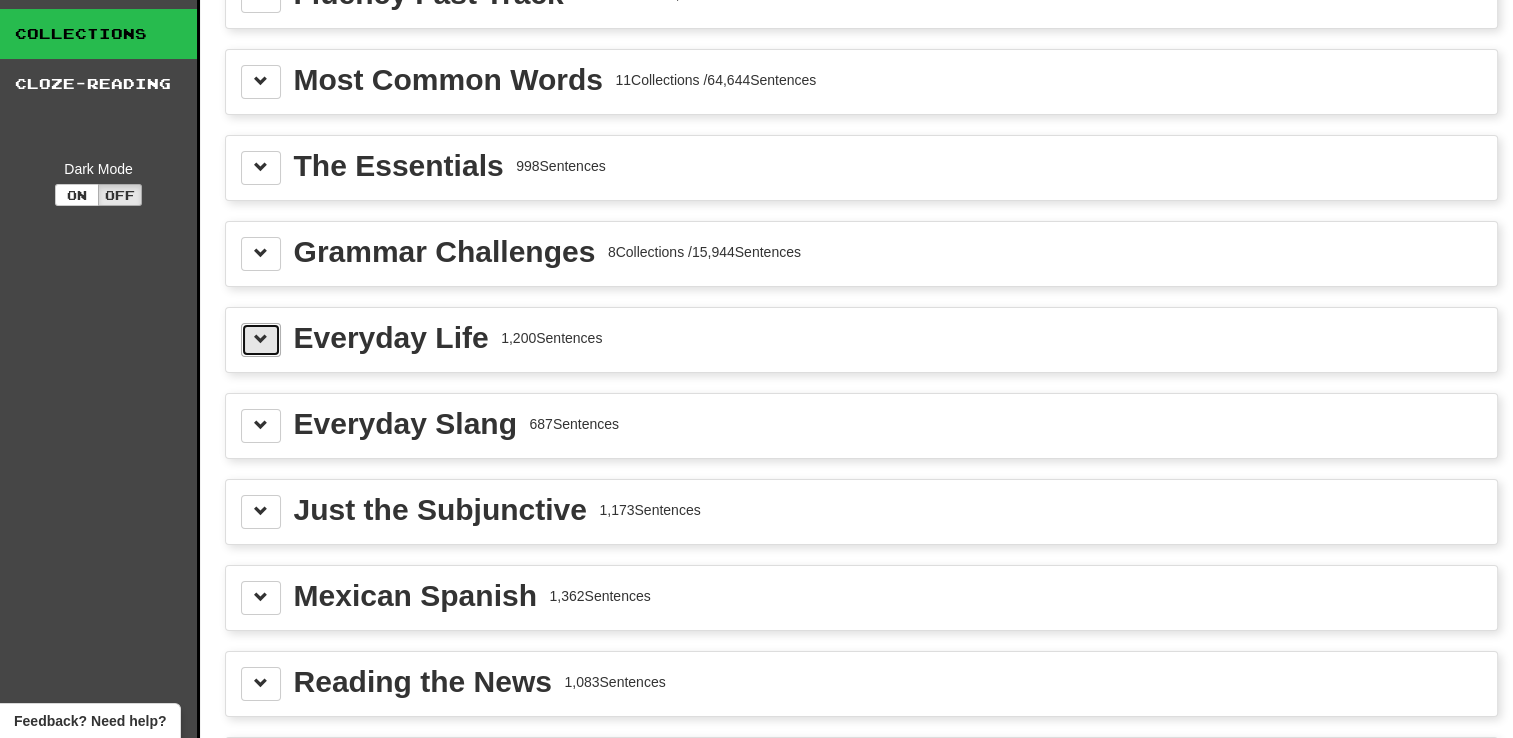 click at bounding box center [261, 339] 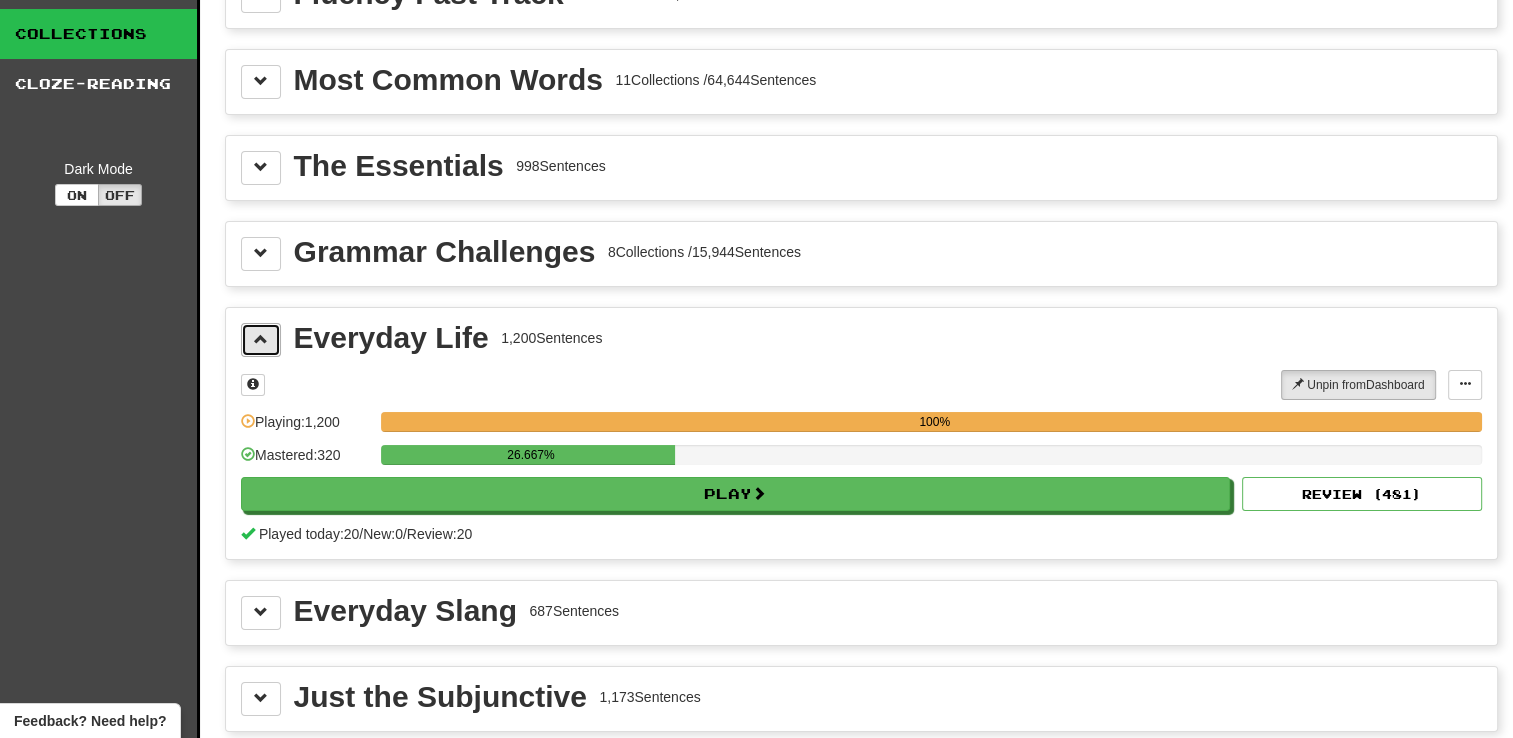 click at bounding box center (261, 339) 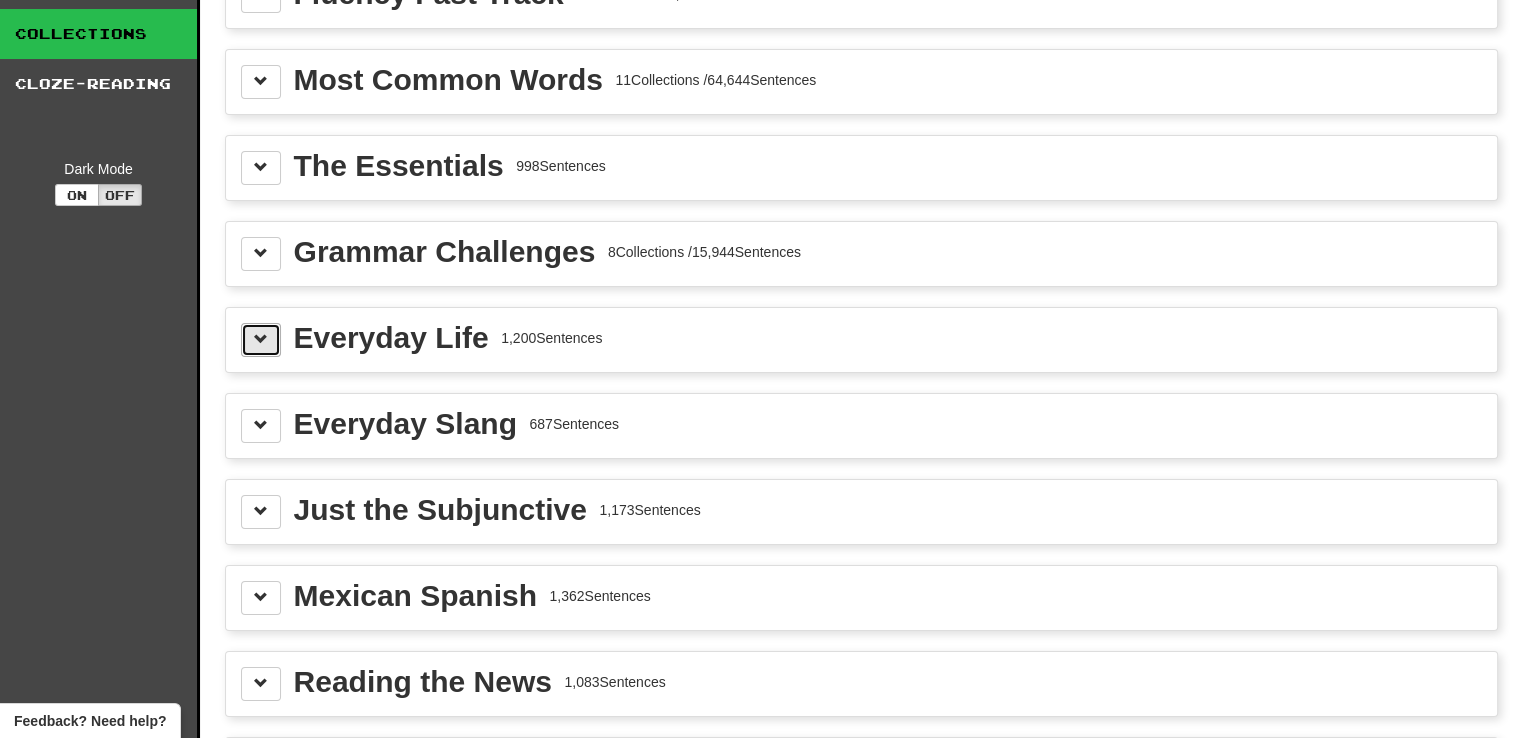 scroll, scrollTop: 0, scrollLeft: 0, axis: both 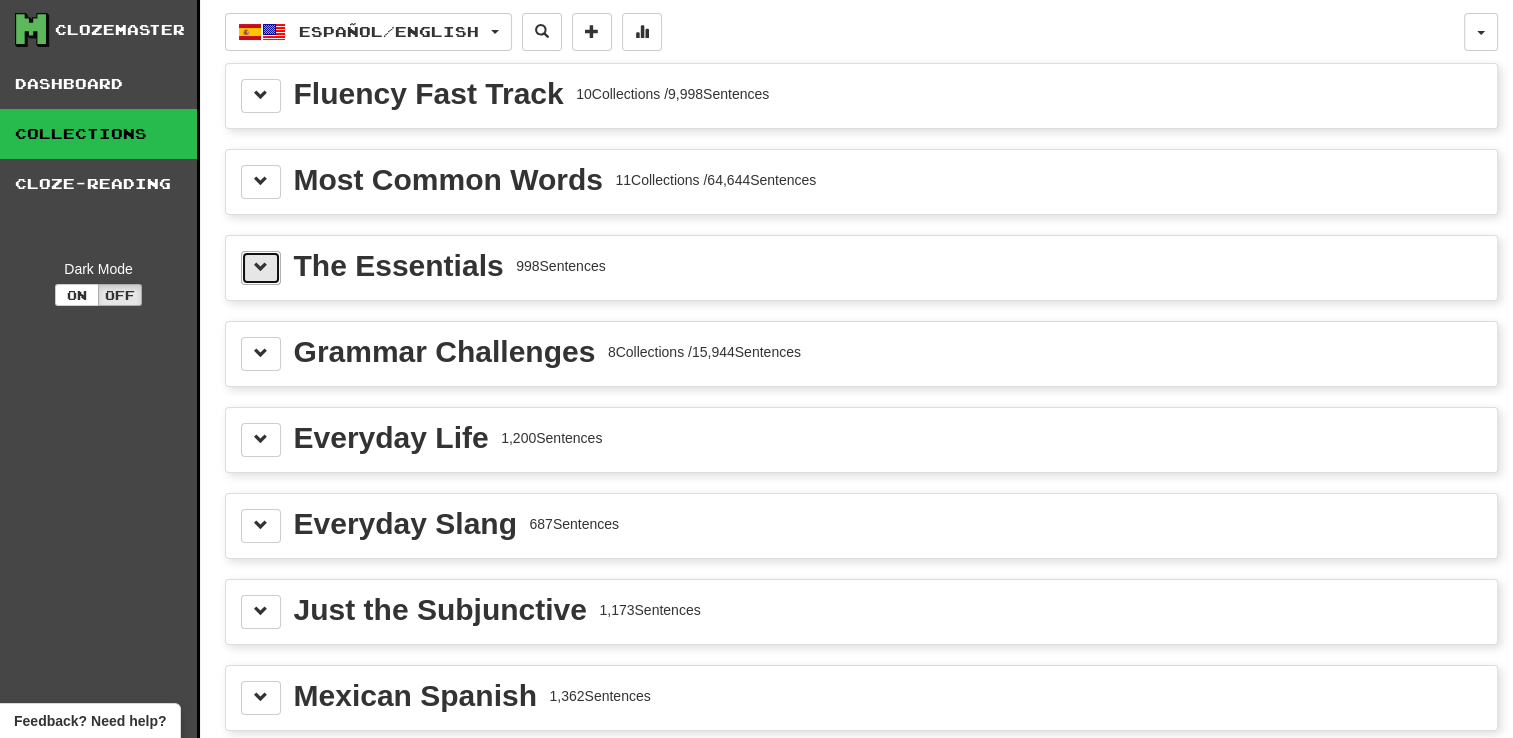 click at bounding box center [261, 268] 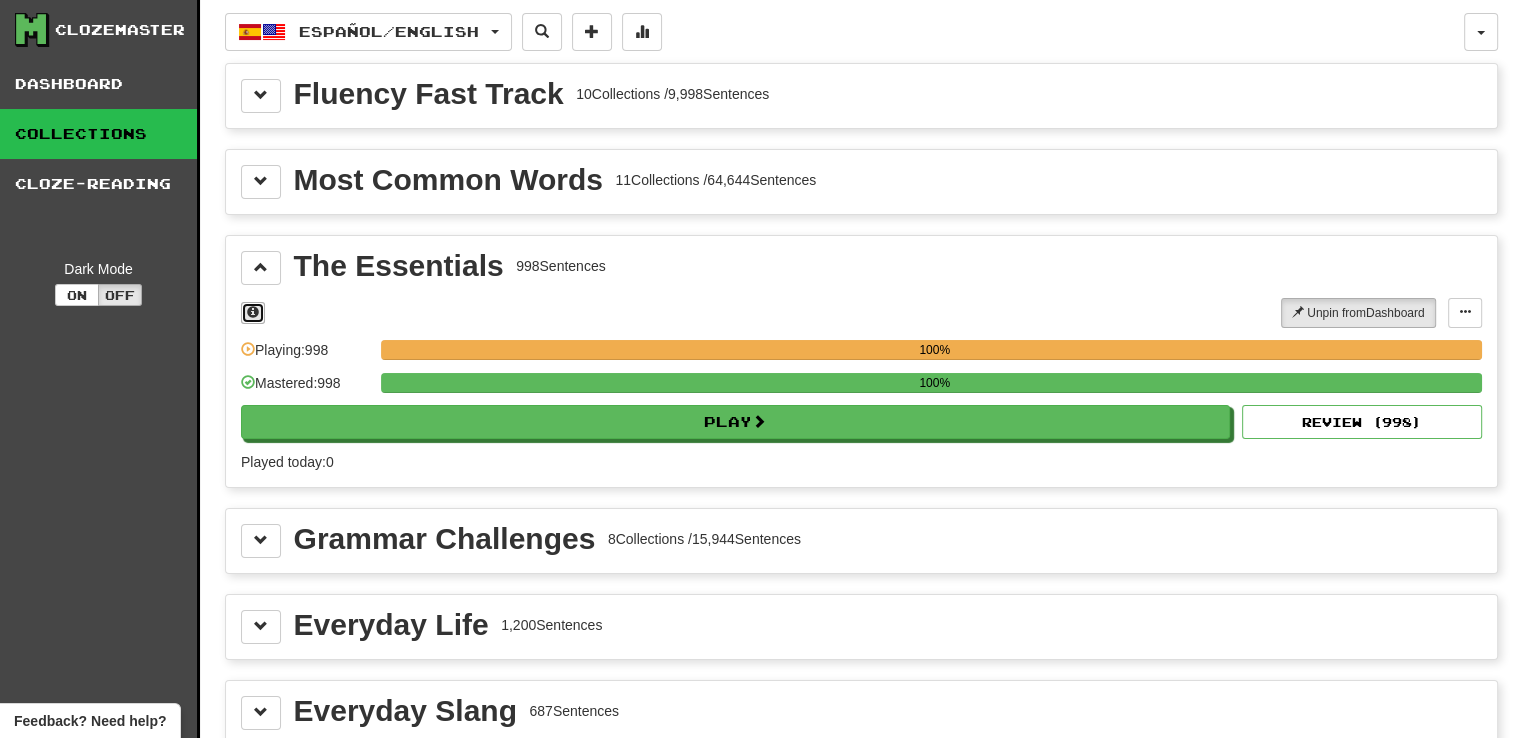 click at bounding box center (253, 312) 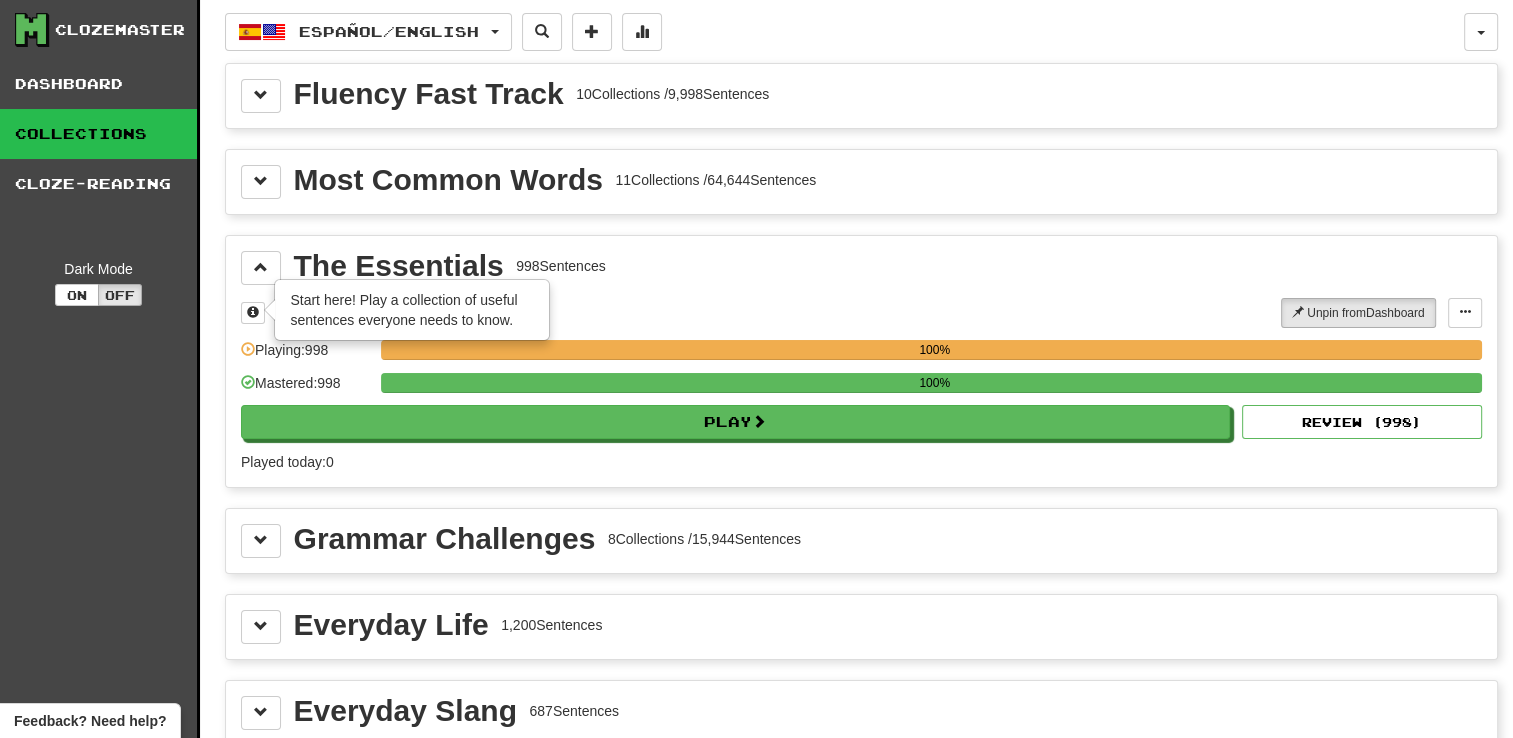 click on "The Essentials 998  Sentences" at bounding box center [861, 268] 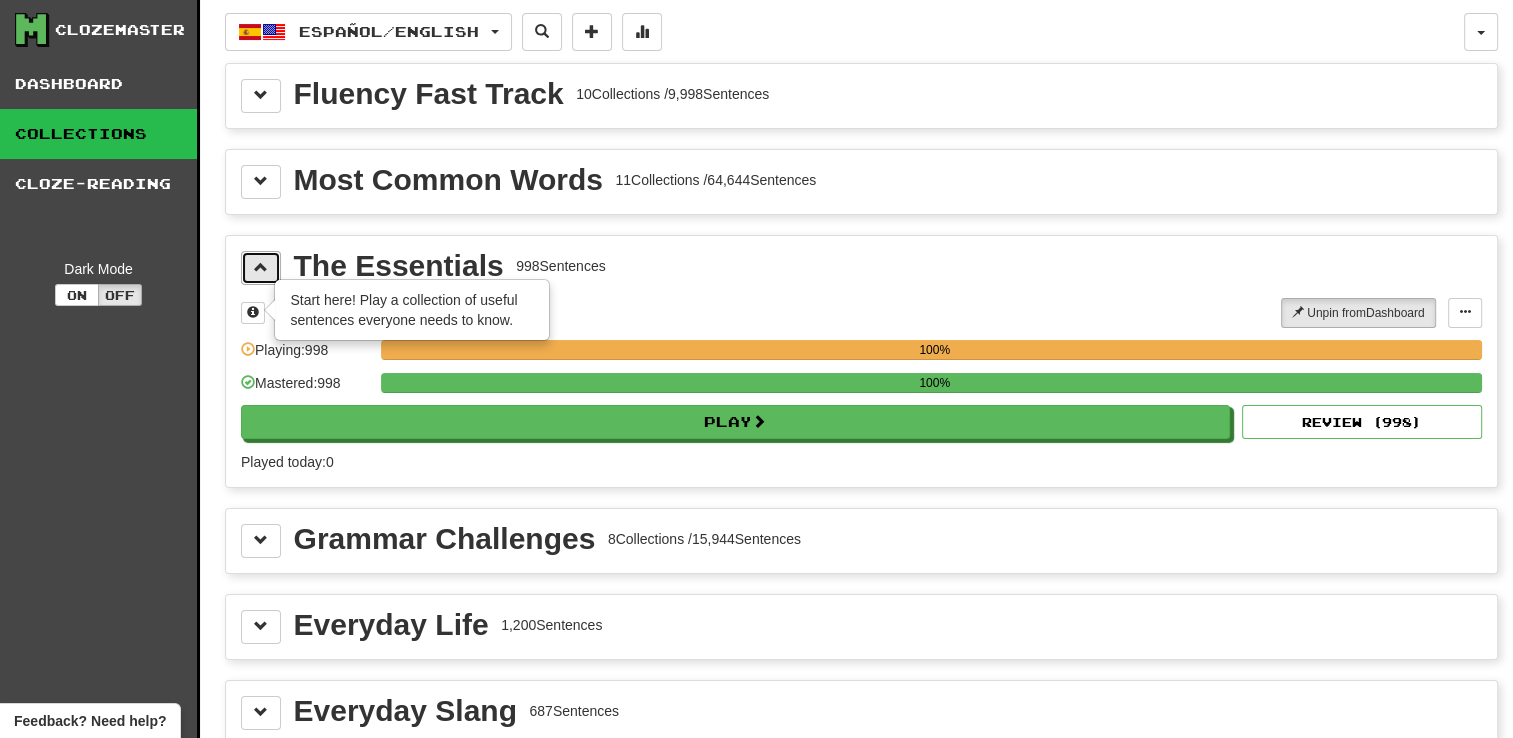 click at bounding box center [261, 267] 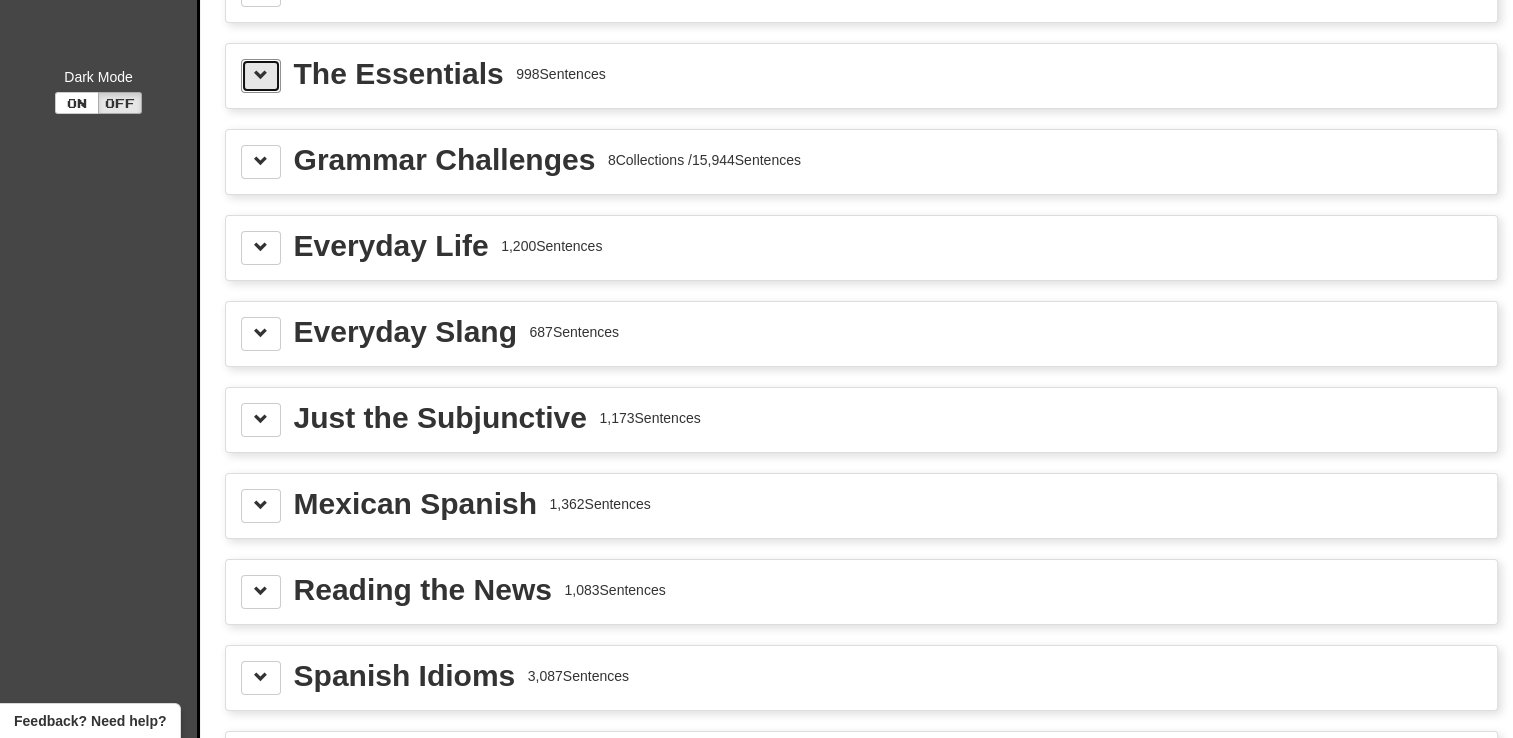 scroll, scrollTop: 200, scrollLeft: 0, axis: vertical 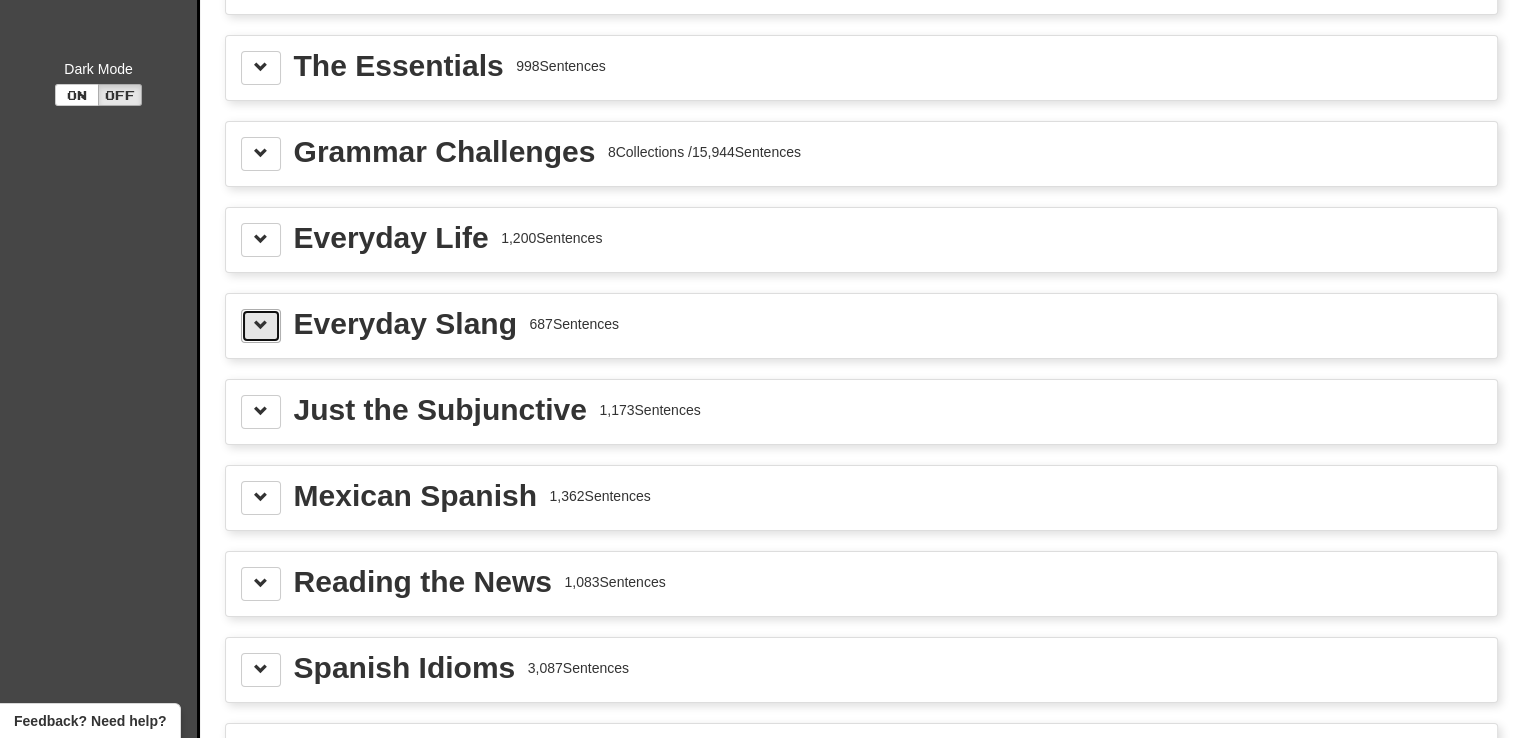 click at bounding box center (261, 325) 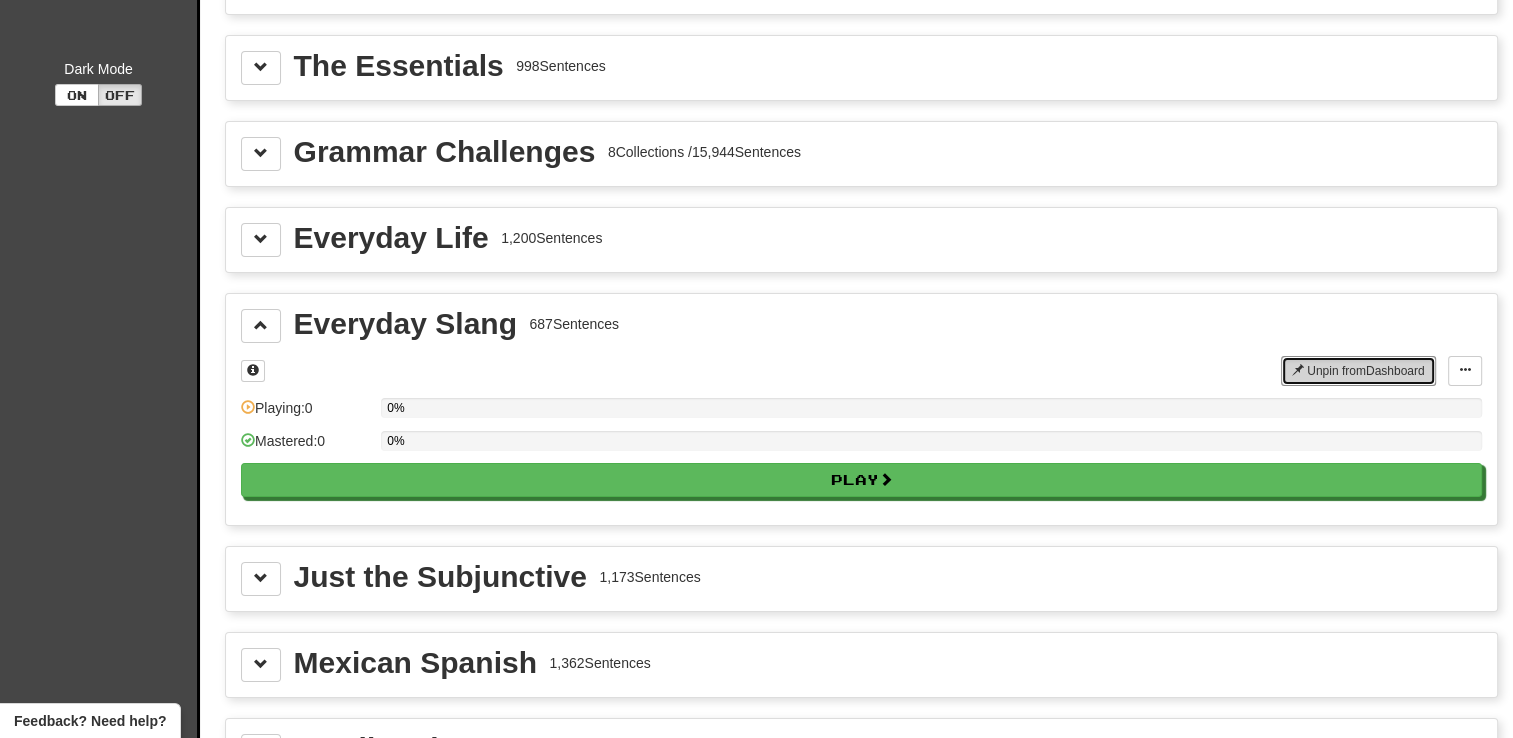 click on "Unpin from  Dashboard" at bounding box center (1358, 371) 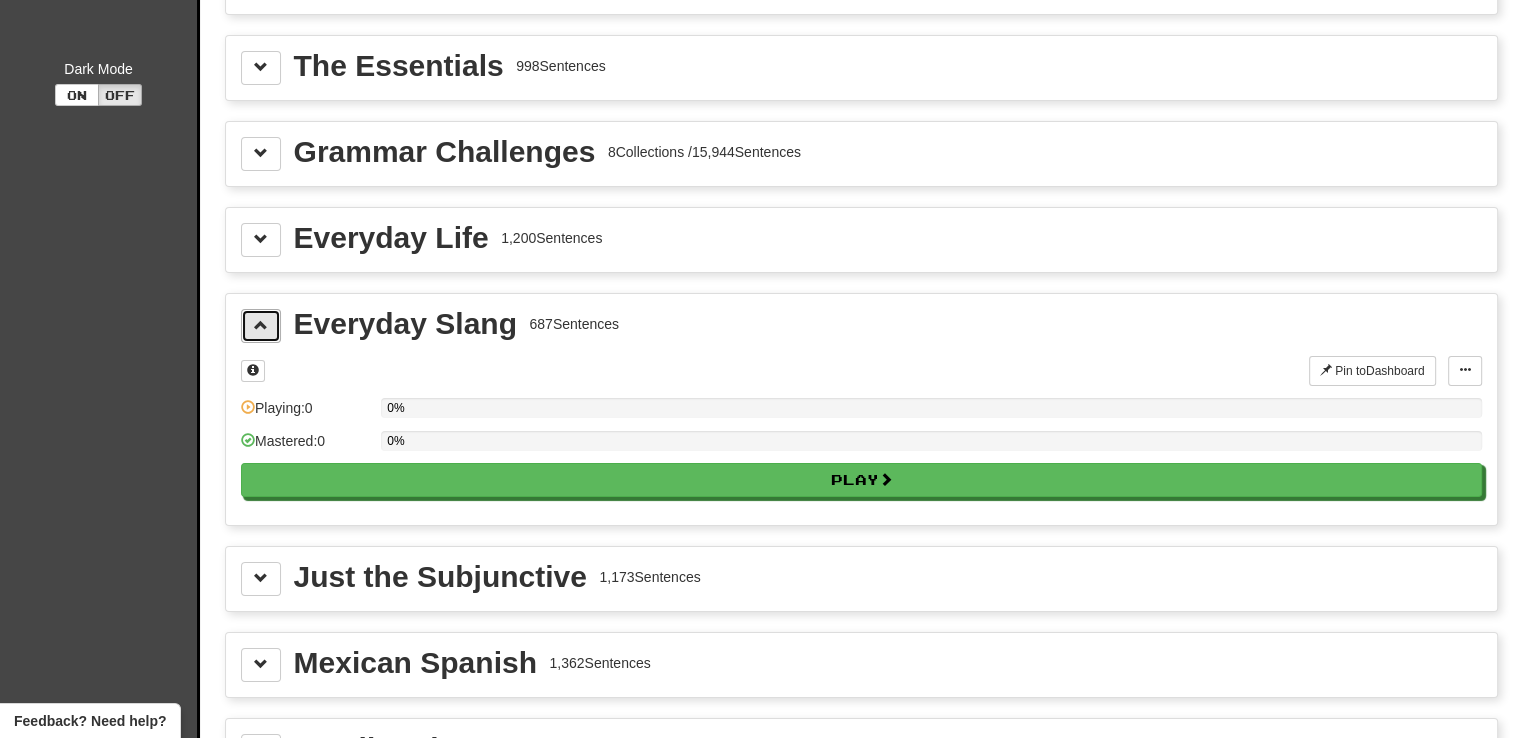 click at bounding box center (261, 325) 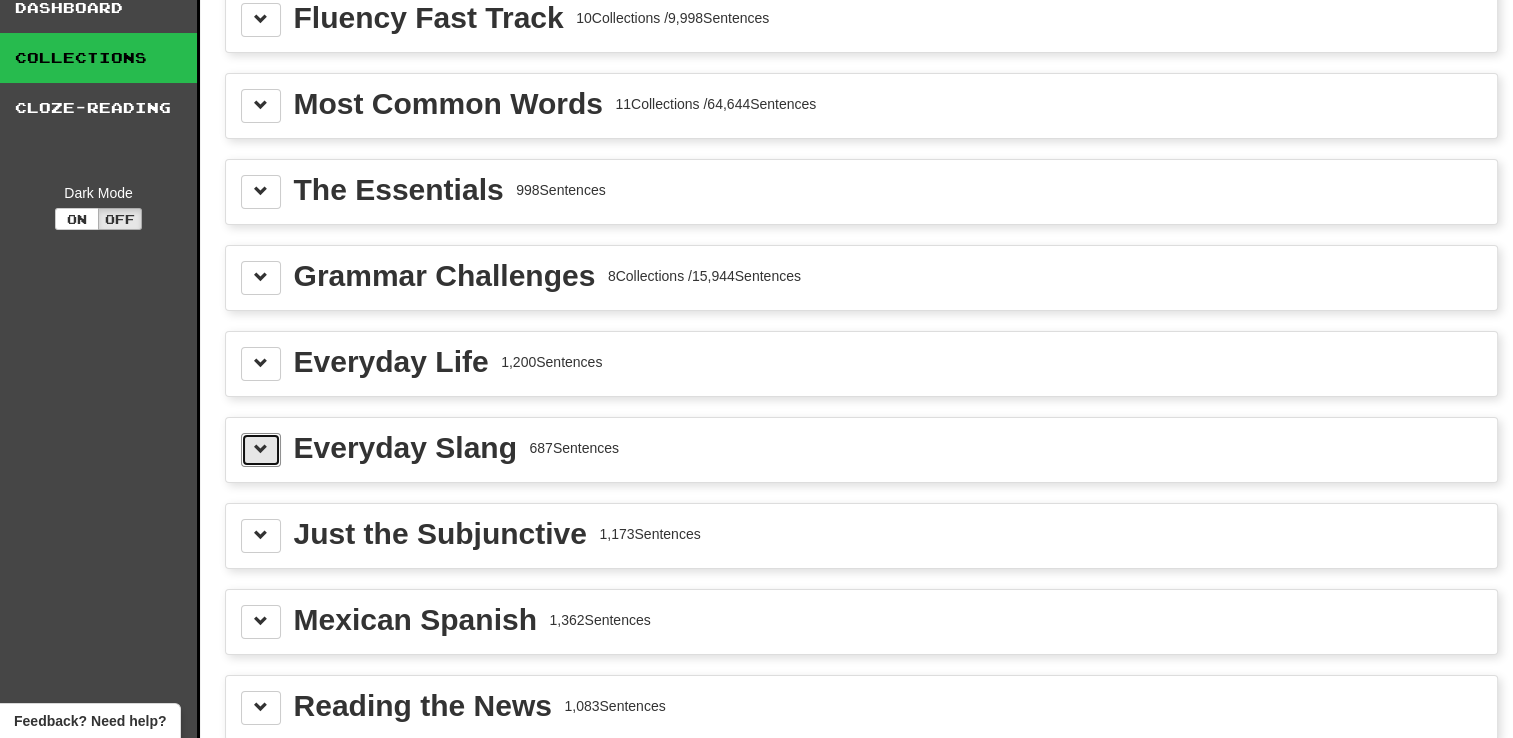 scroll, scrollTop: 0, scrollLeft: 0, axis: both 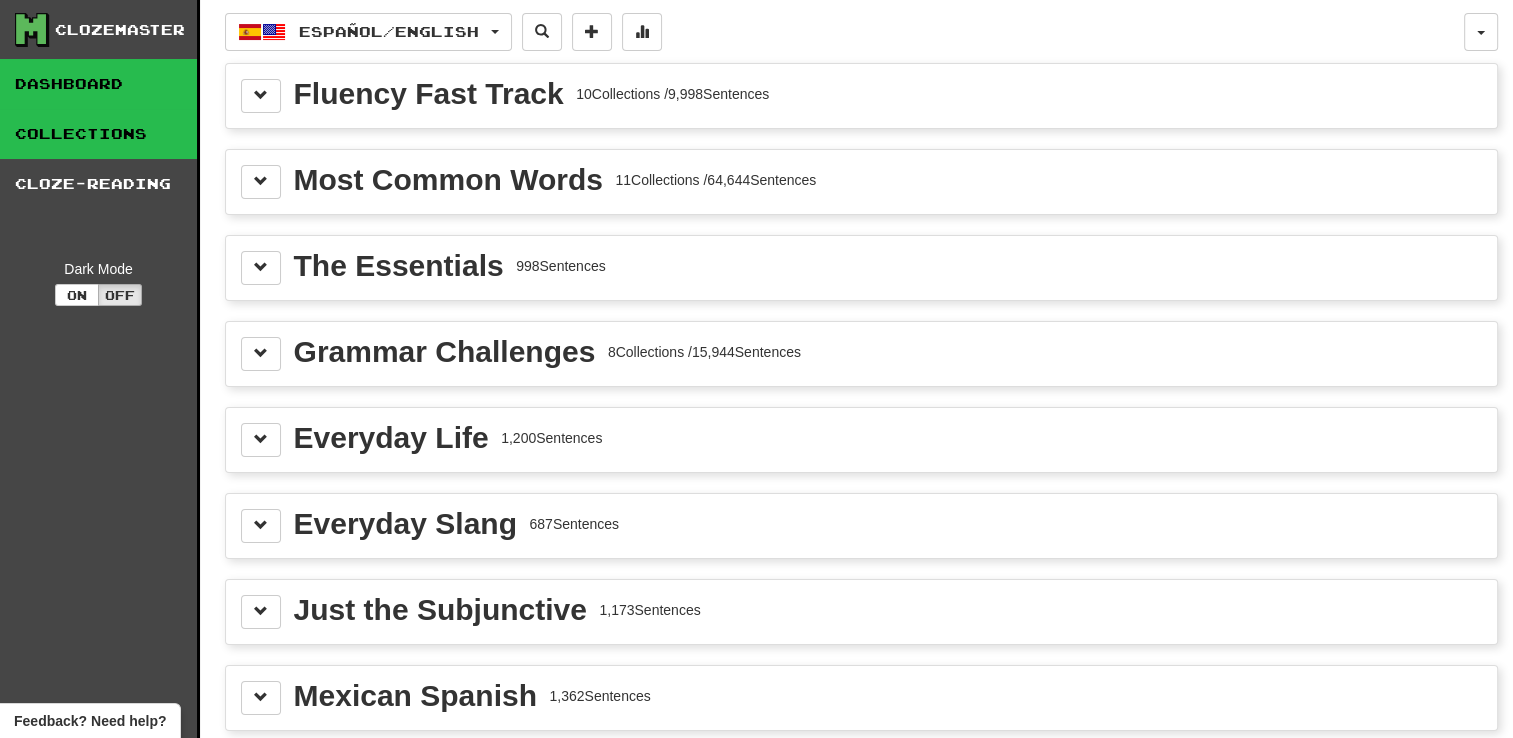 click on "Dashboard" at bounding box center [98, 84] 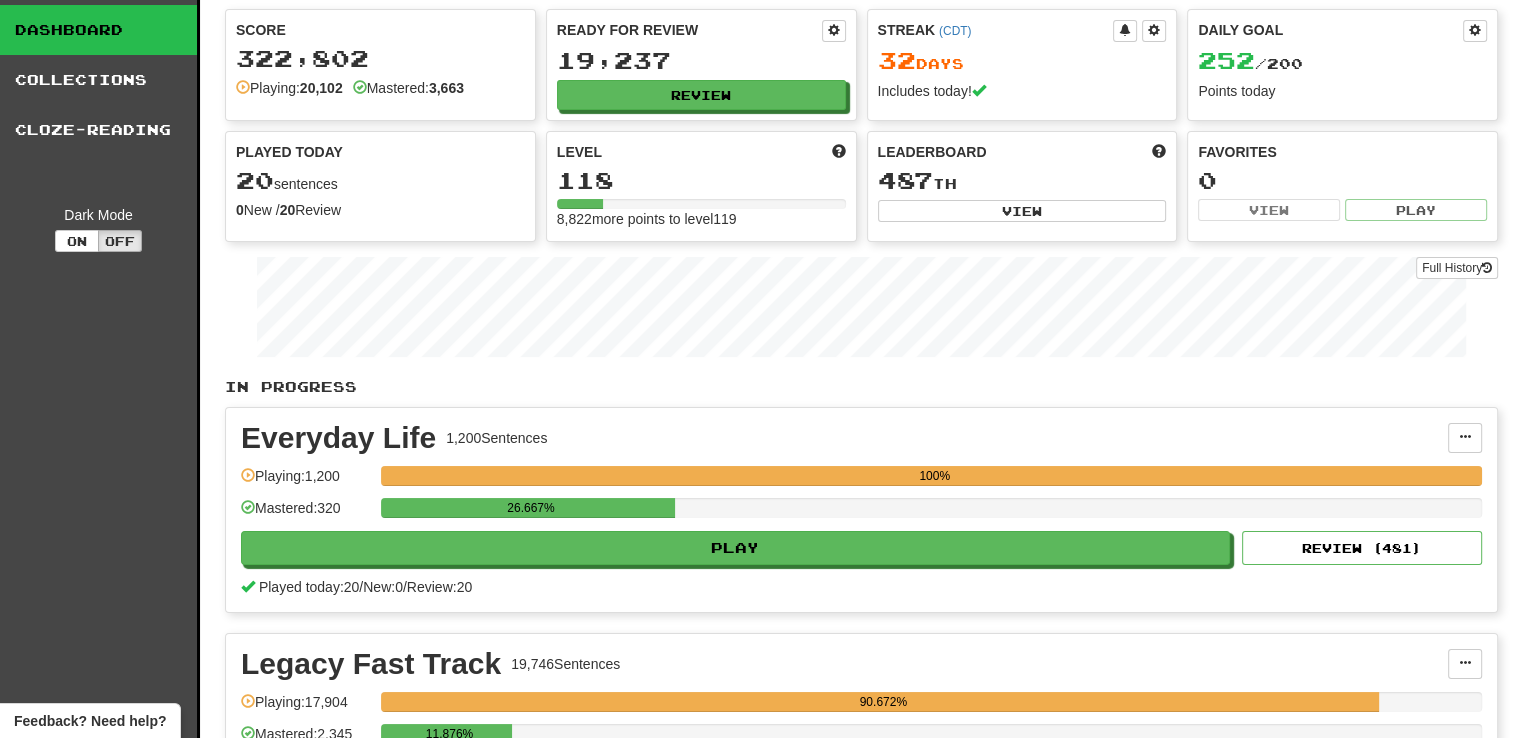 scroll, scrollTop: 0, scrollLeft: 0, axis: both 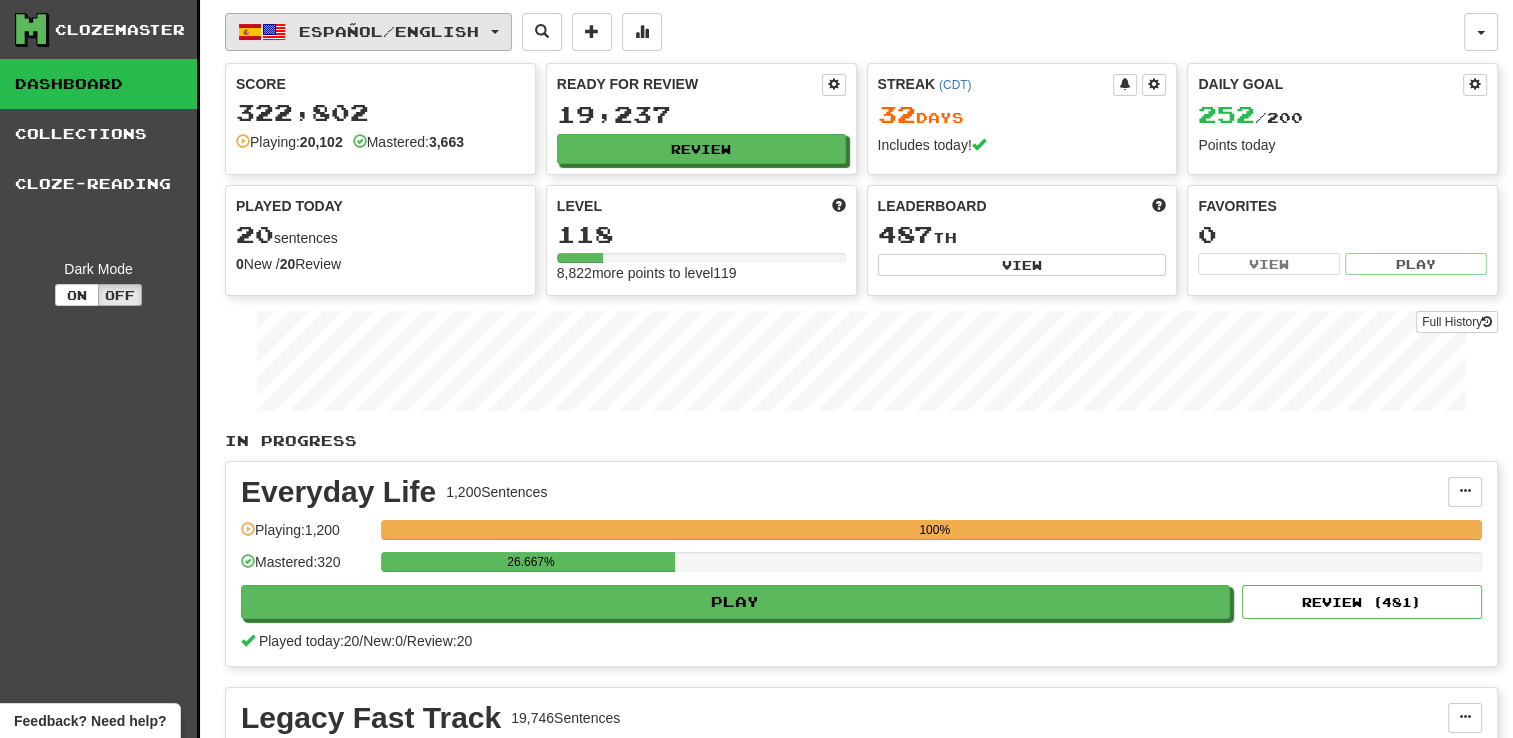 click on "Español  /  English" at bounding box center [368, 32] 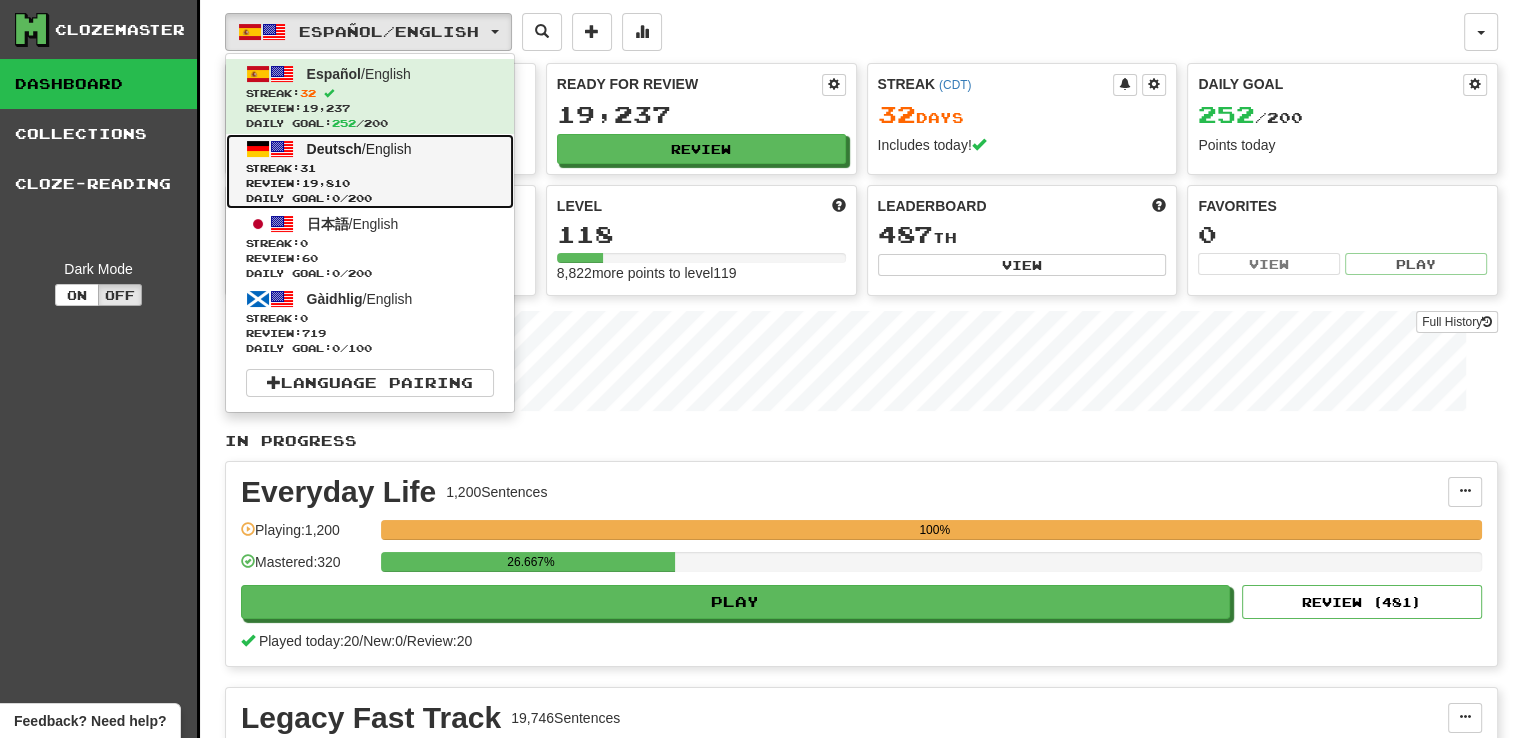 click on "Deutsch" at bounding box center [334, 149] 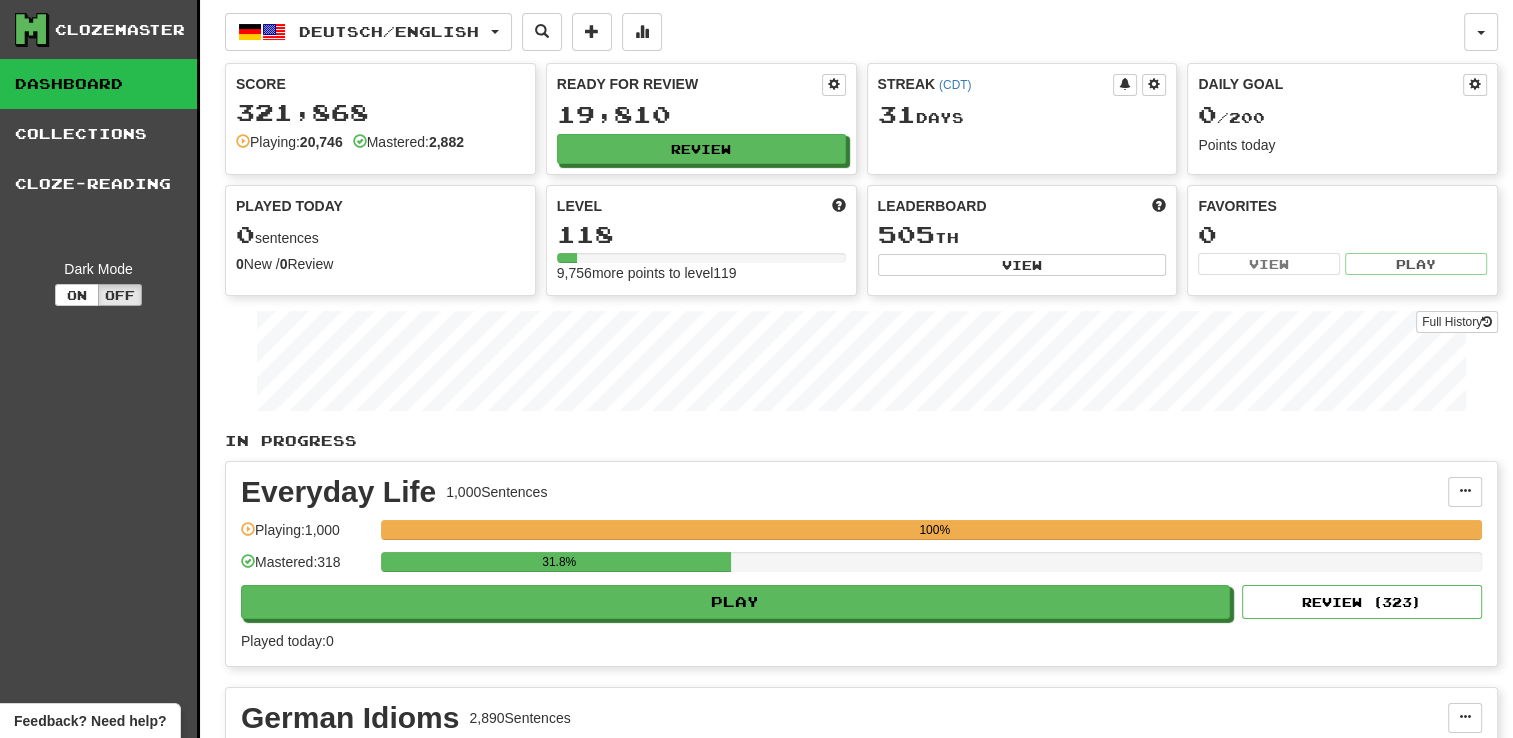 scroll, scrollTop: 0, scrollLeft: 0, axis: both 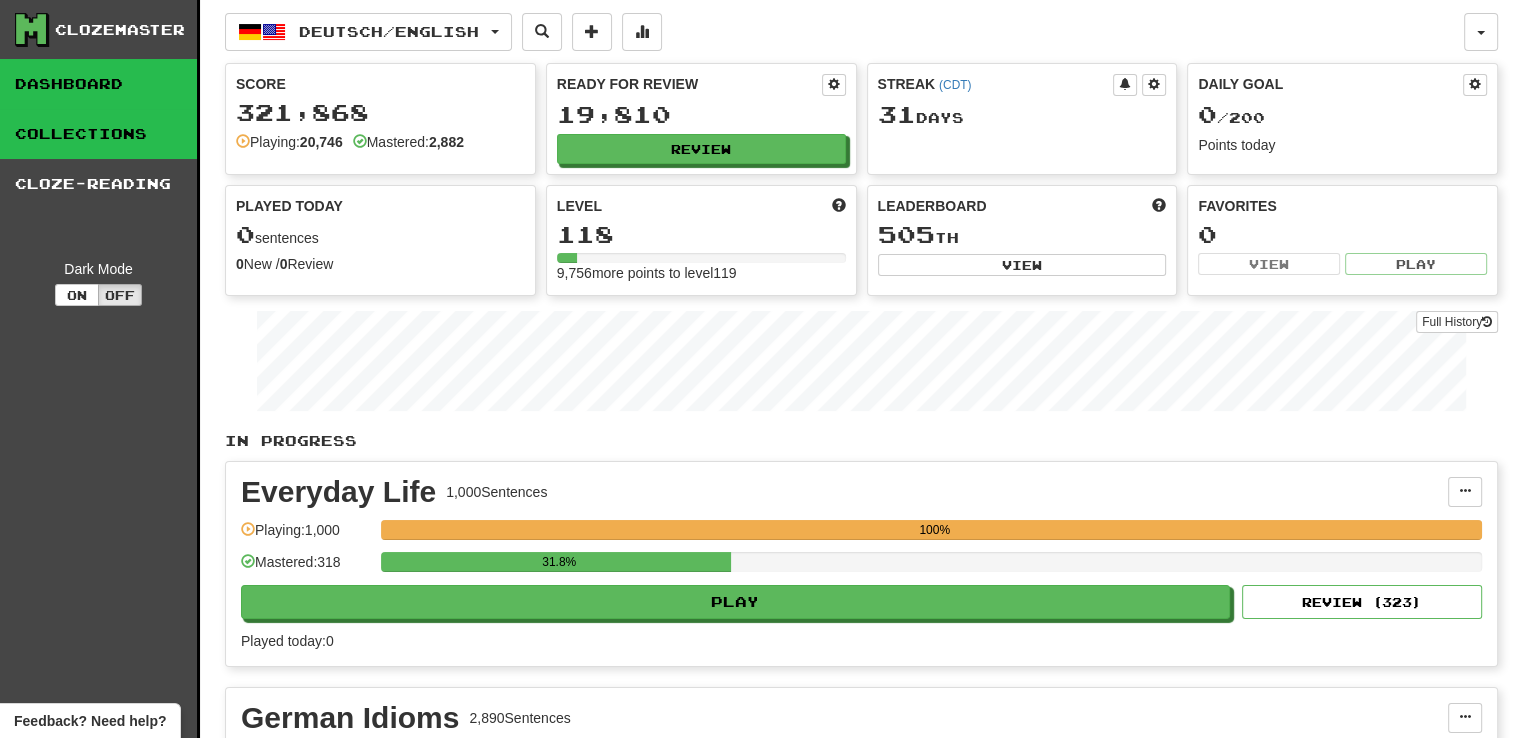 click on "Collections" at bounding box center [98, 134] 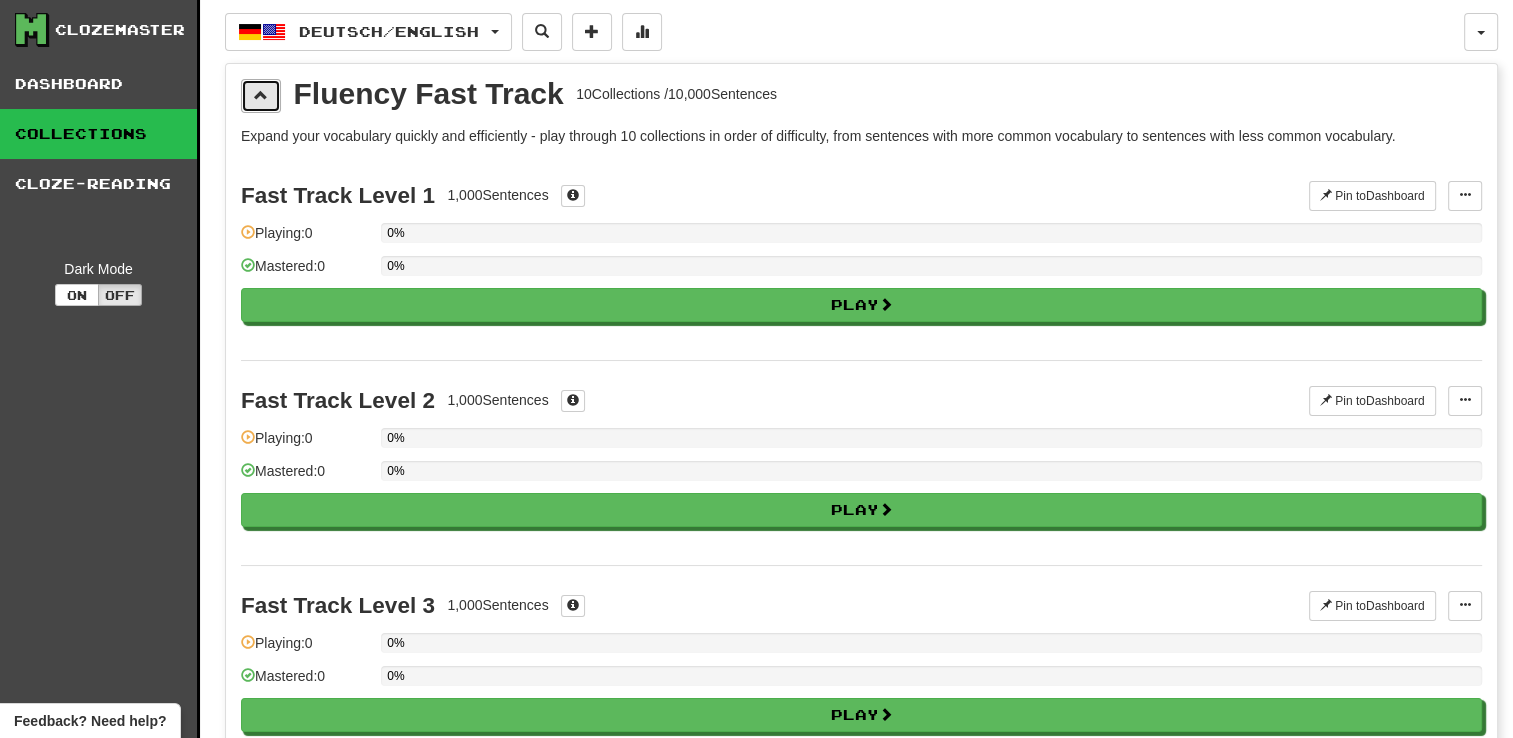 click at bounding box center (261, 95) 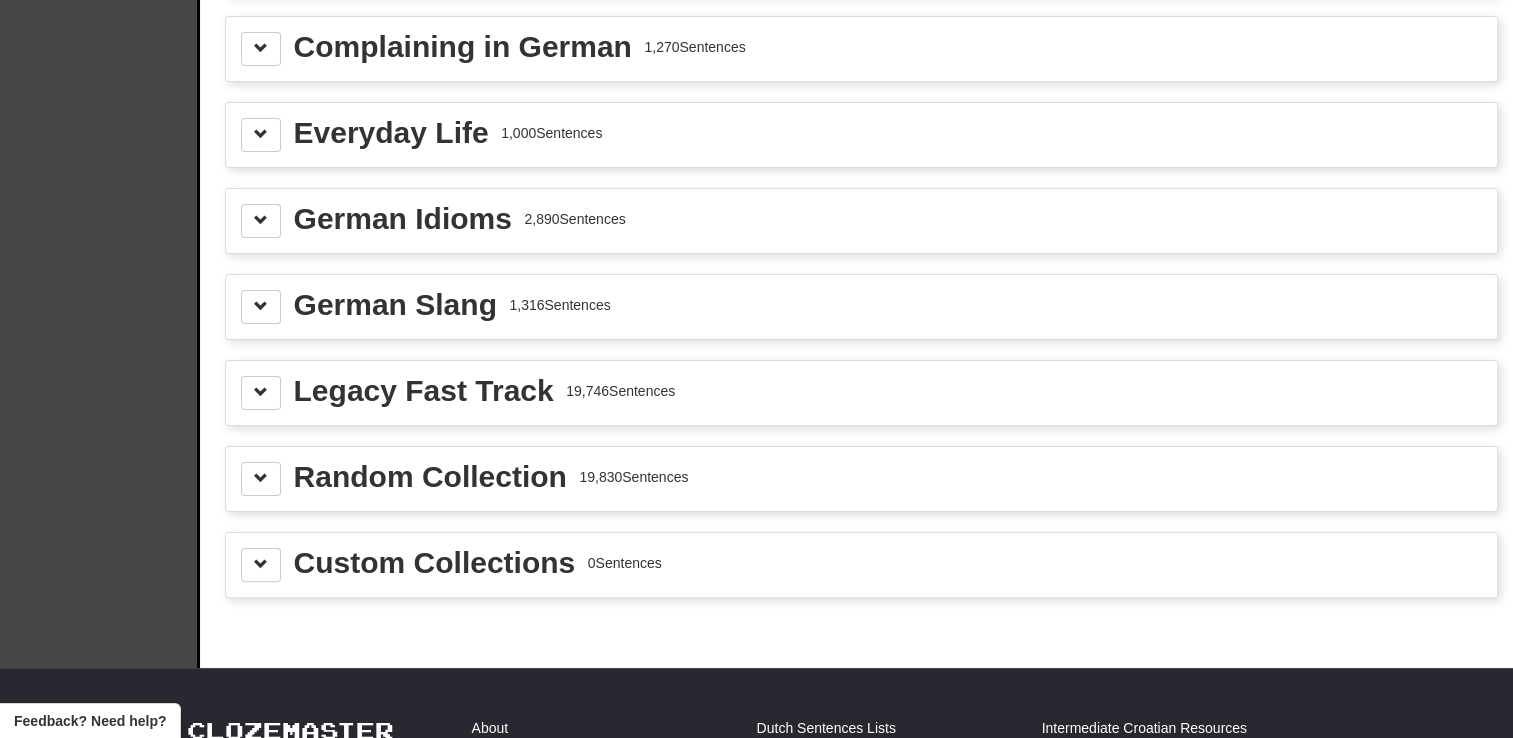 scroll, scrollTop: 400, scrollLeft: 0, axis: vertical 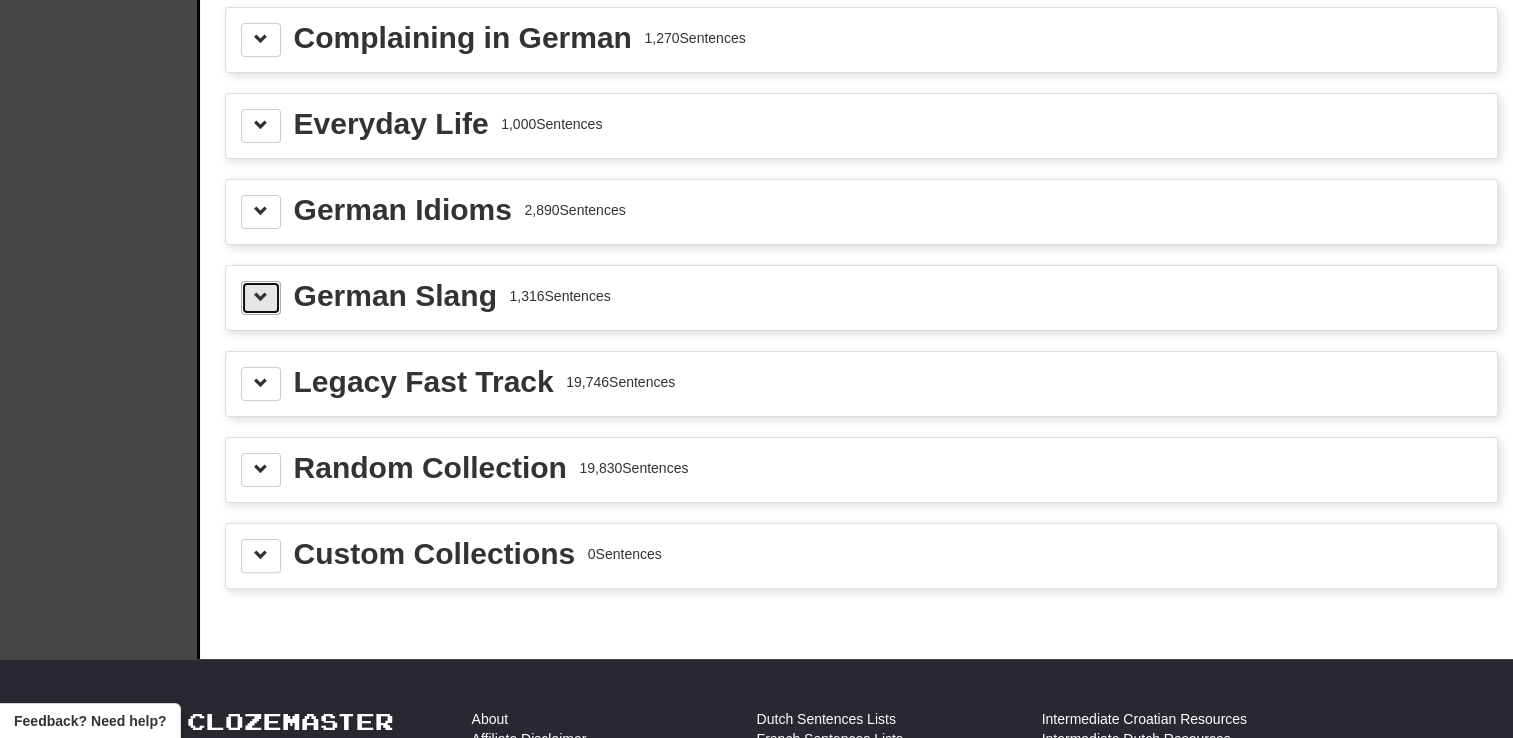 click at bounding box center [261, 297] 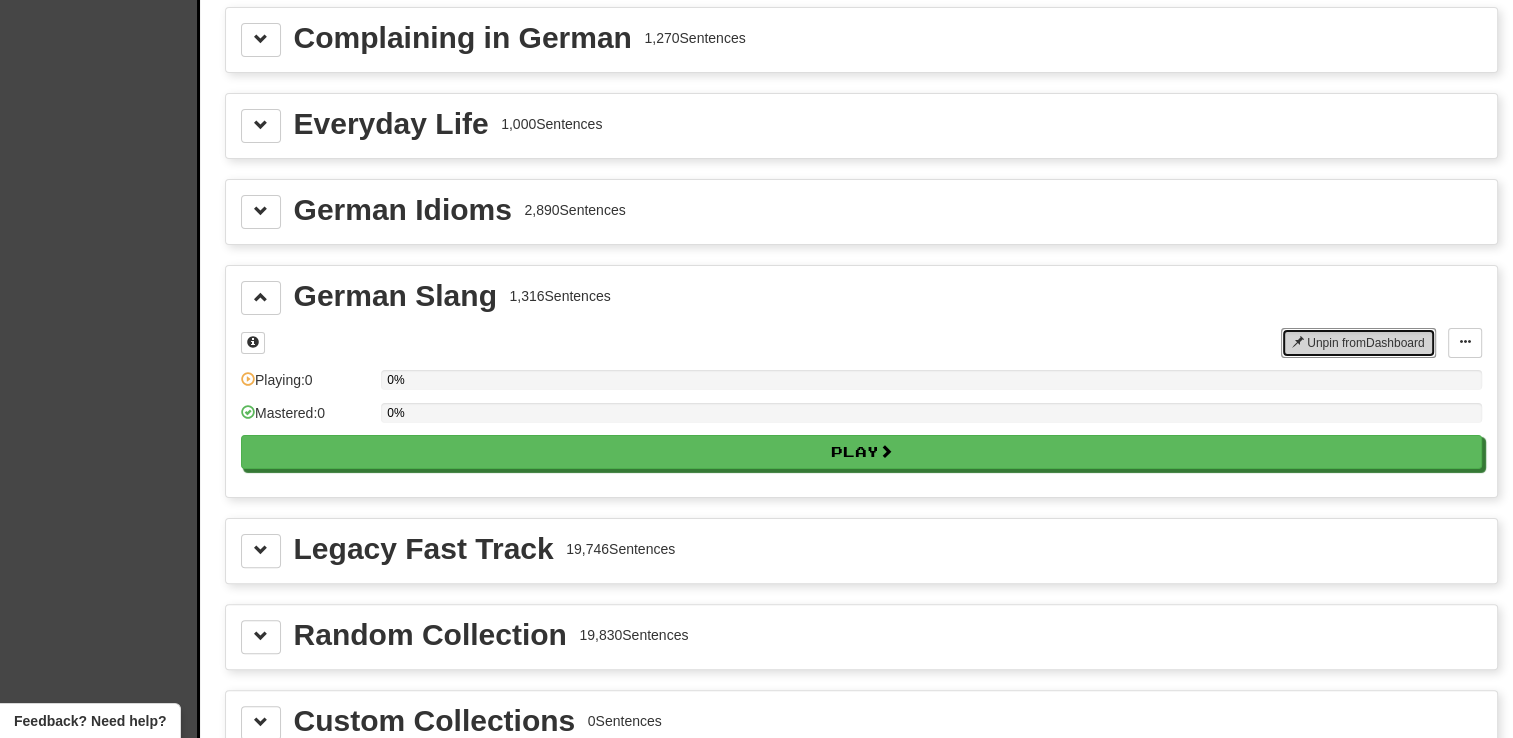click on "Unpin from  Dashboard" at bounding box center (1358, 343) 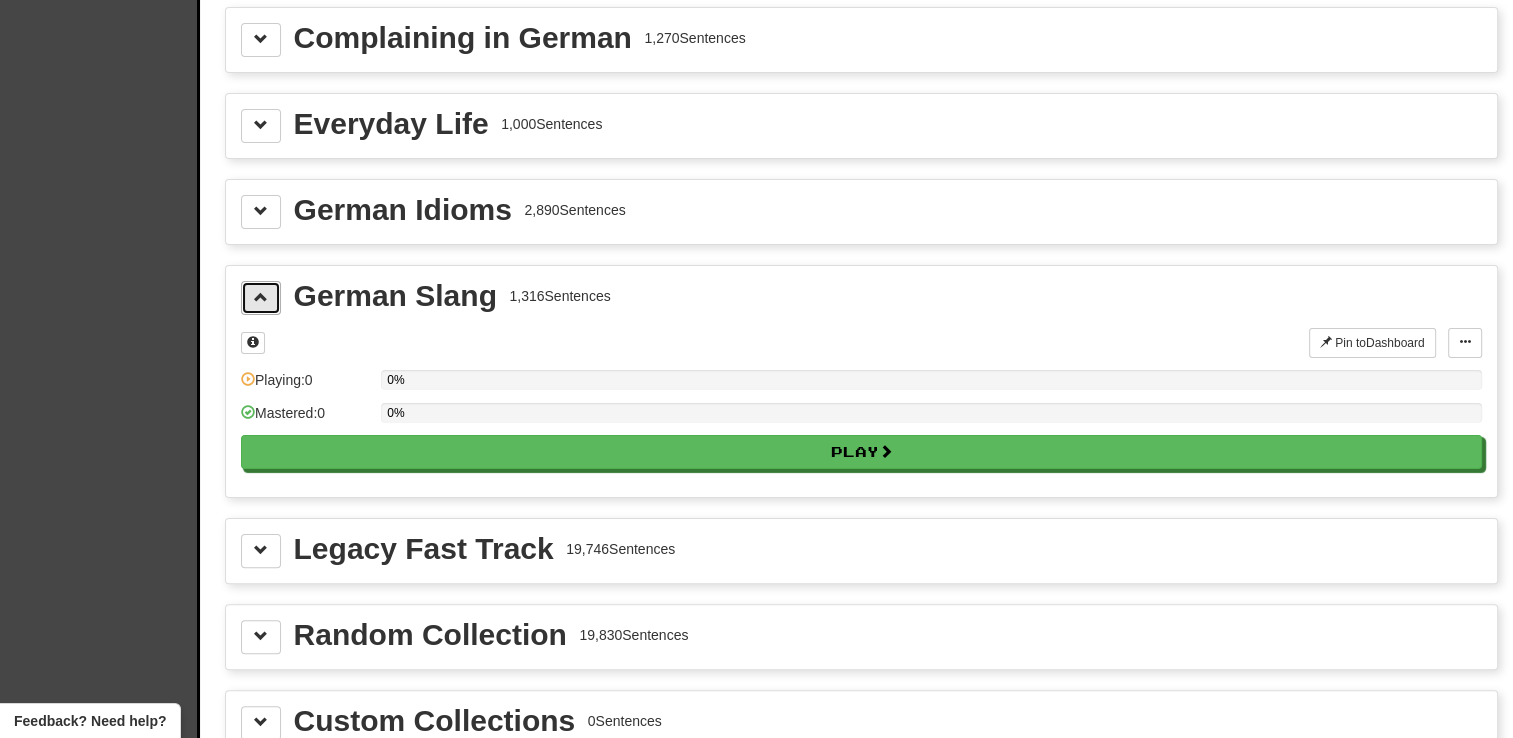 click at bounding box center (261, 298) 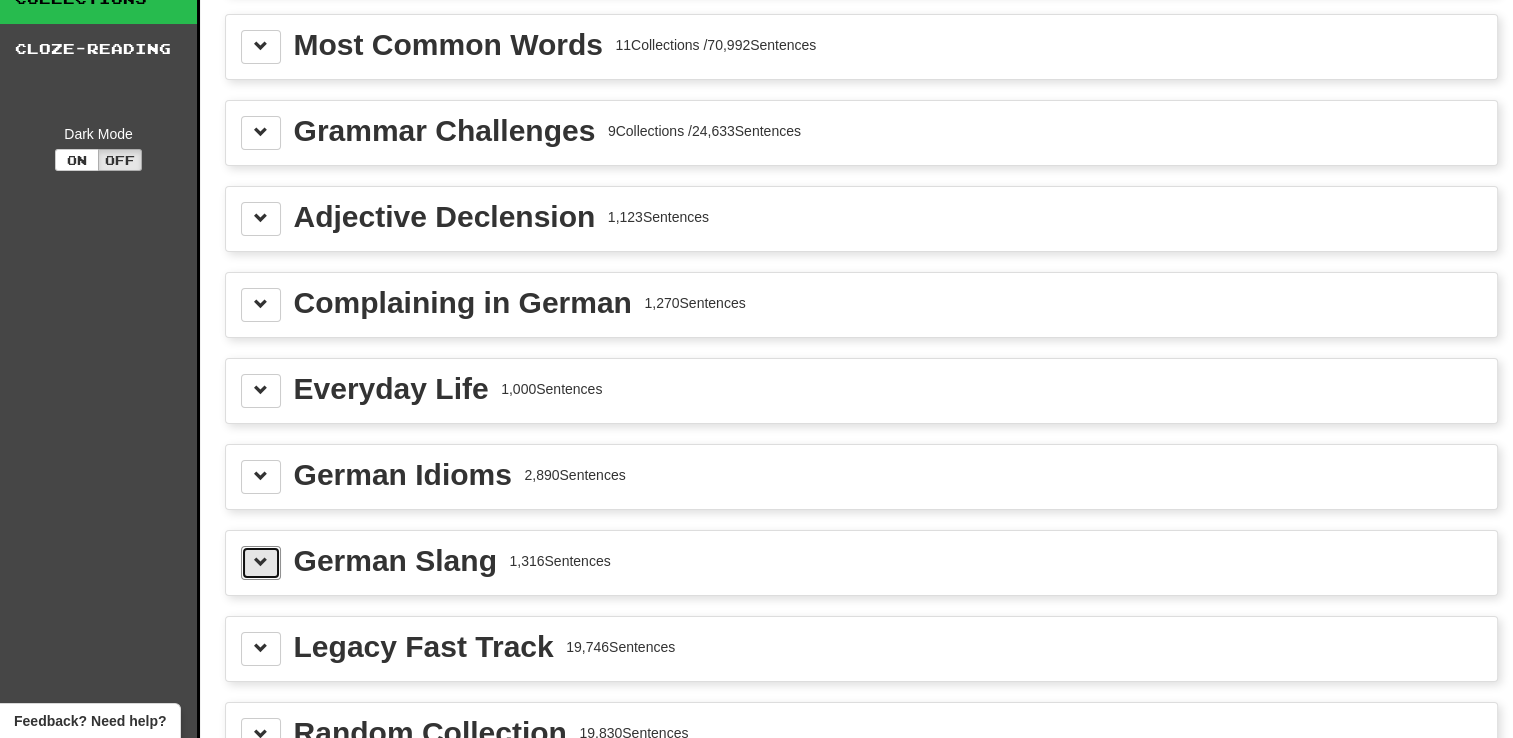 scroll, scrollTop: 100, scrollLeft: 0, axis: vertical 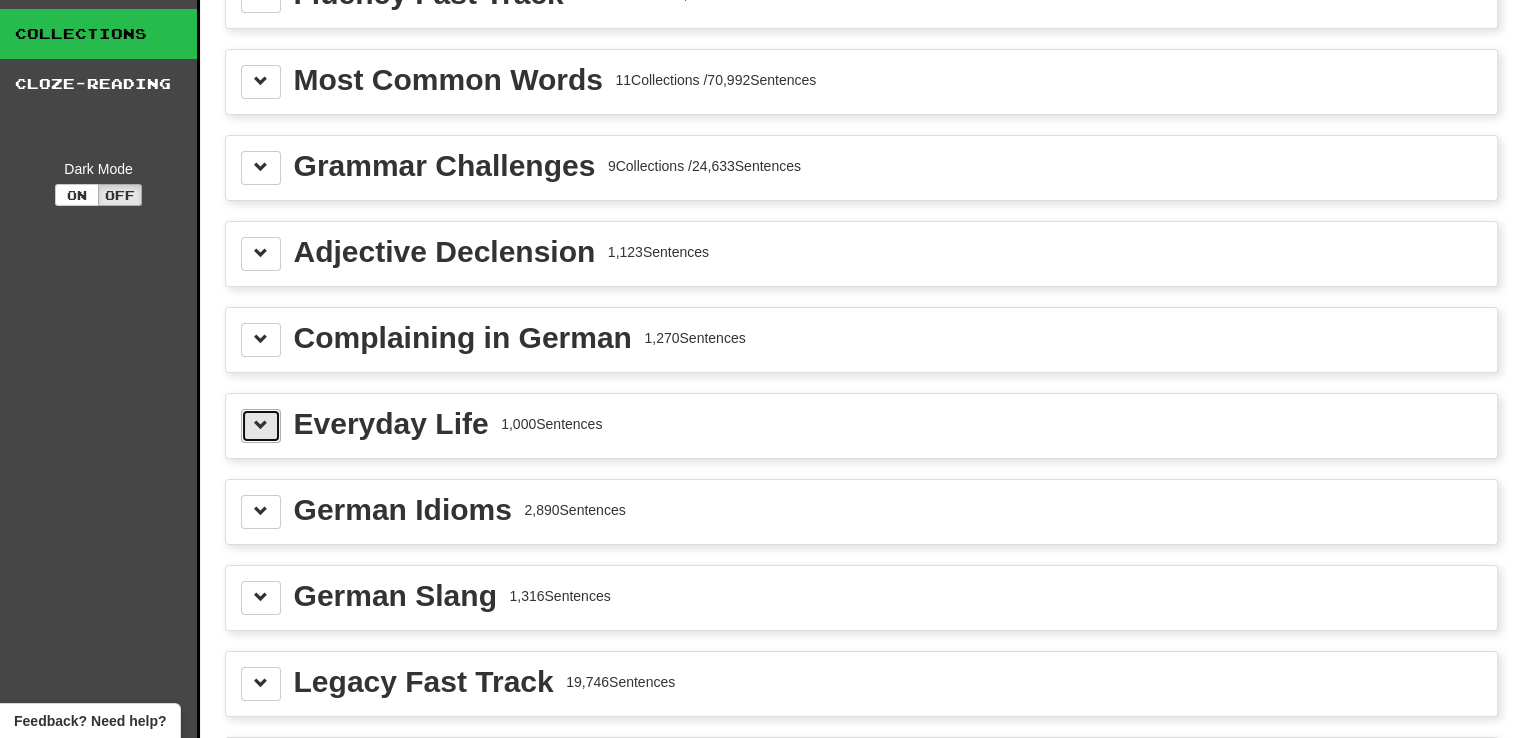 click at bounding box center [261, 425] 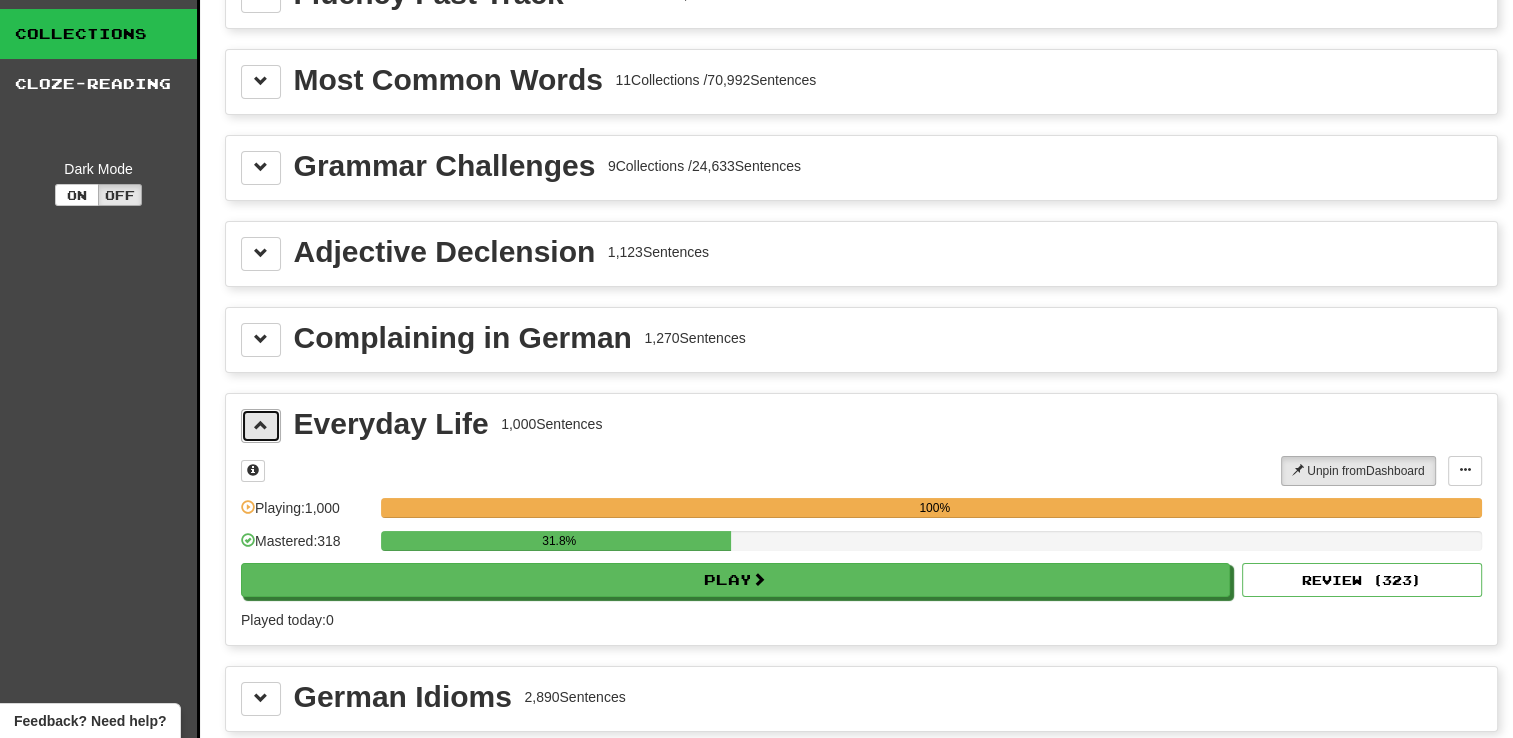 click at bounding box center (261, 425) 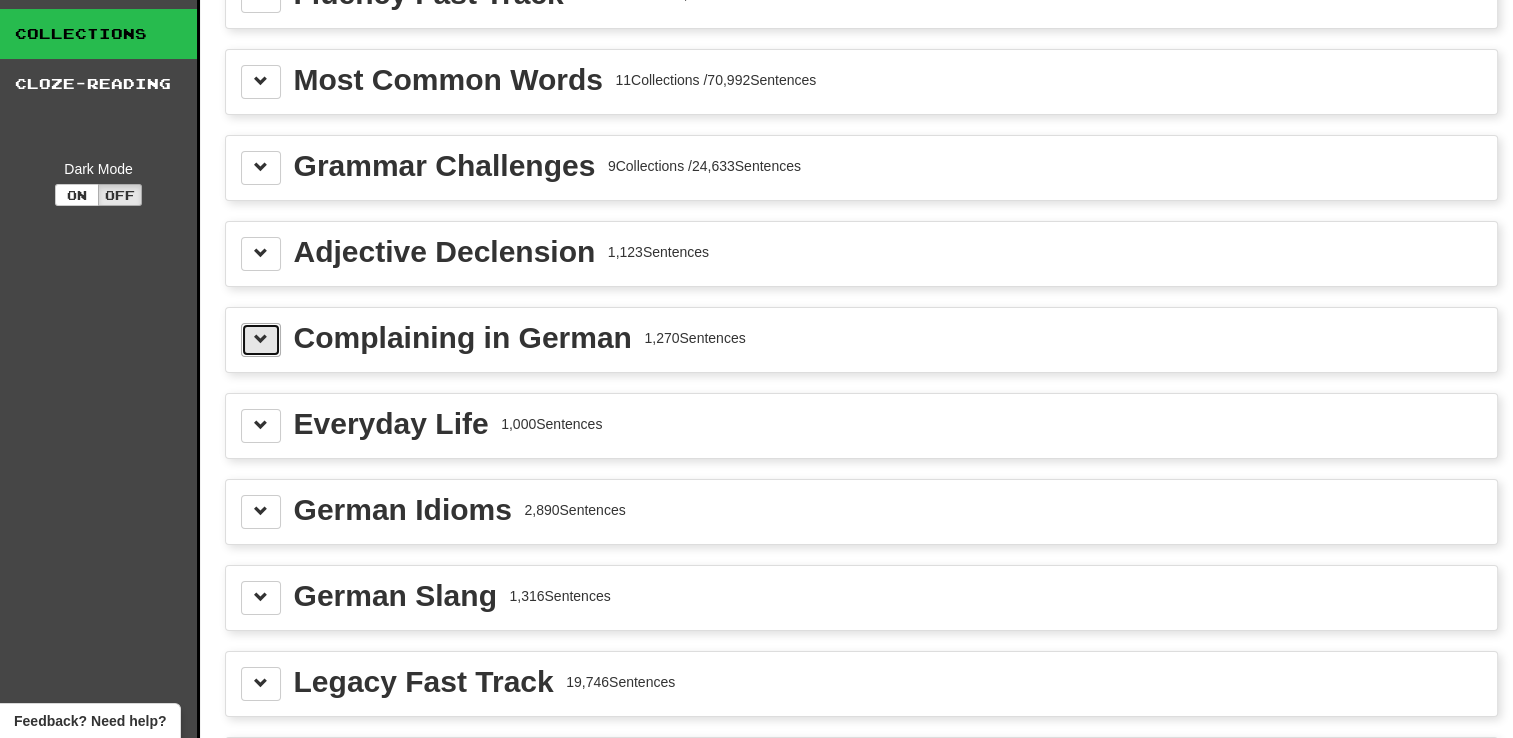 click at bounding box center (261, 339) 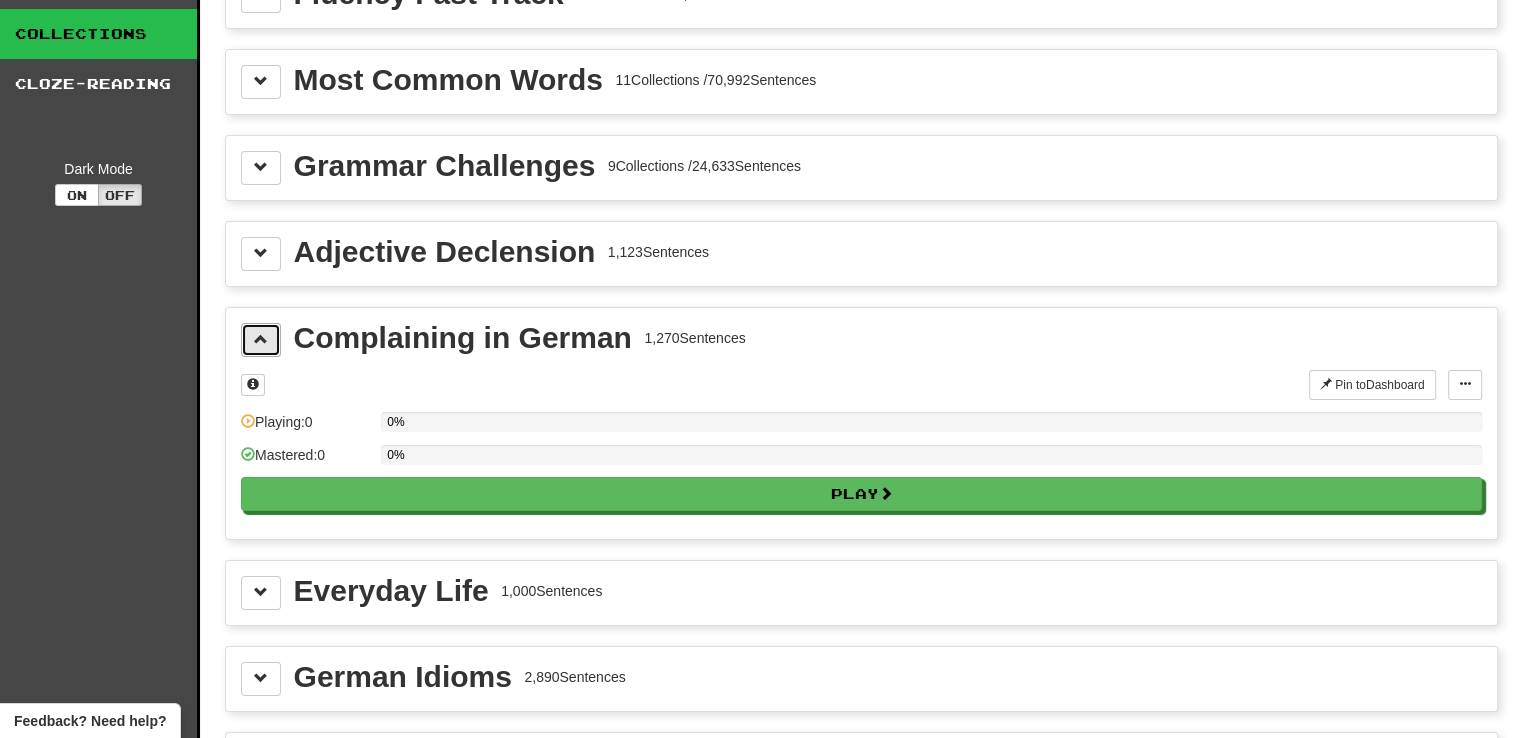 scroll, scrollTop: 0, scrollLeft: 0, axis: both 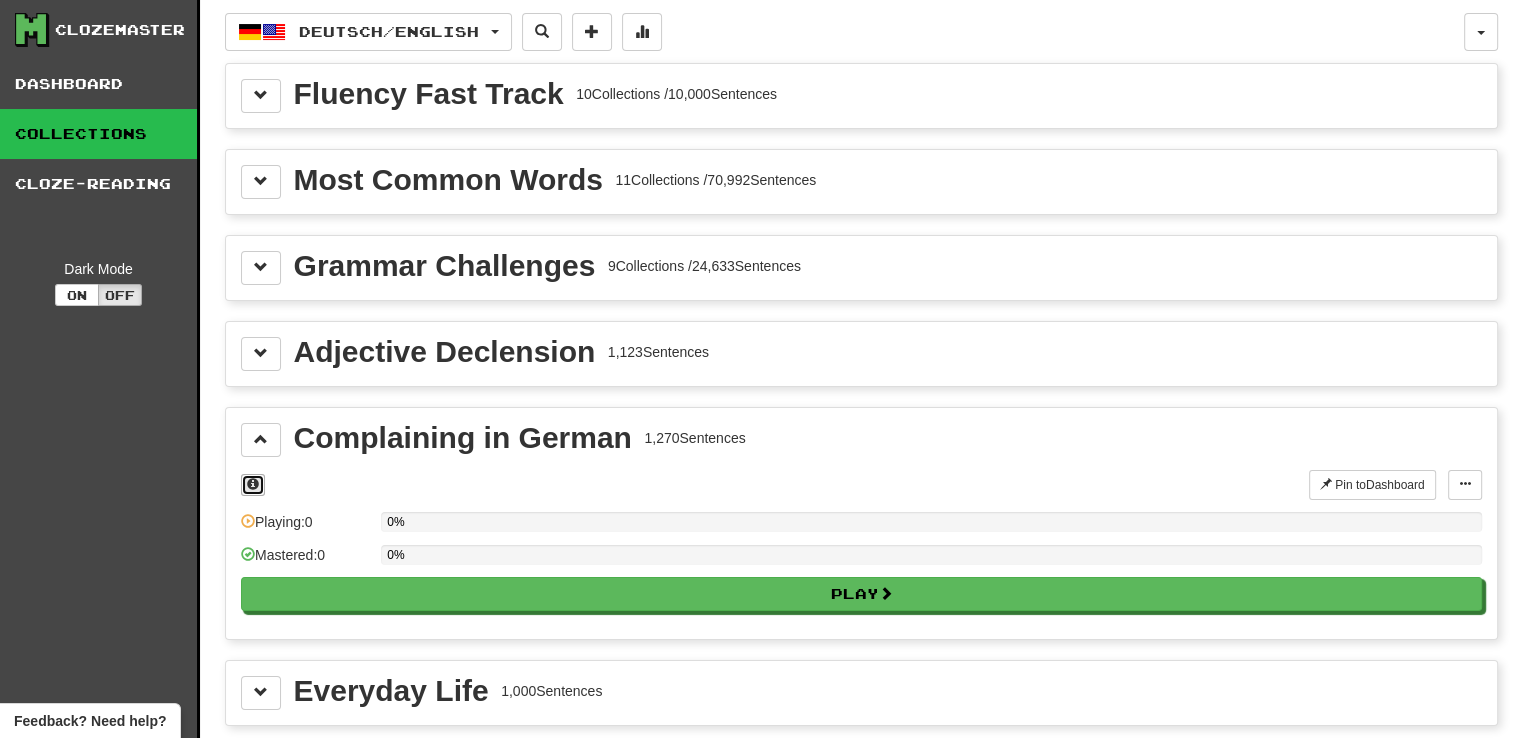 click at bounding box center (253, 484) 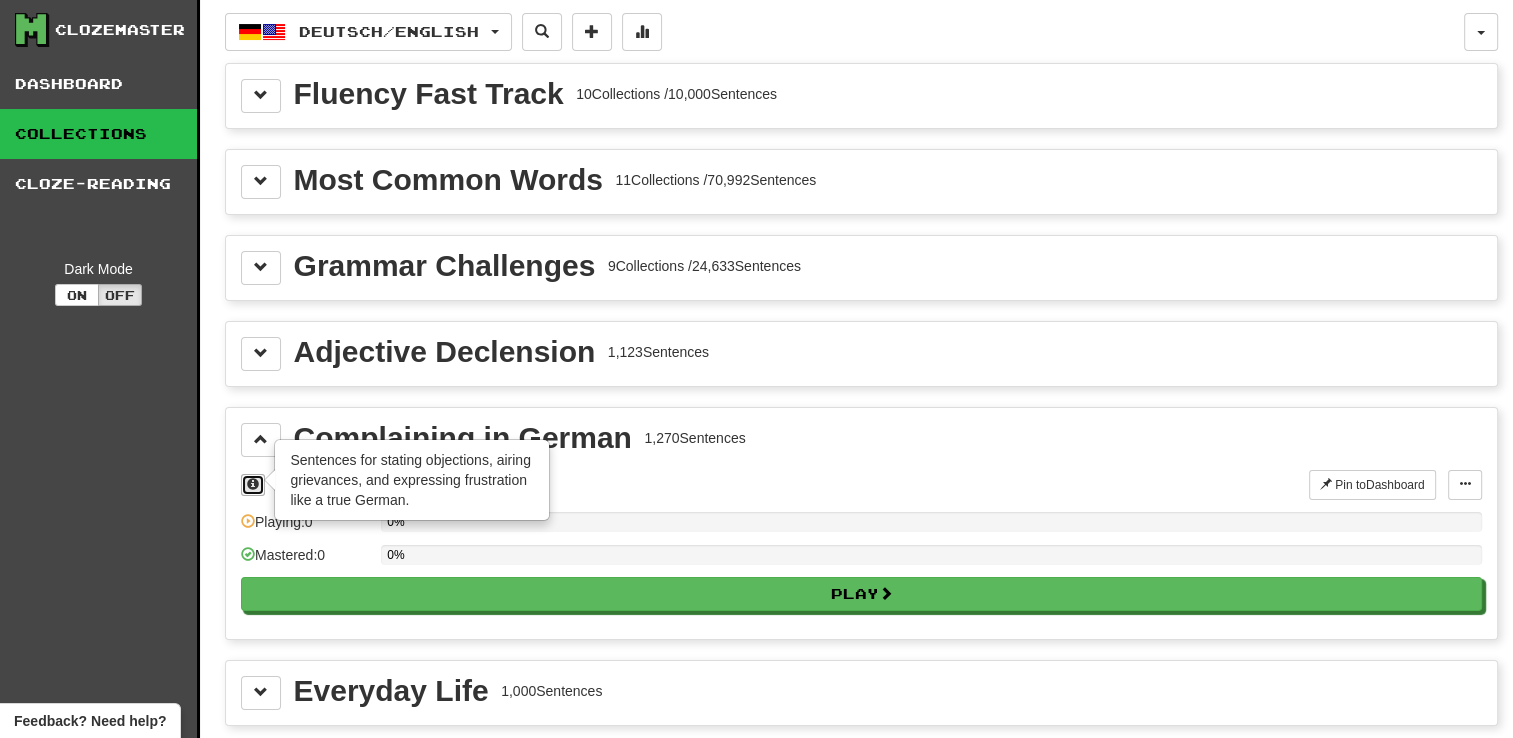 click at bounding box center [253, 484] 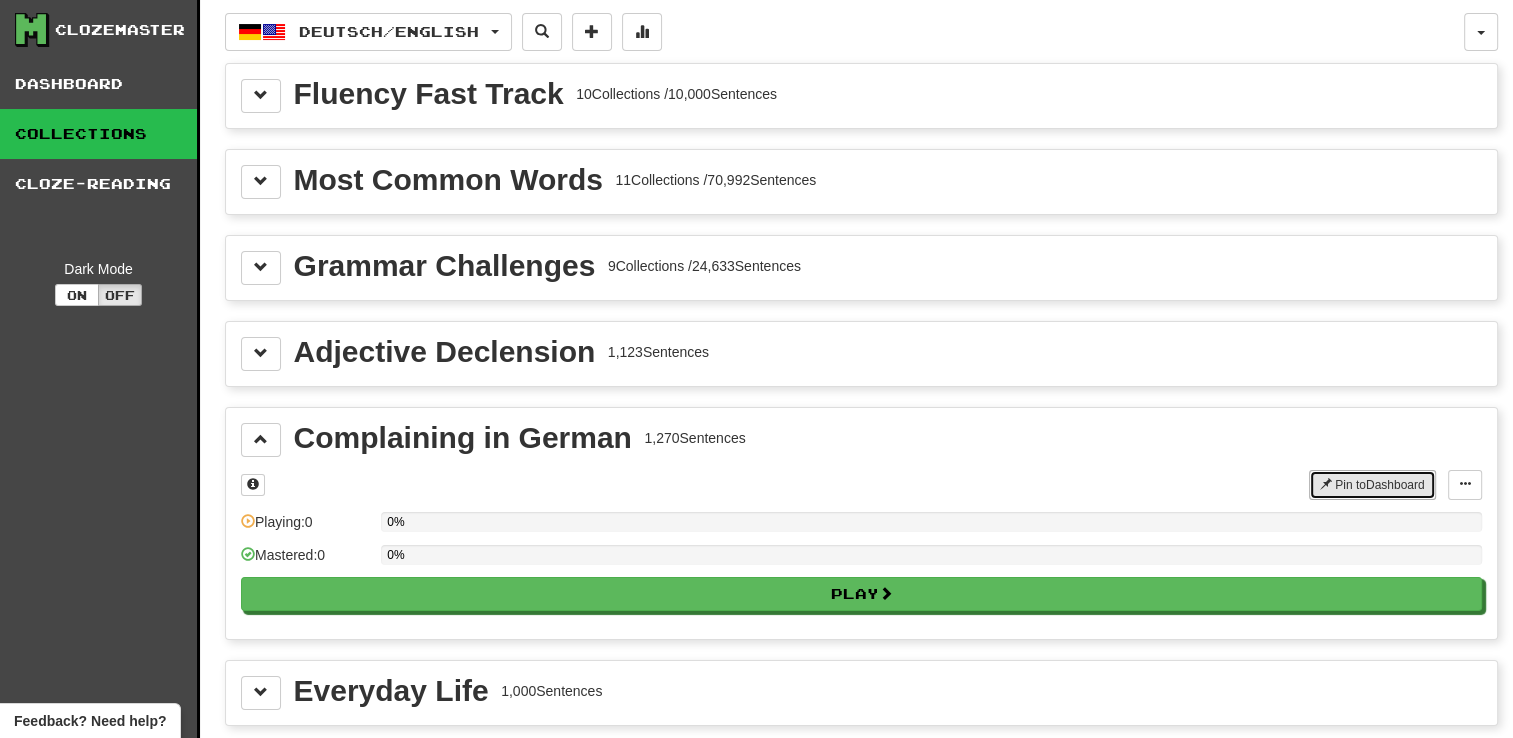 click on "Pin to  Dashboard" at bounding box center (1372, 485) 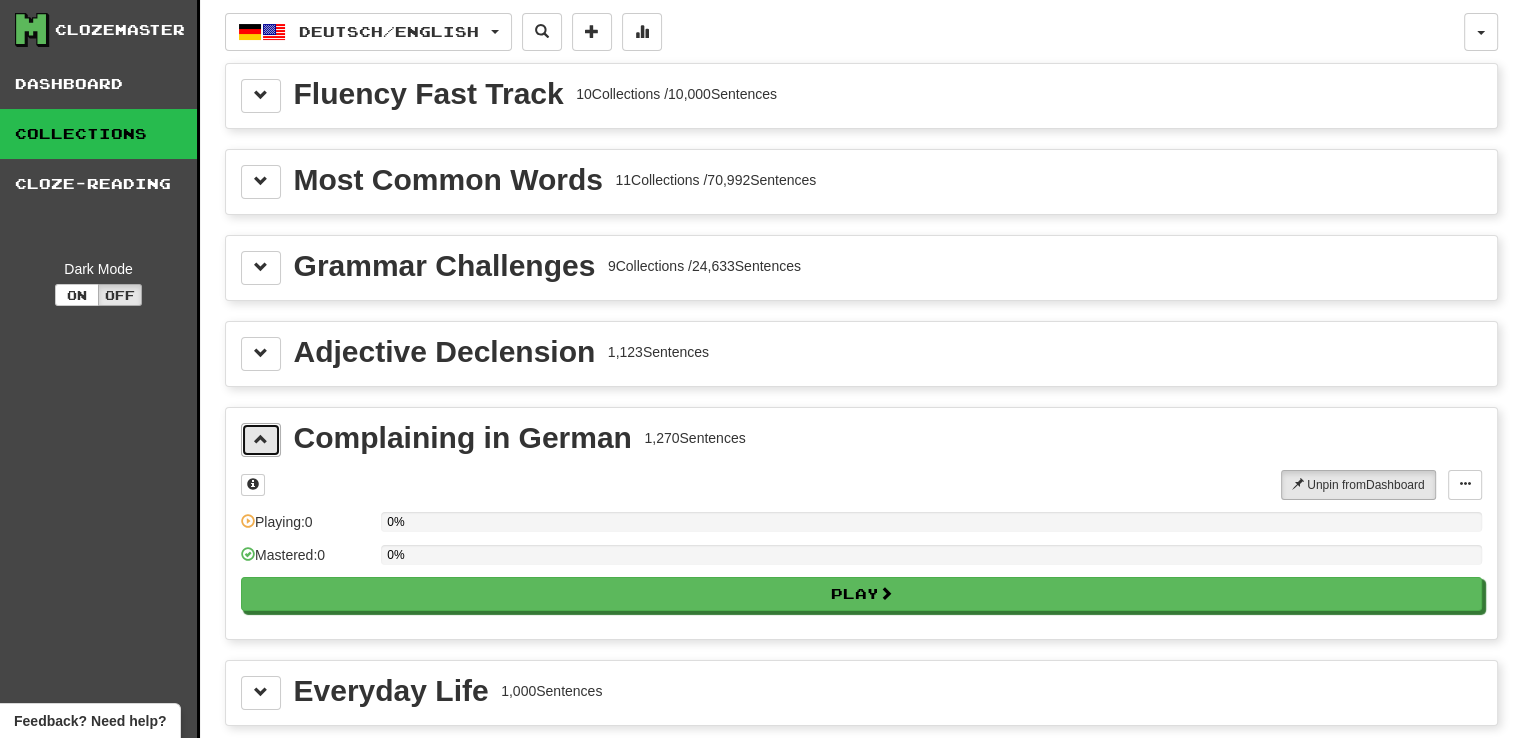 click at bounding box center [261, 439] 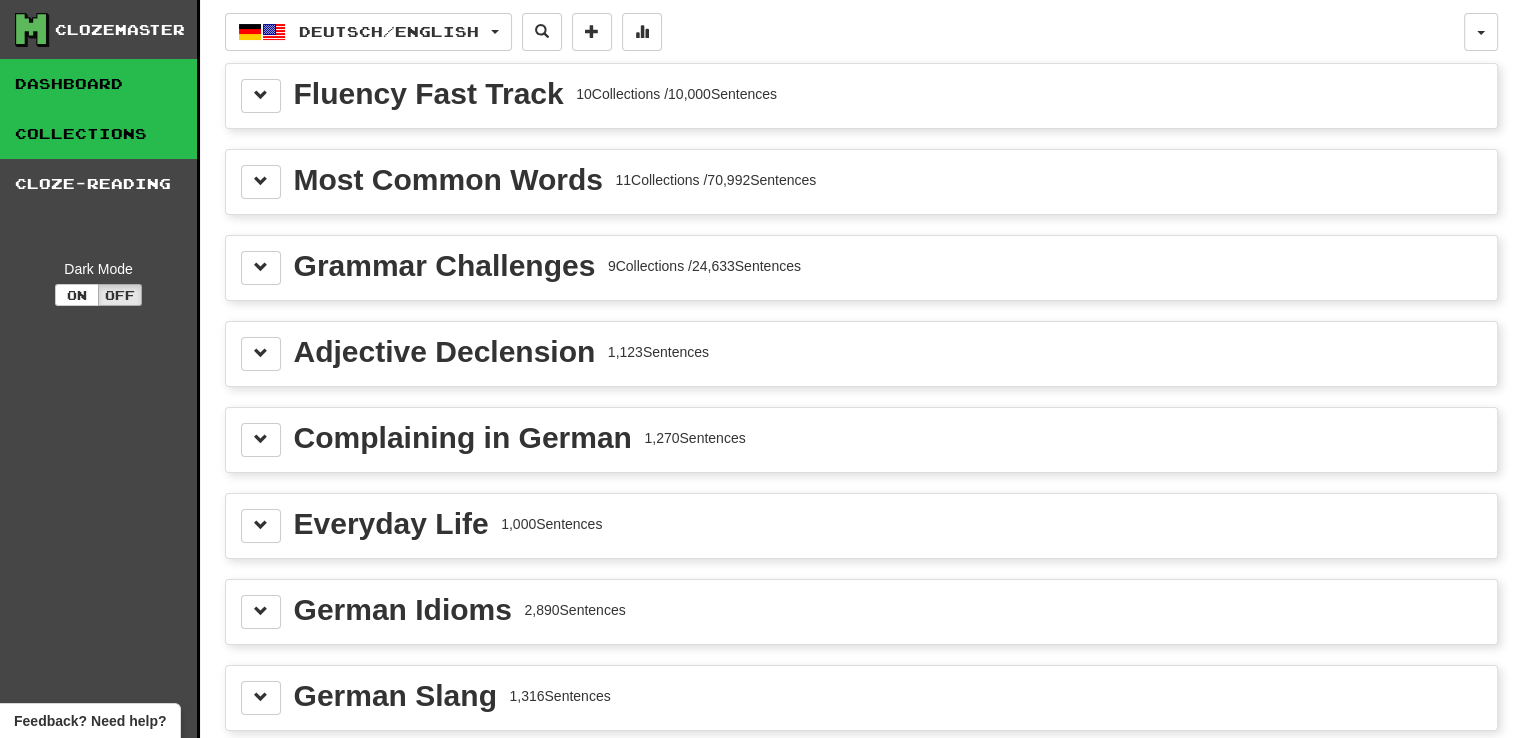click on "Dashboard" at bounding box center (98, 84) 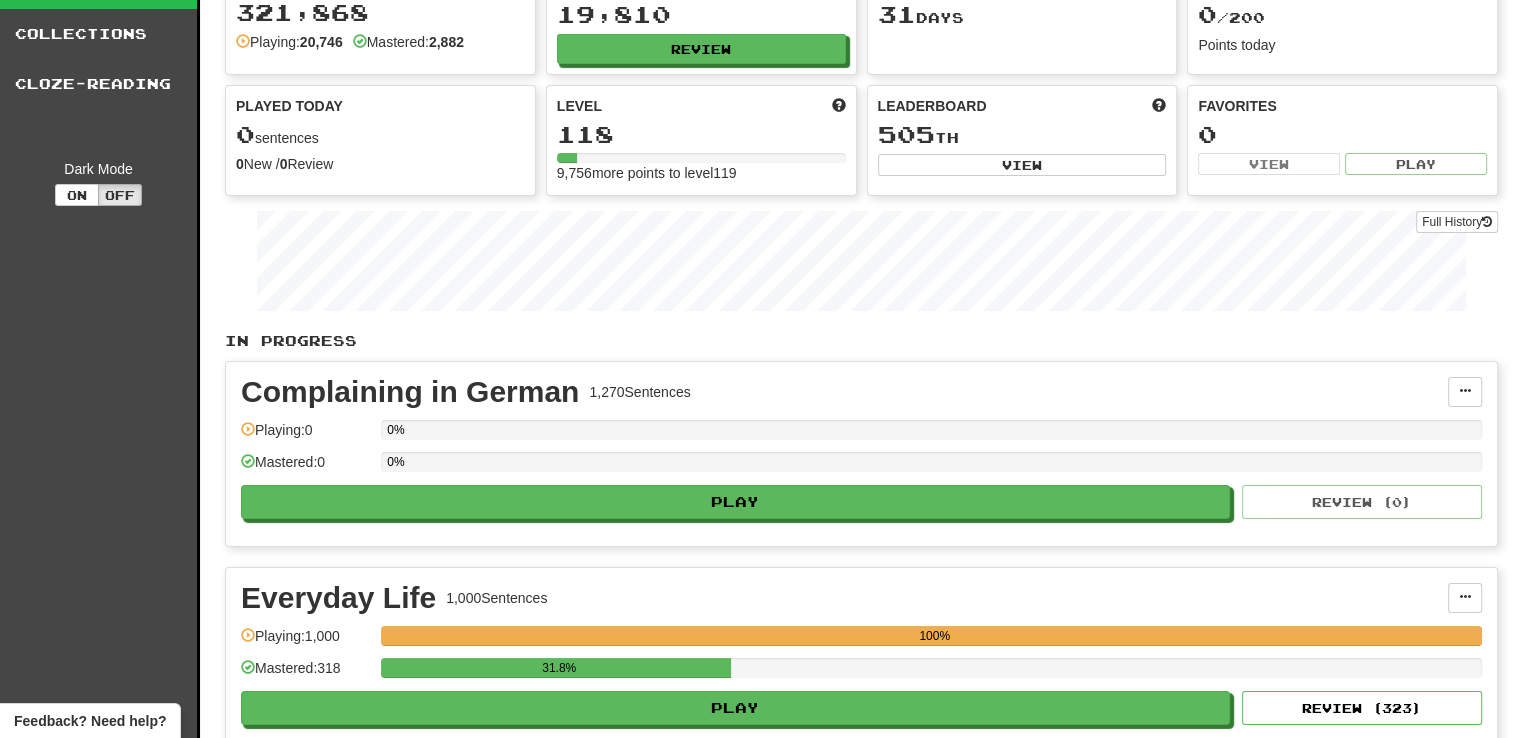scroll, scrollTop: 0, scrollLeft: 0, axis: both 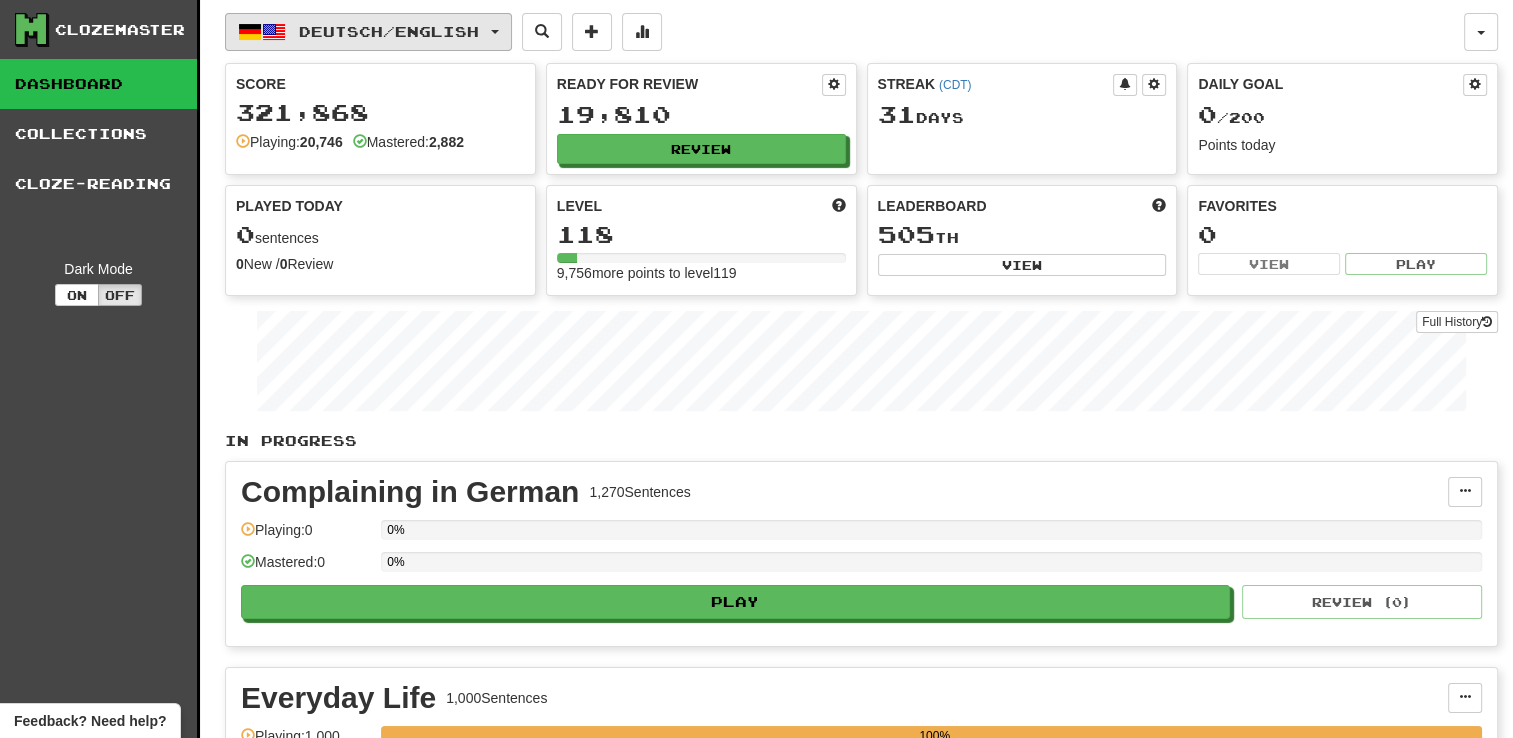 click on "Deutsch  /  English" at bounding box center (389, 31) 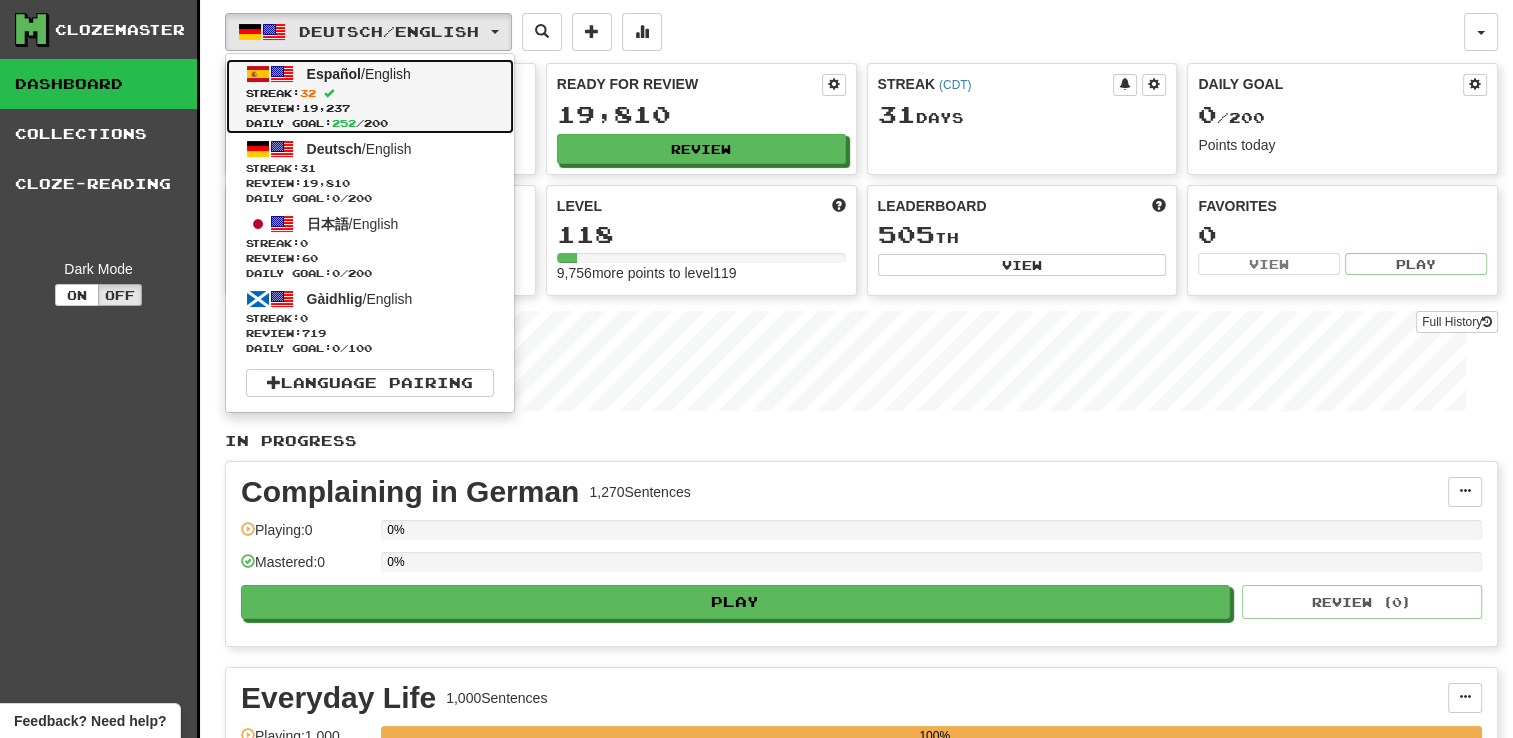 click on "Streak:  32" at bounding box center (370, 93) 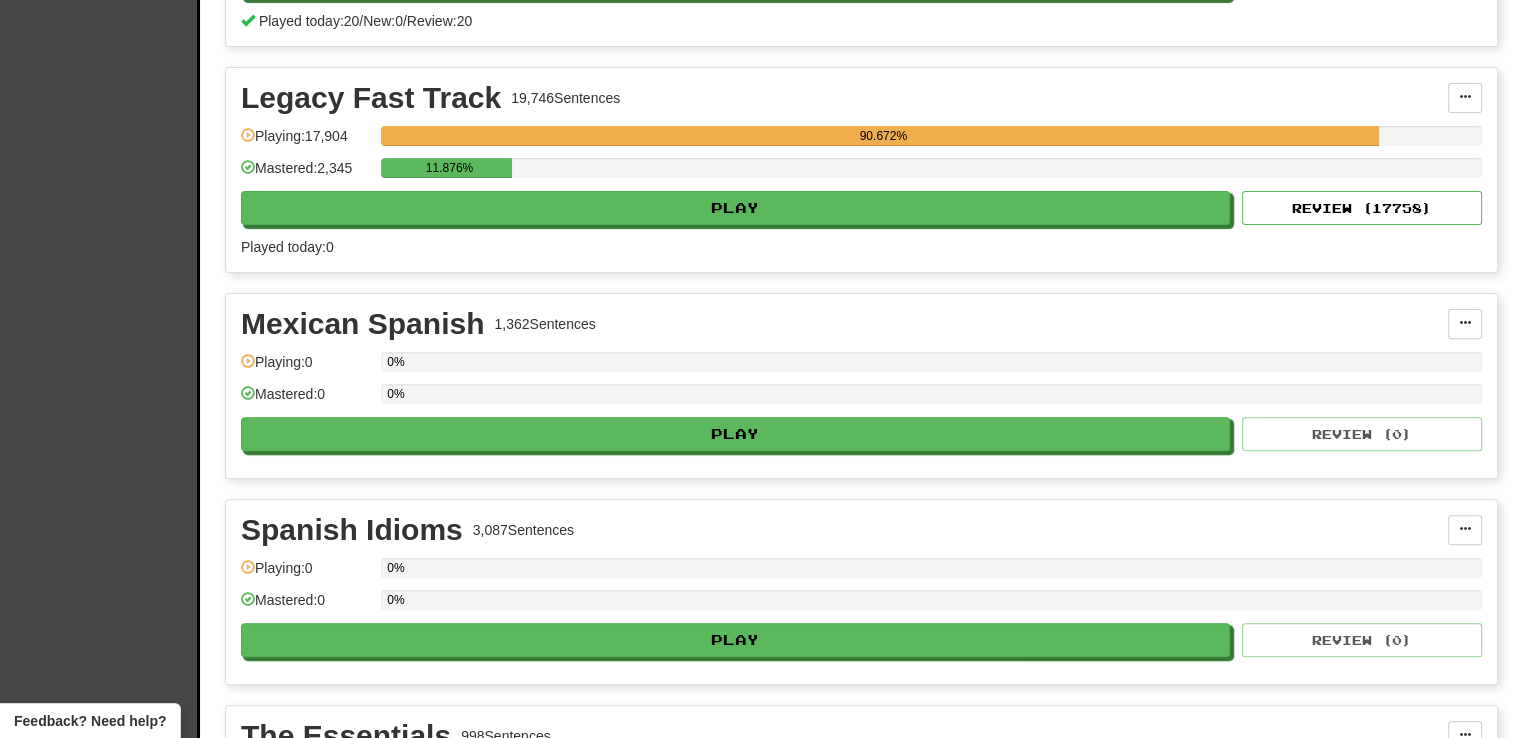 scroll, scrollTop: 0, scrollLeft: 0, axis: both 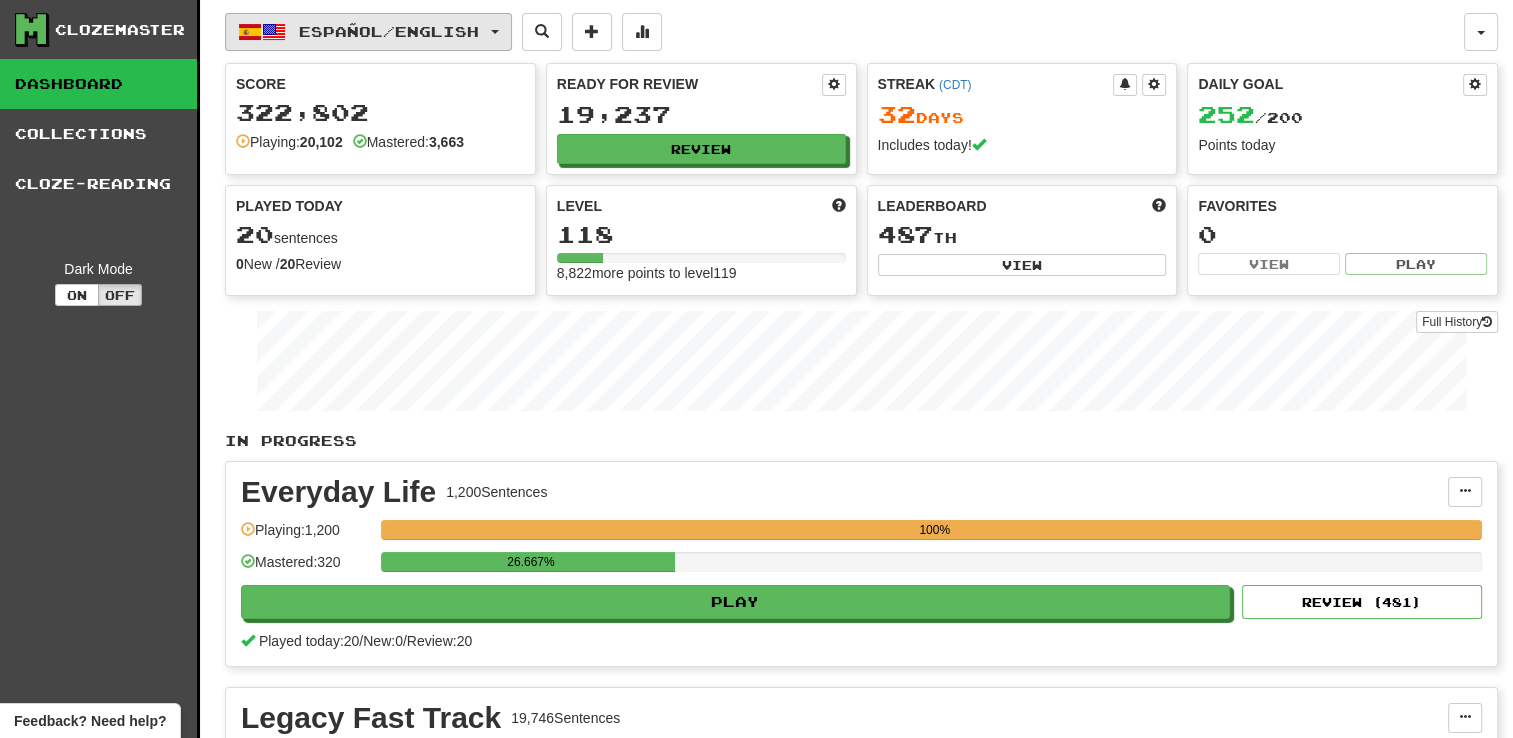 click on "Español  /  English" at bounding box center (368, 32) 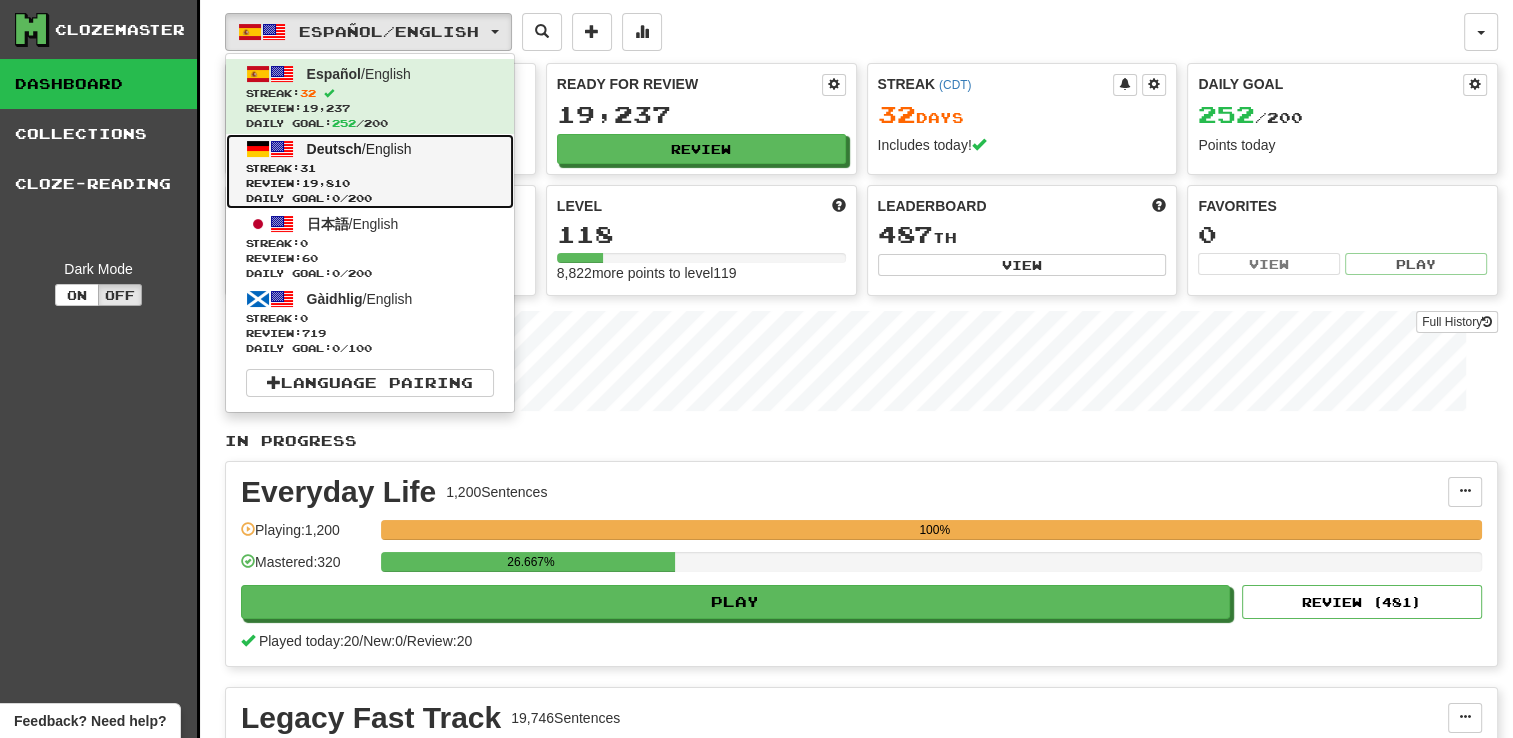 click on "Deutsch  /  English" at bounding box center [359, 149] 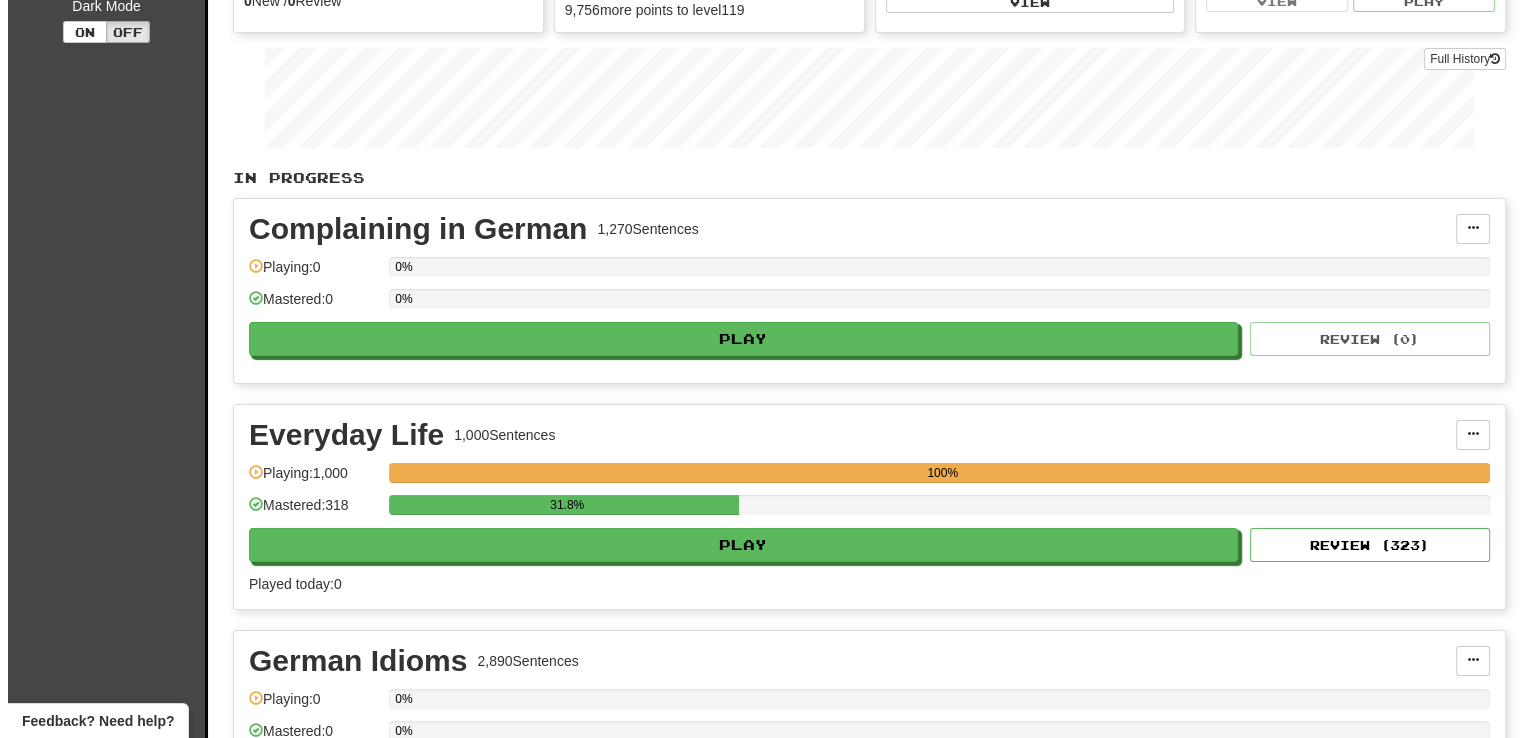 scroll, scrollTop: 400, scrollLeft: 0, axis: vertical 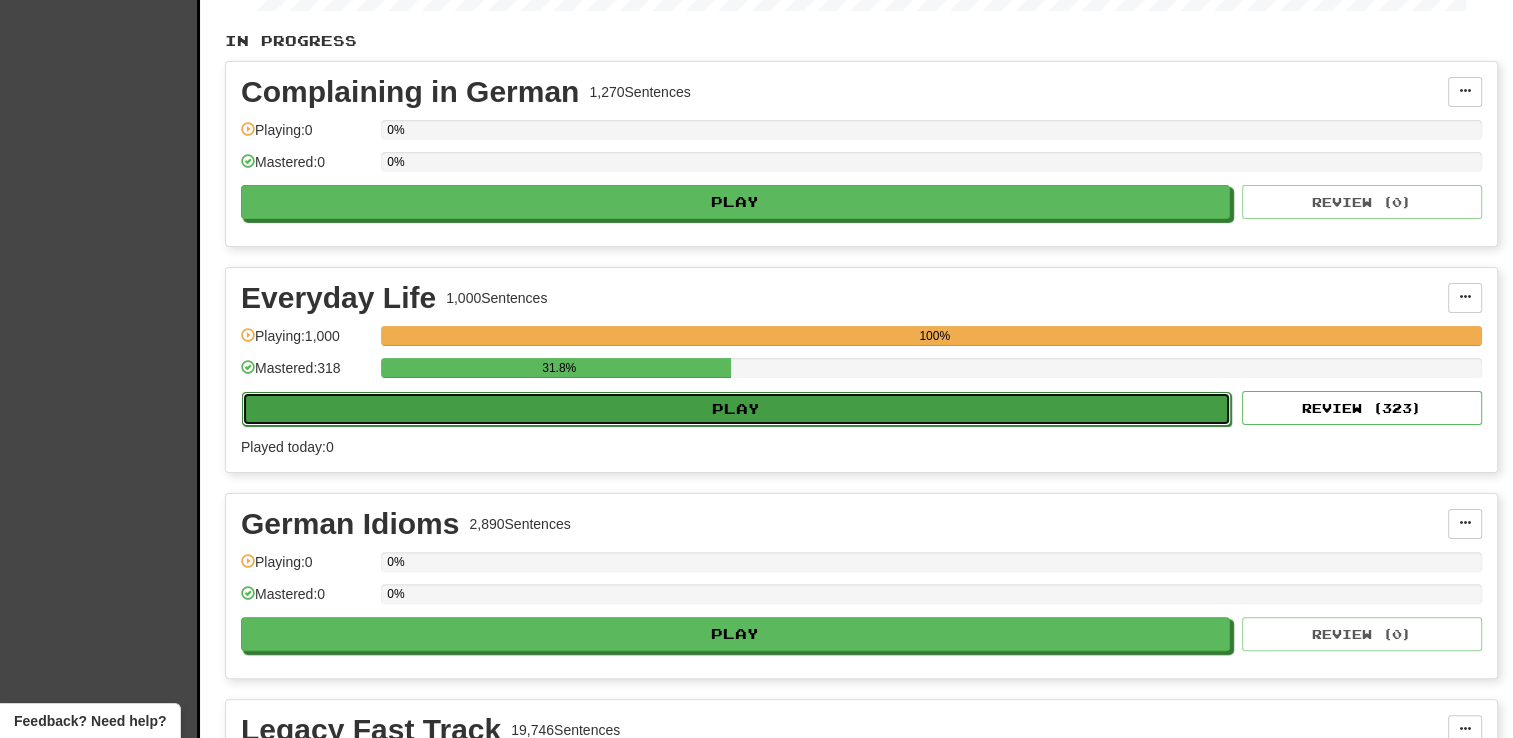 click on "Play" at bounding box center [736, 409] 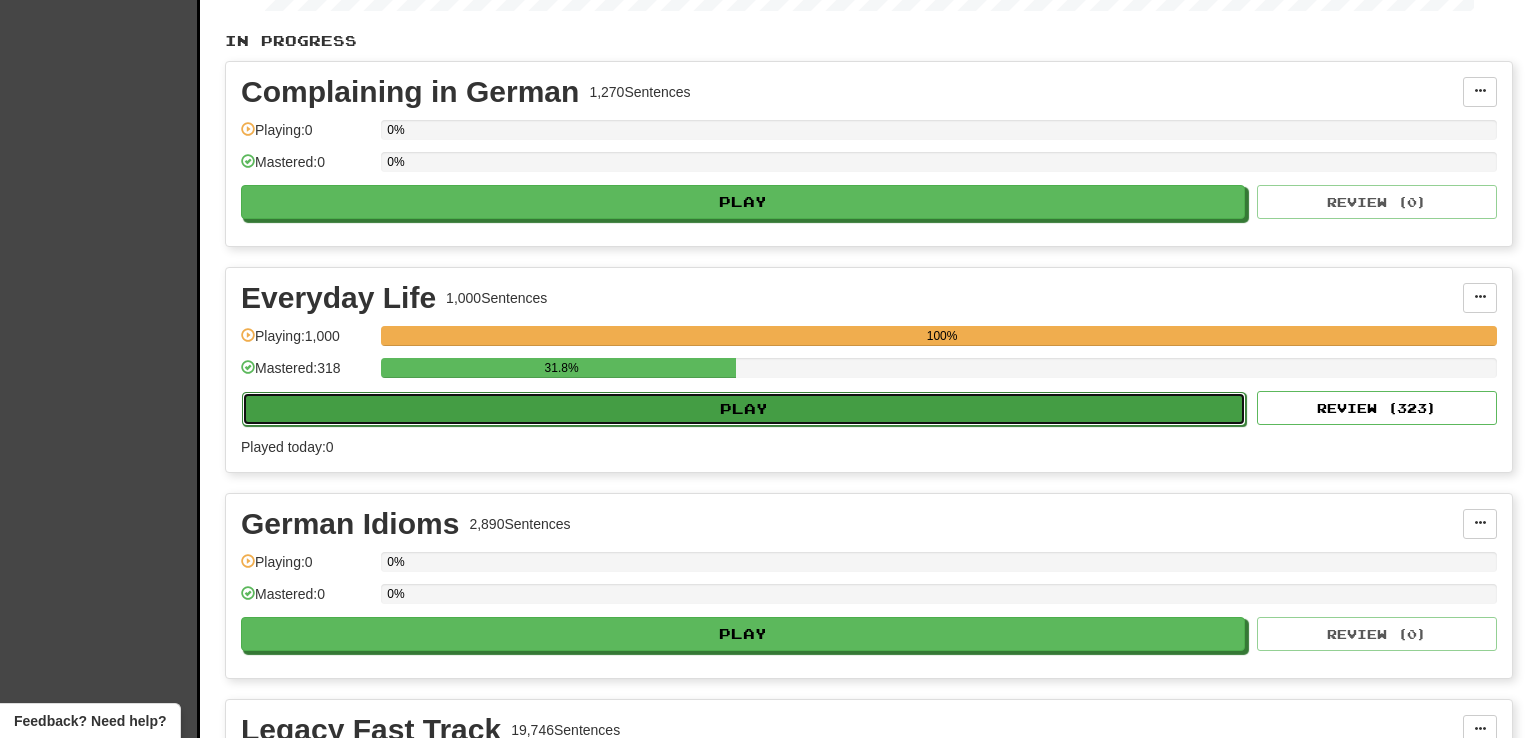 select on "**" 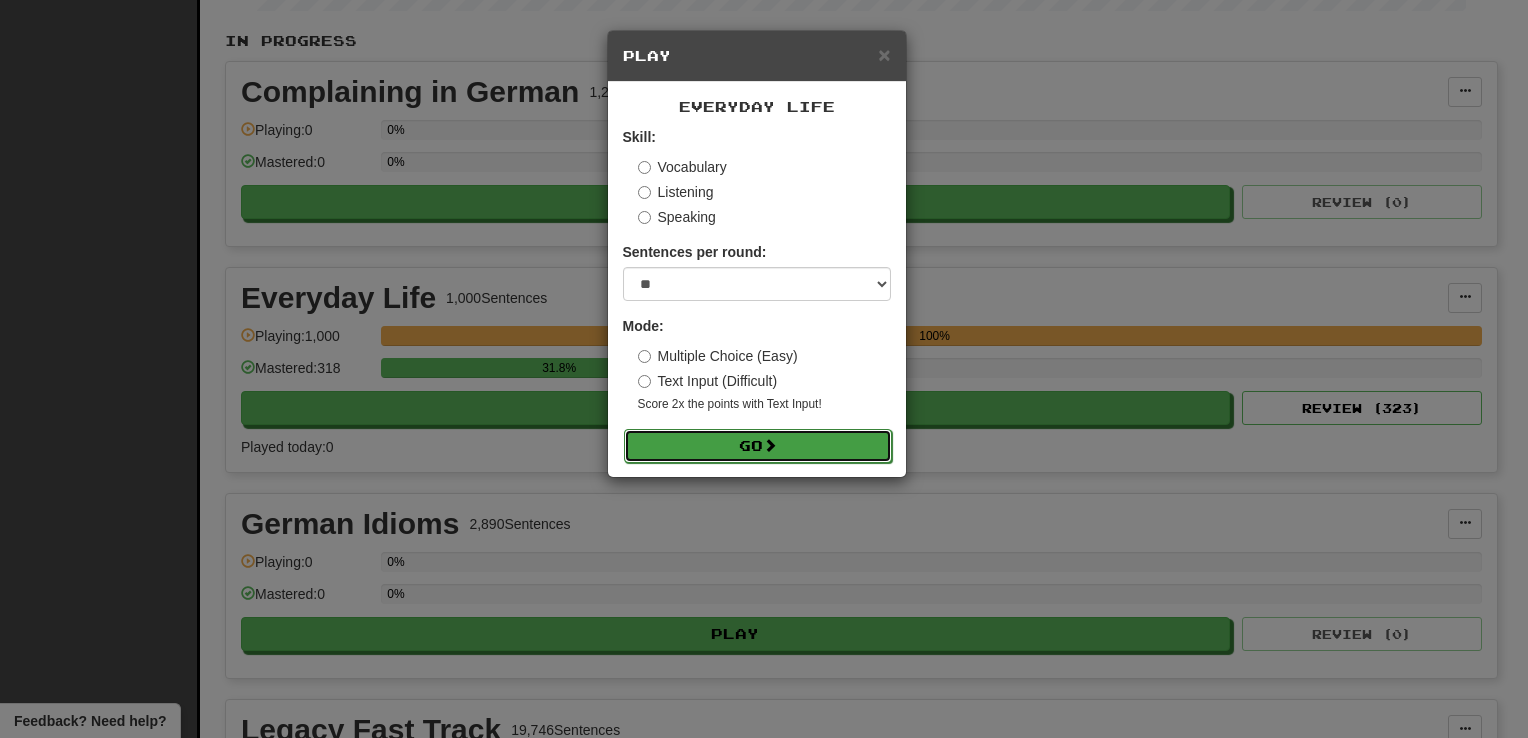 click on "Go" at bounding box center [758, 446] 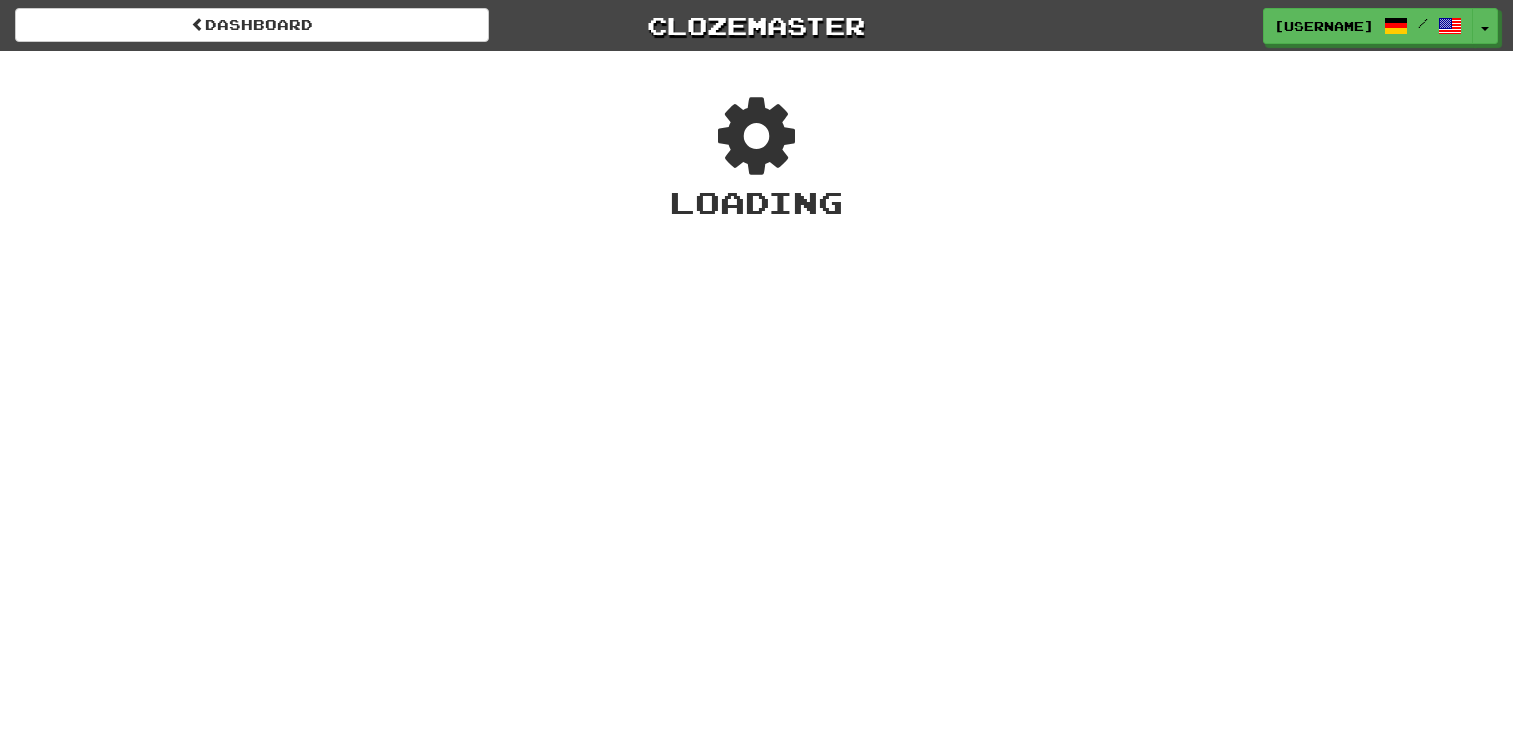 scroll, scrollTop: 0, scrollLeft: 0, axis: both 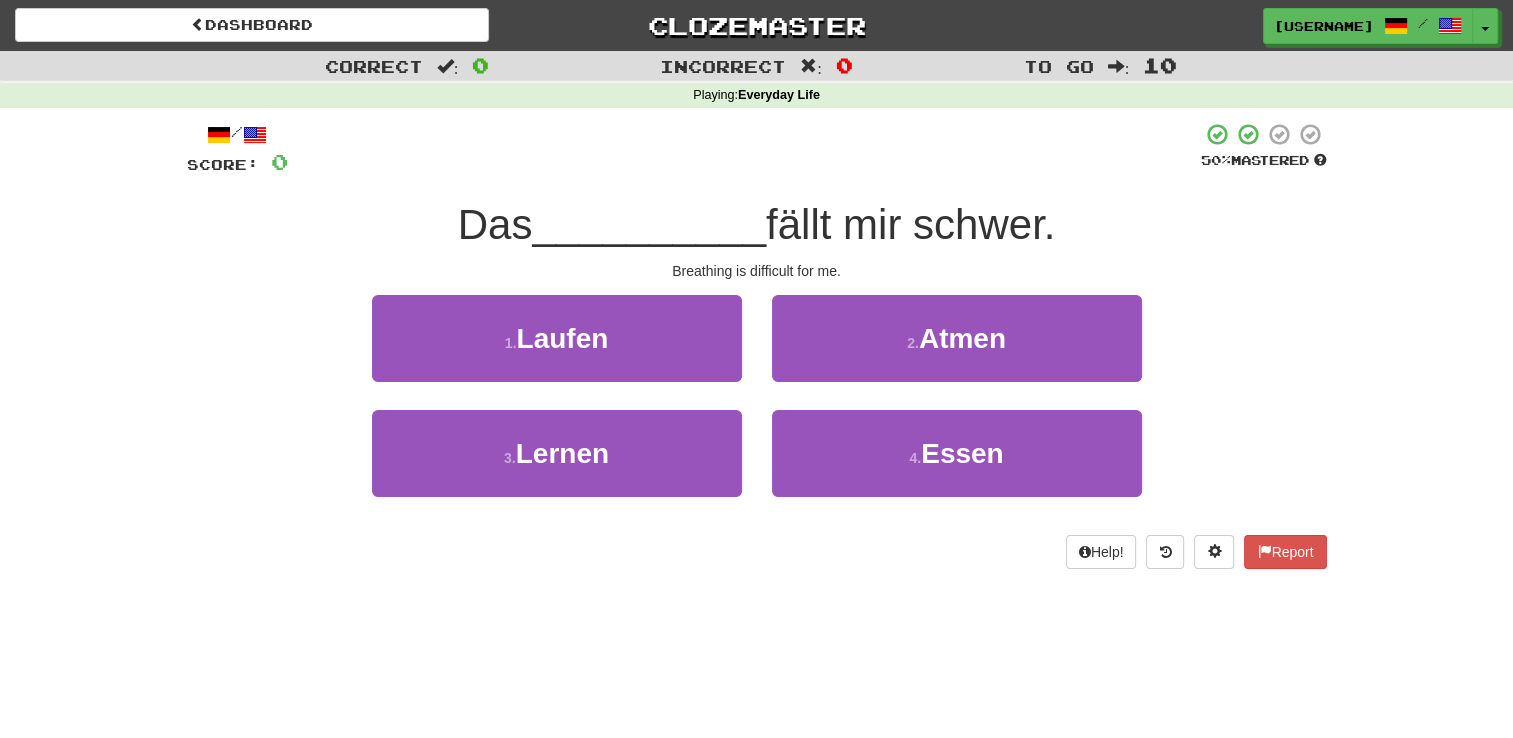 click on "Correct   :   0 Incorrect   :   0 To go   :   10 Playing :  Everyday Life  /  Score:   0 50 %  Mastered Das  __________  fällt mir schwer. Breathing is difficult for me. 1 .  Laufen 2 .  Atmen 3 .  Lernen 4 .  Essen  Help!  Report" at bounding box center [756, 324] 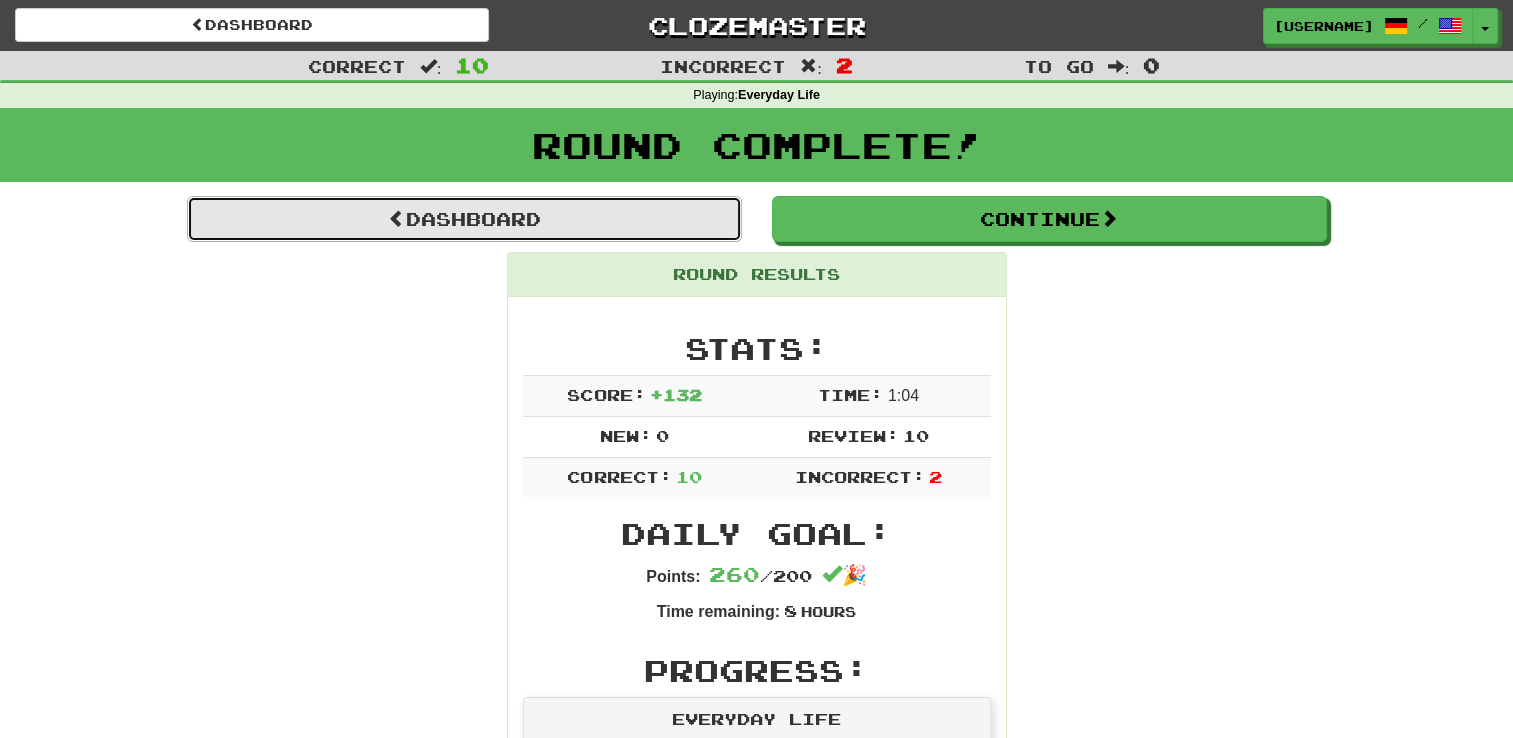click on "Dashboard" at bounding box center (464, 219) 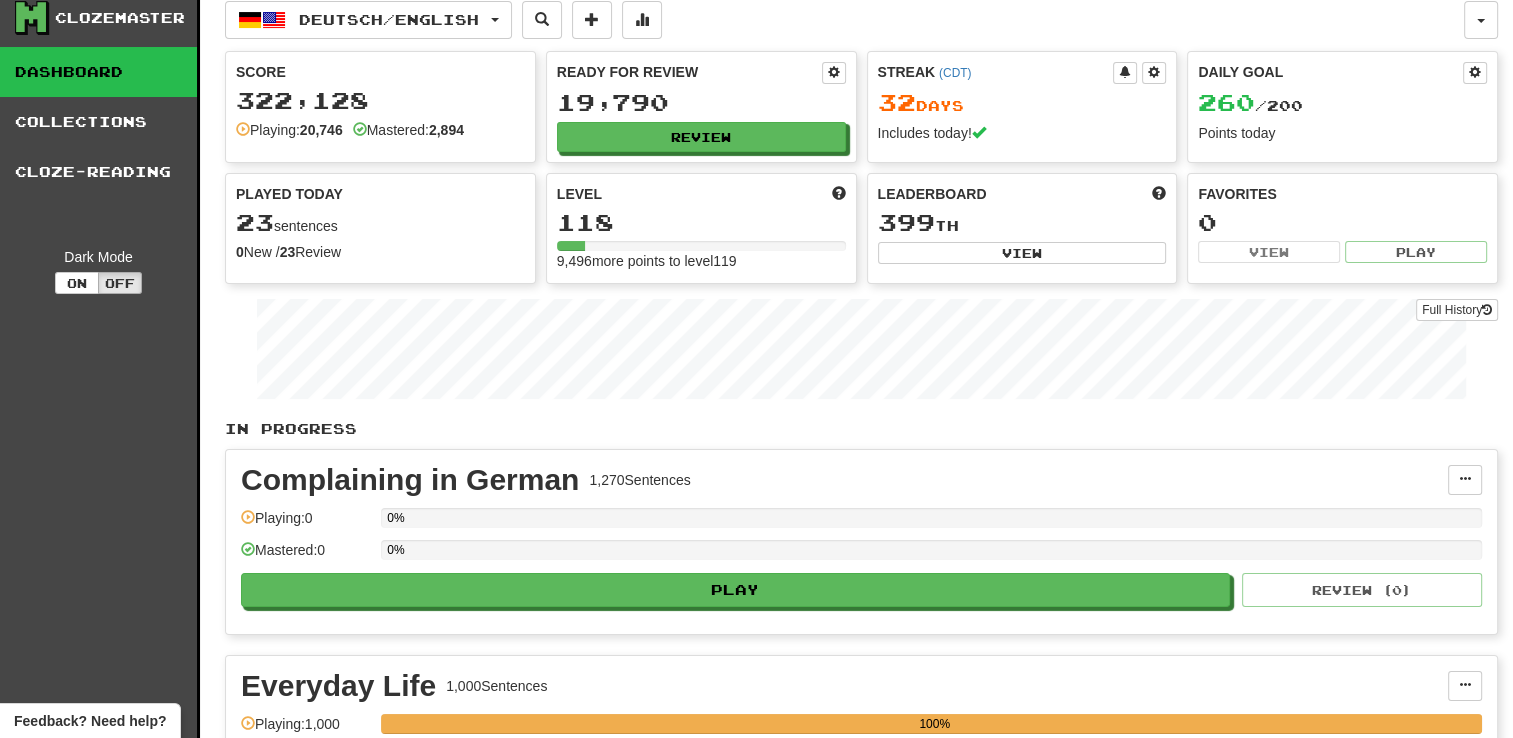 scroll, scrollTop: 0, scrollLeft: 0, axis: both 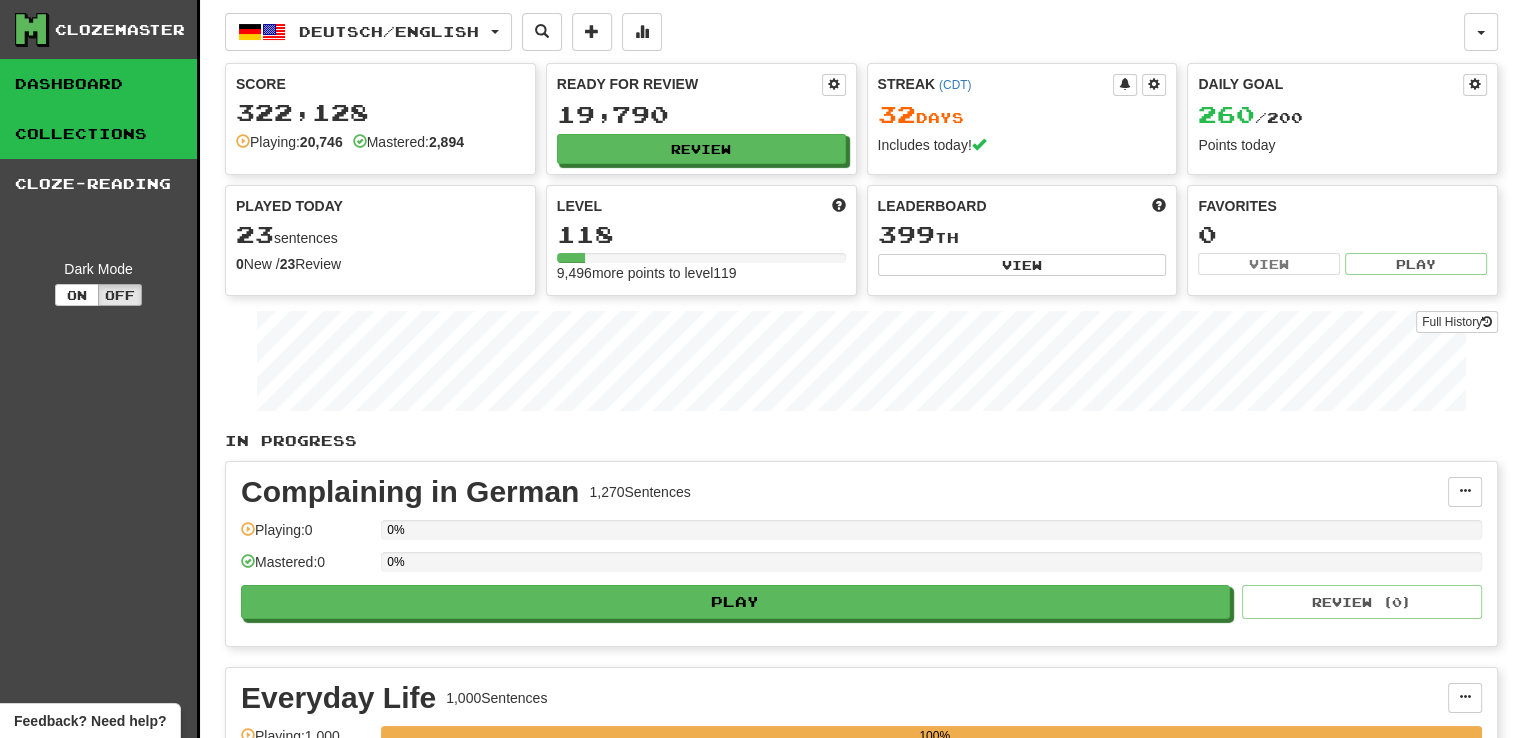 click on "Collections" at bounding box center [98, 134] 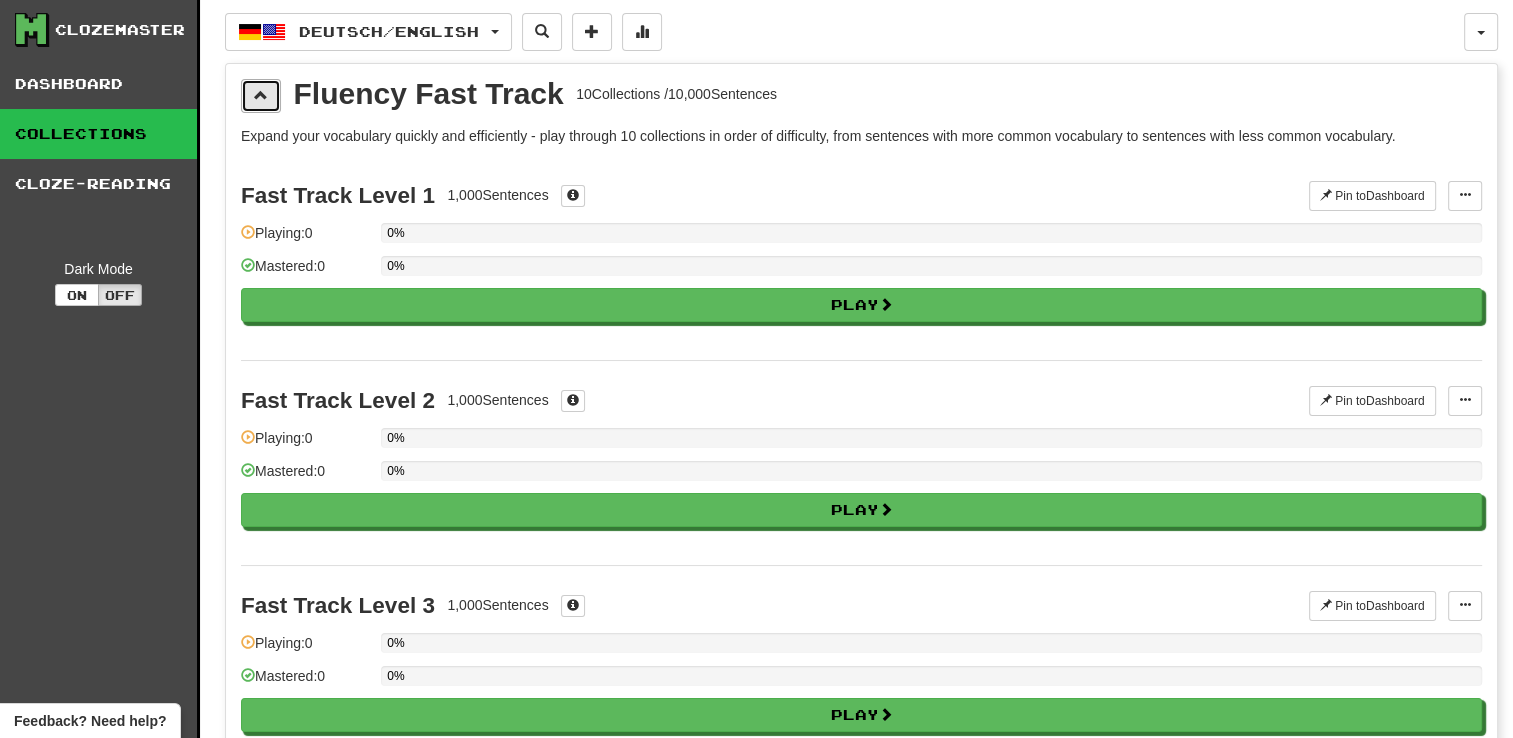 click at bounding box center [261, 96] 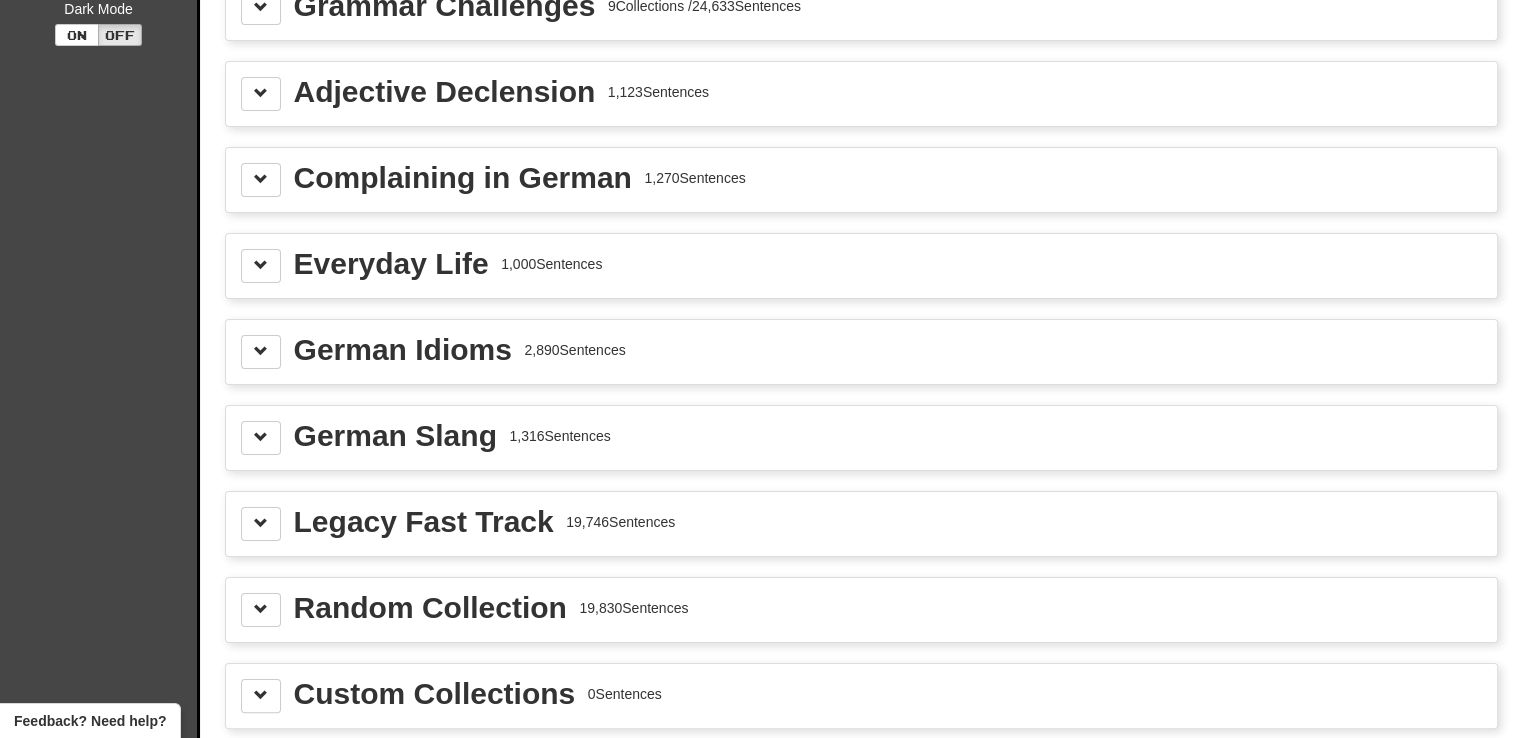 scroll, scrollTop: 300, scrollLeft: 0, axis: vertical 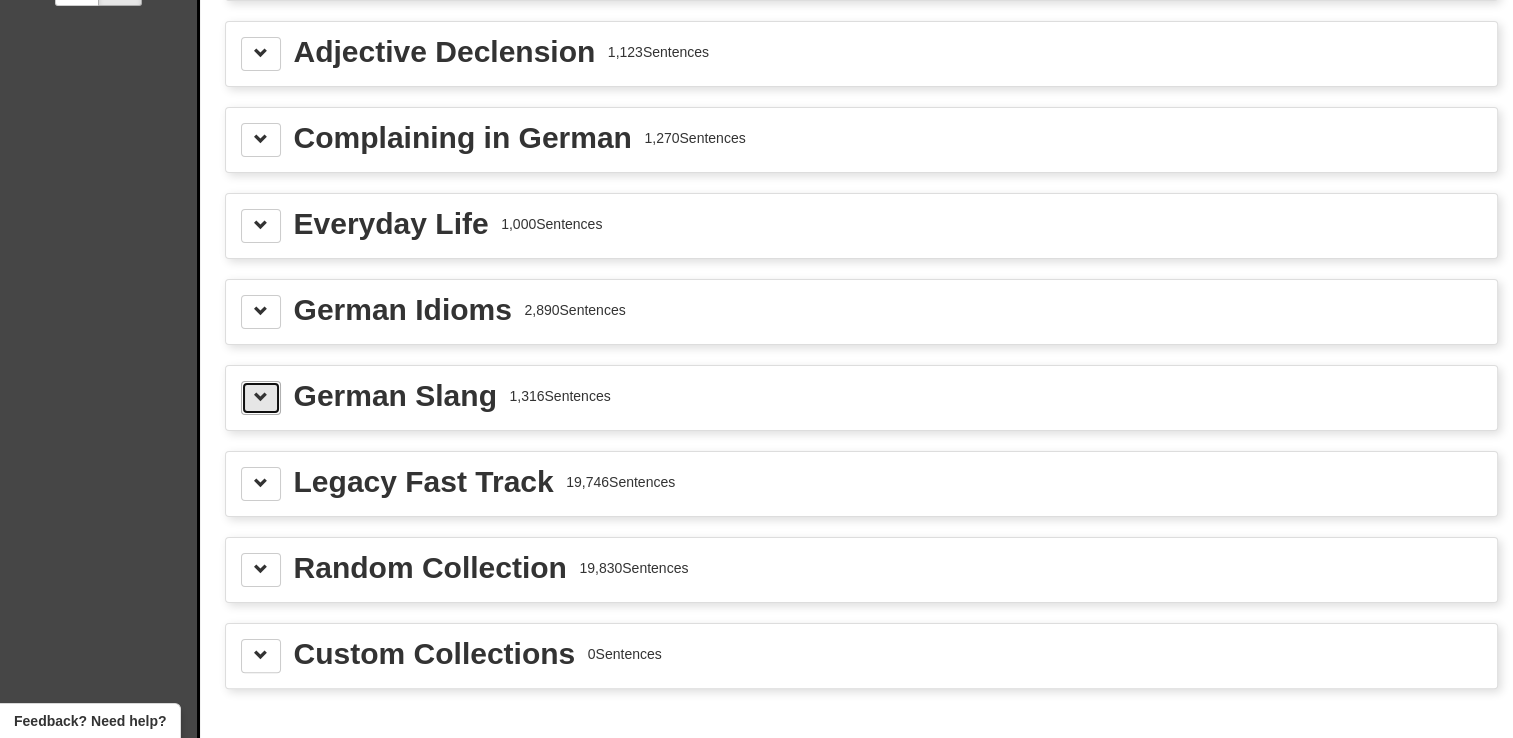 click at bounding box center (261, 398) 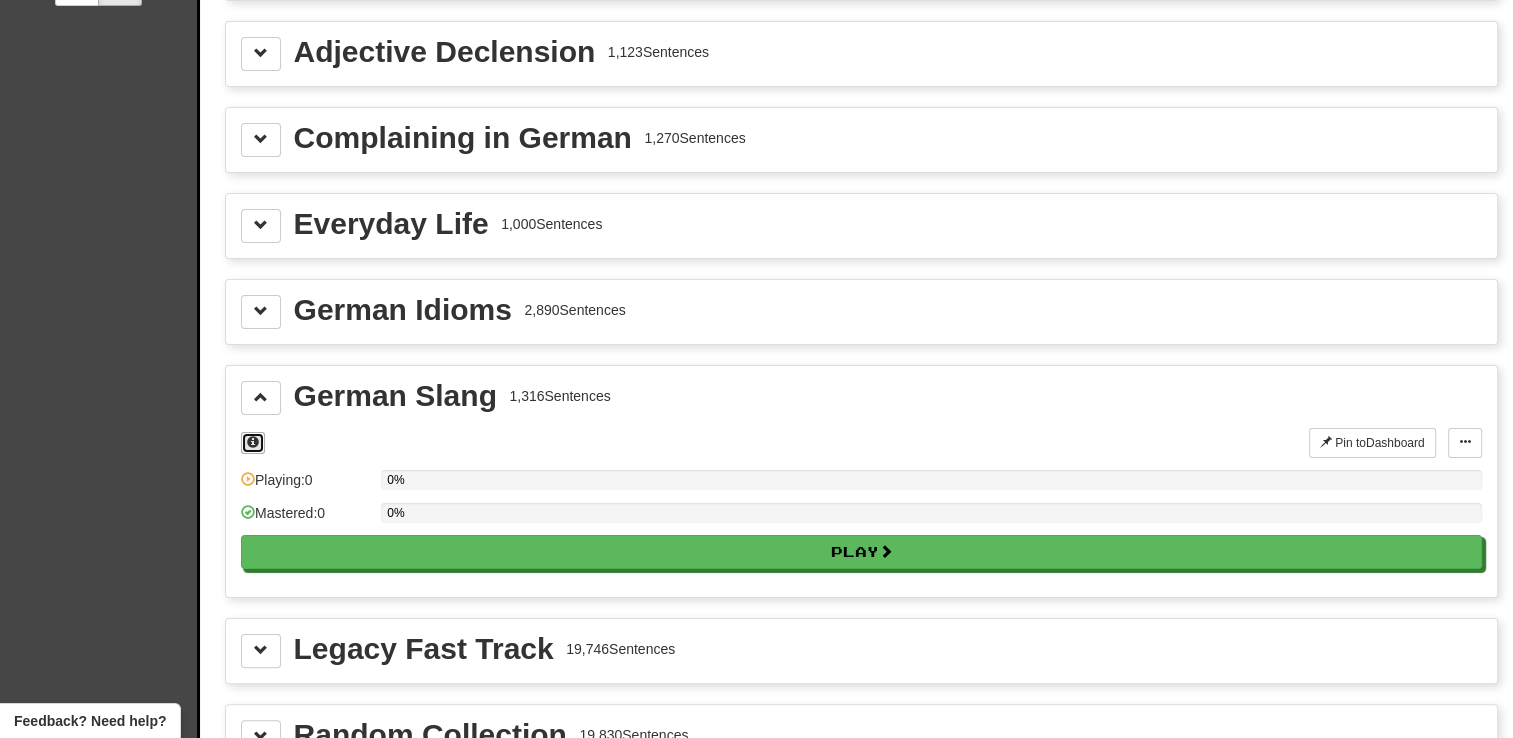 click at bounding box center (253, 442) 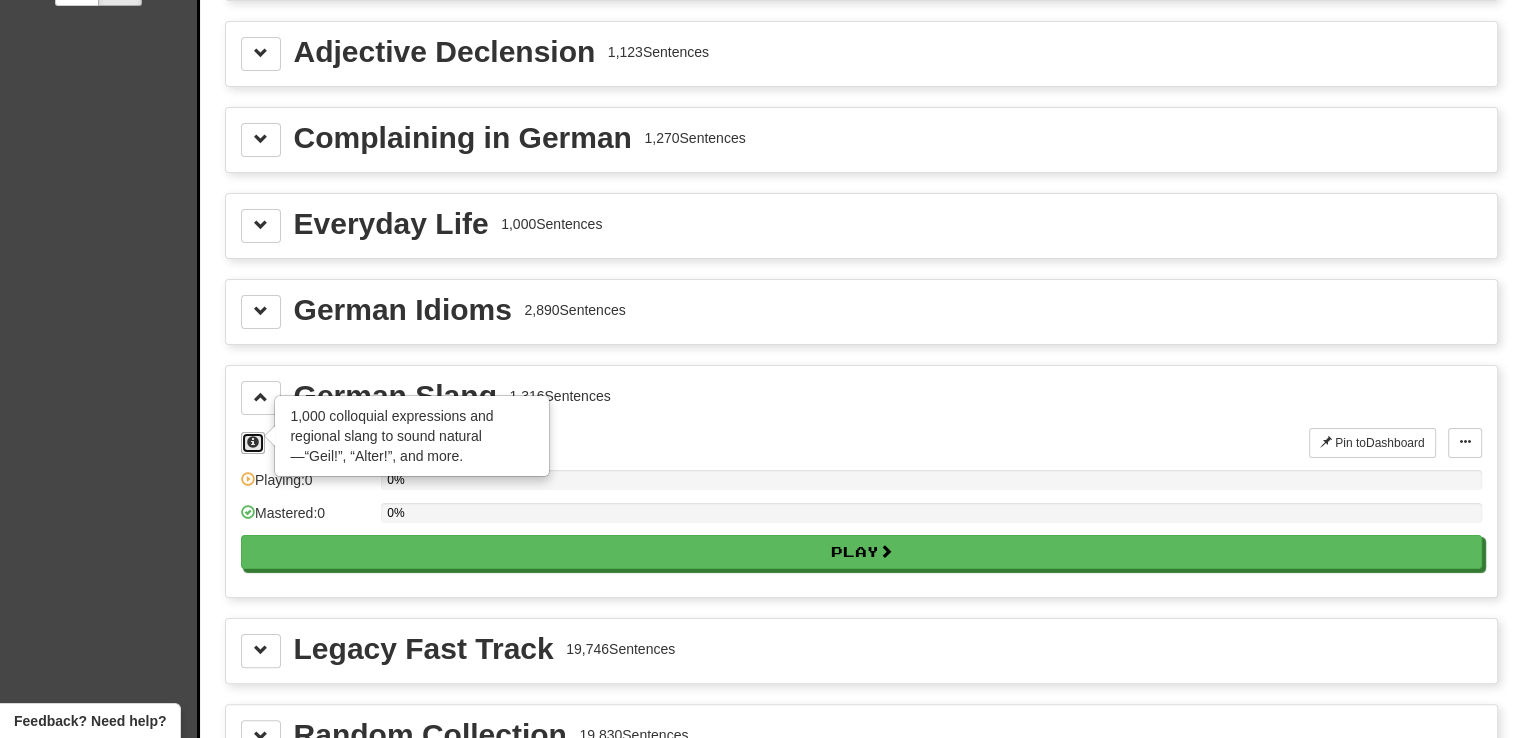 click at bounding box center [253, 442] 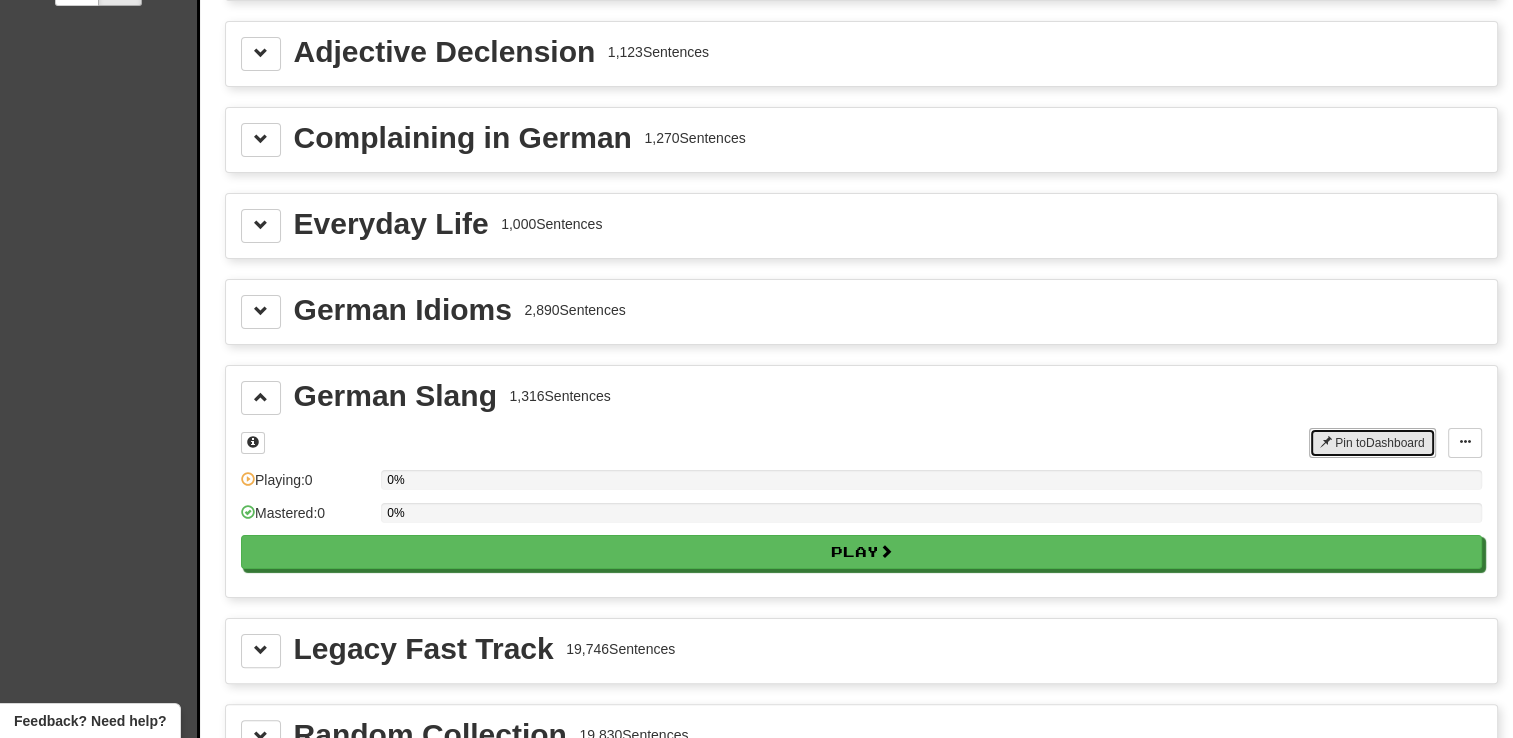 click on "Pin to  Dashboard" at bounding box center (1372, 443) 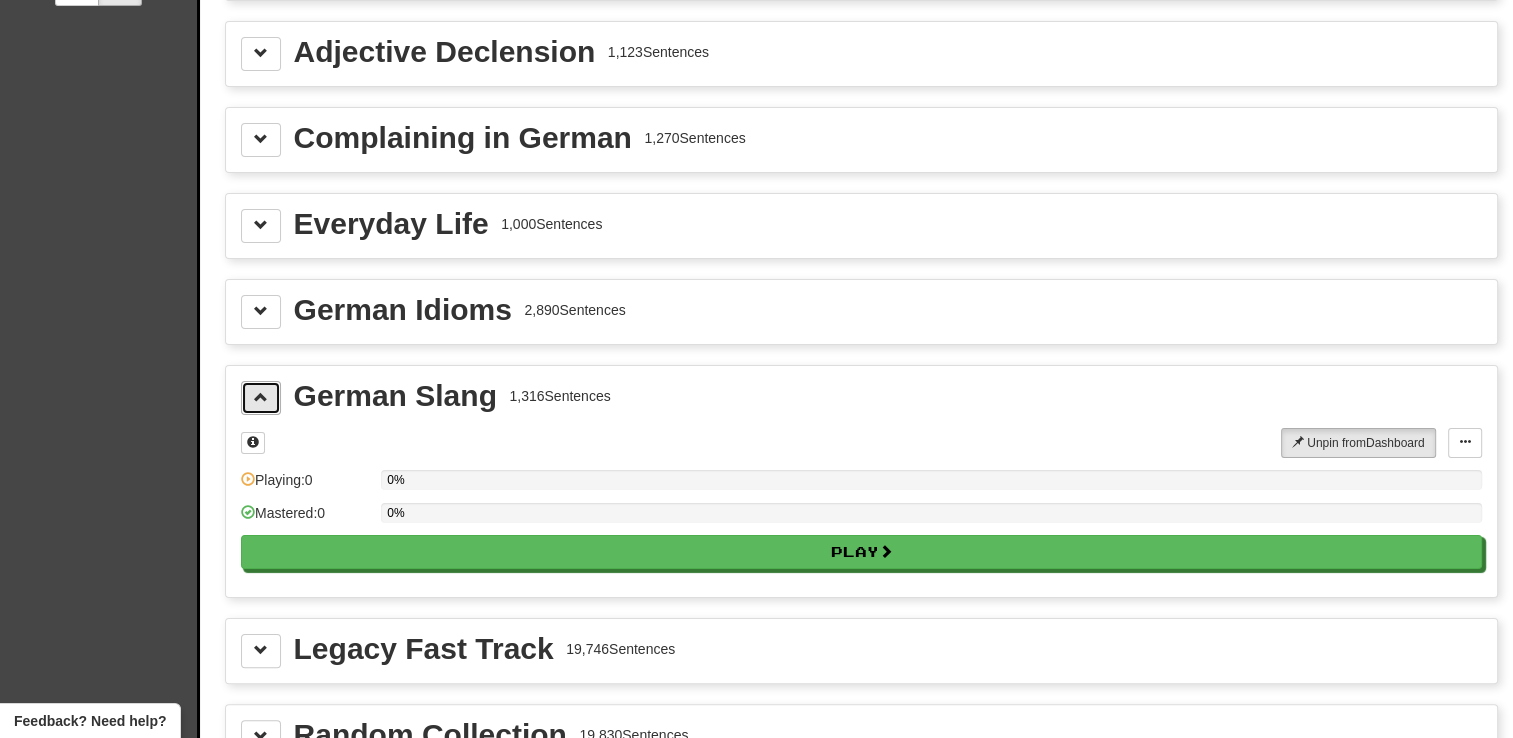click at bounding box center [261, 397] 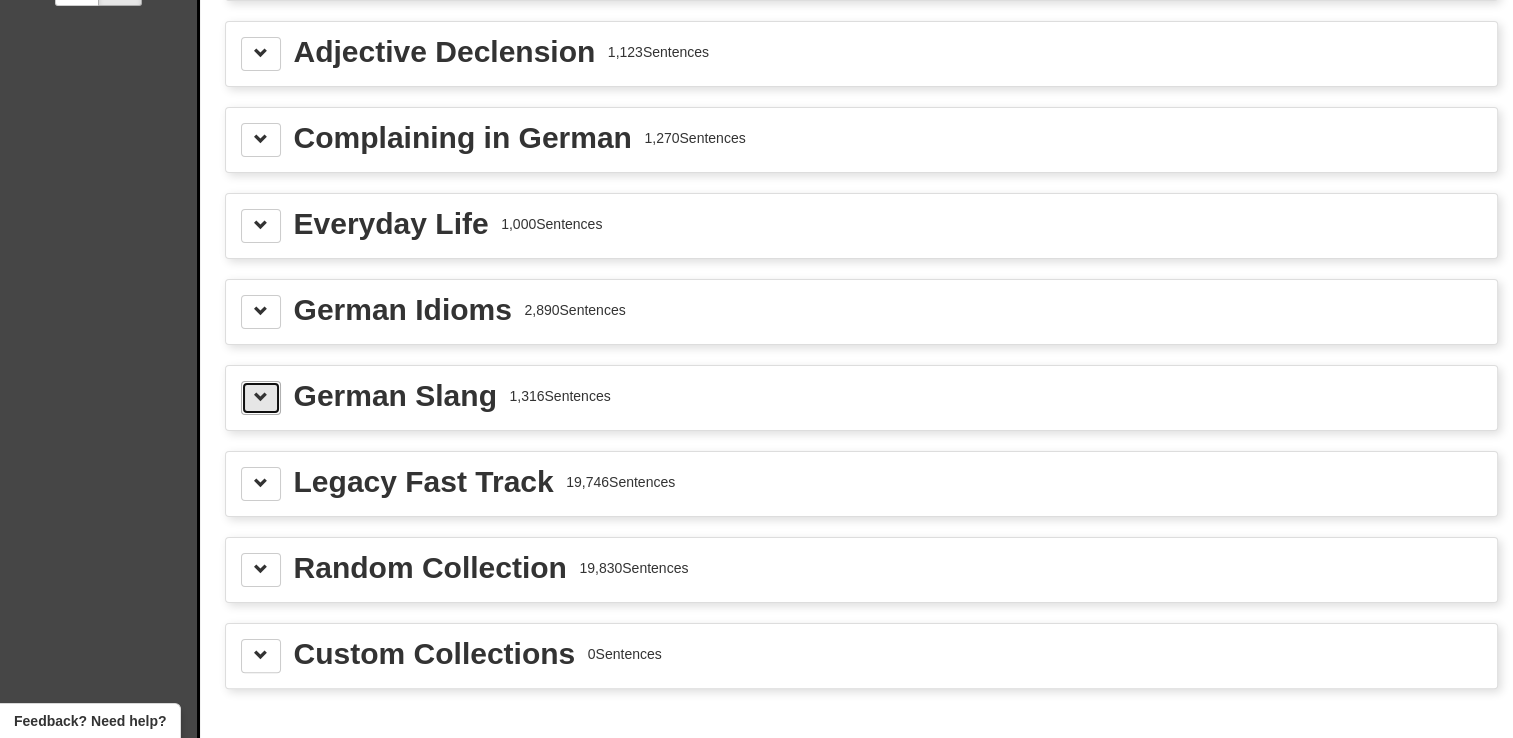scroll, scrollTop: 0, scrollLeft: 0, axis: both 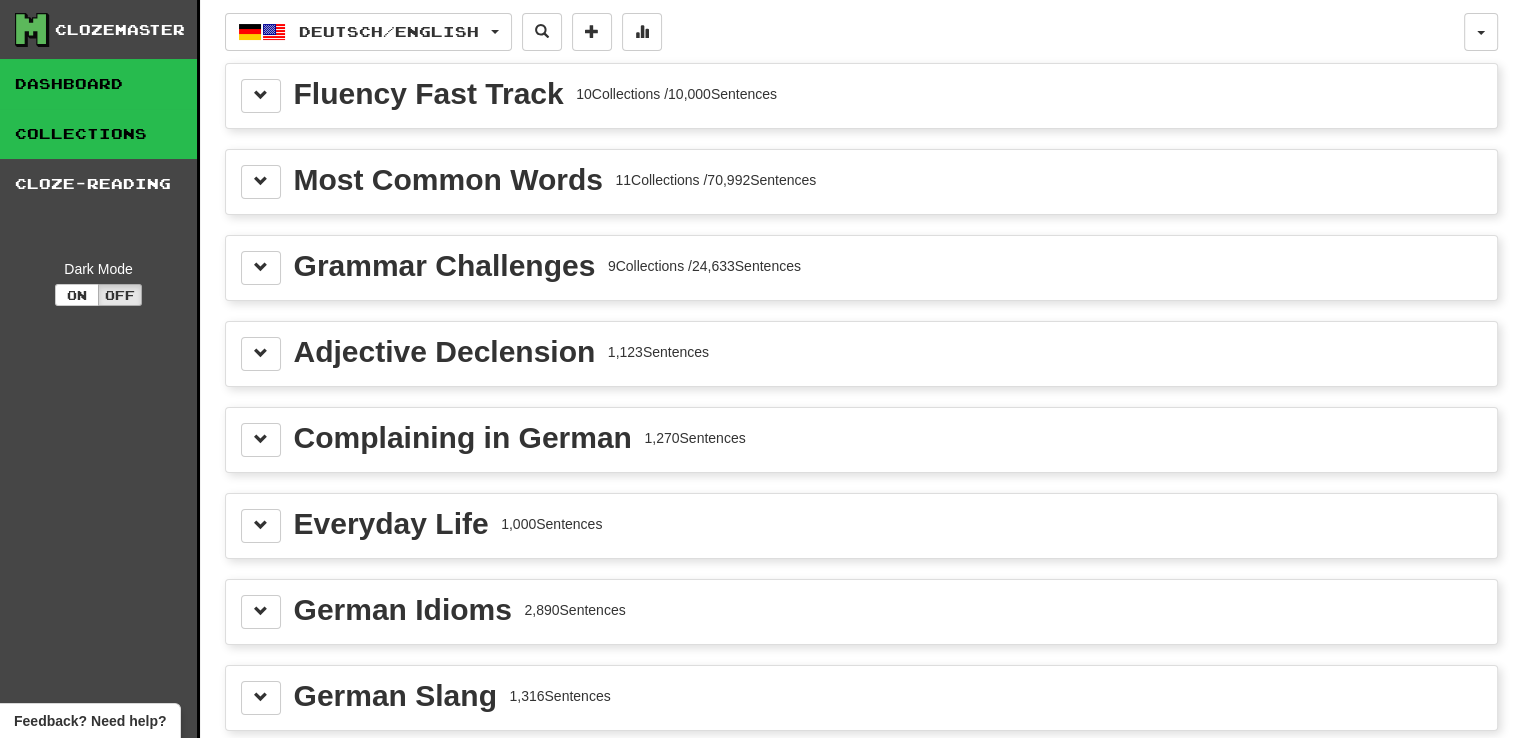 click on "Dashboard" at bounding box center (98, 84) 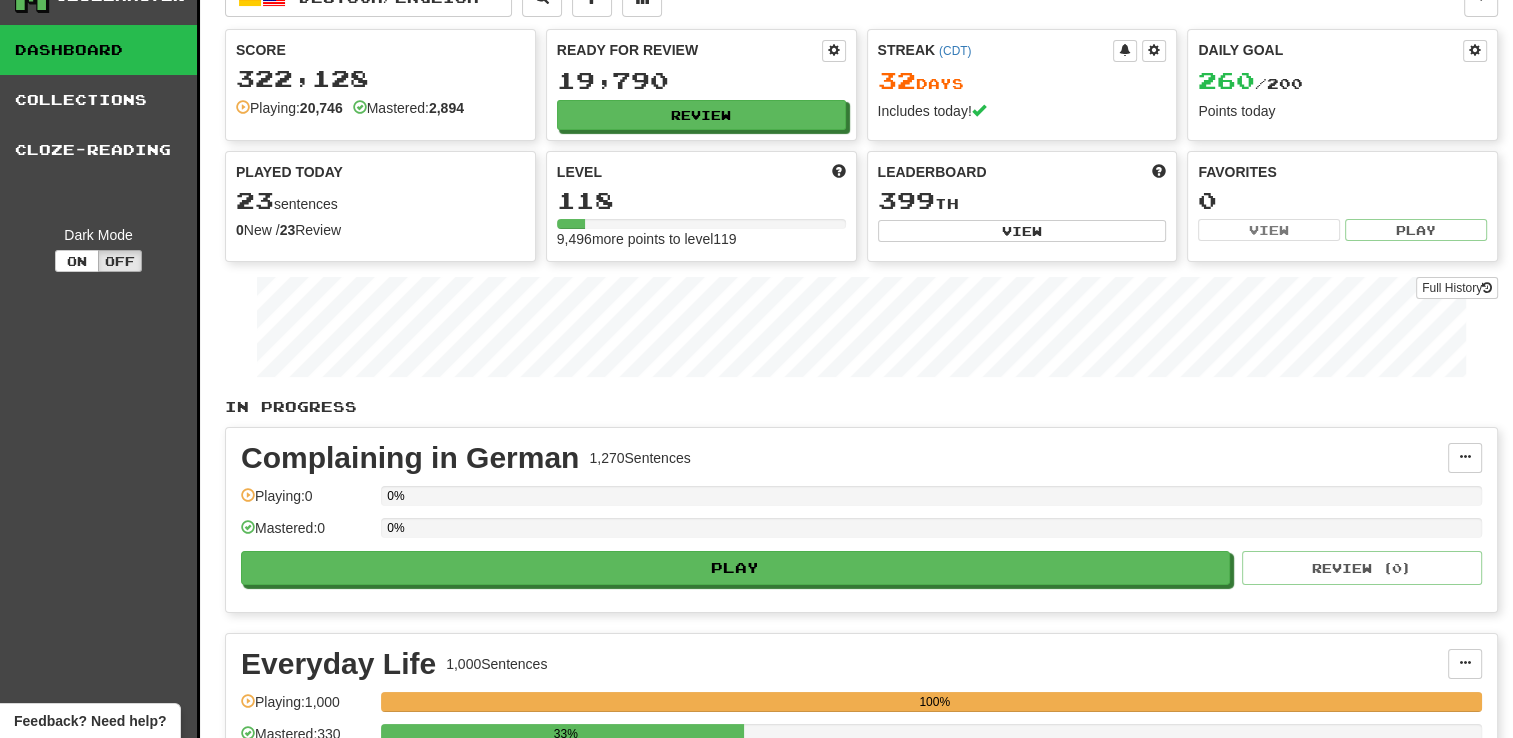 scroll, scrollTop: 0, scrollLeft: 0, axis: both 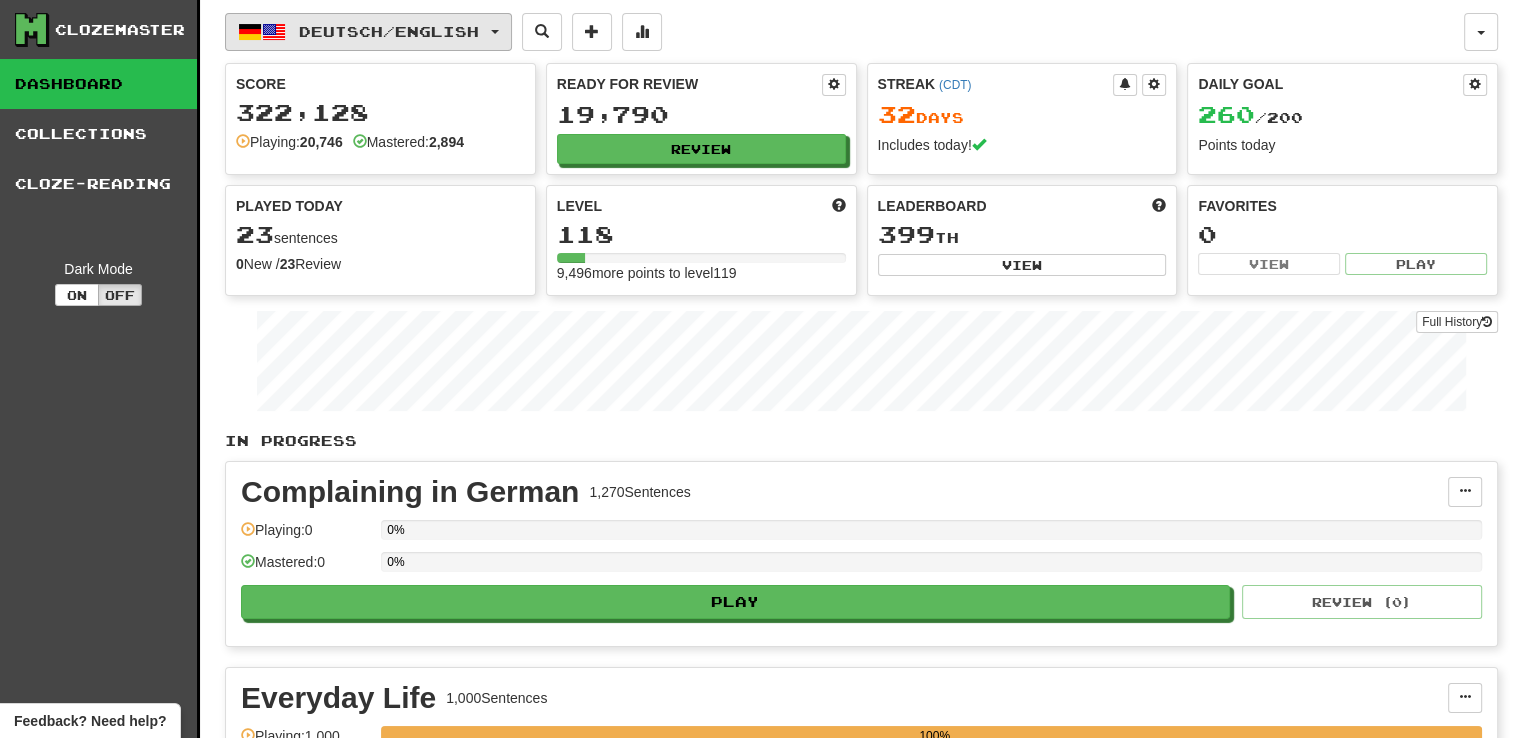 click on "Deutsch  /  English" at bounding box center [389, 31] 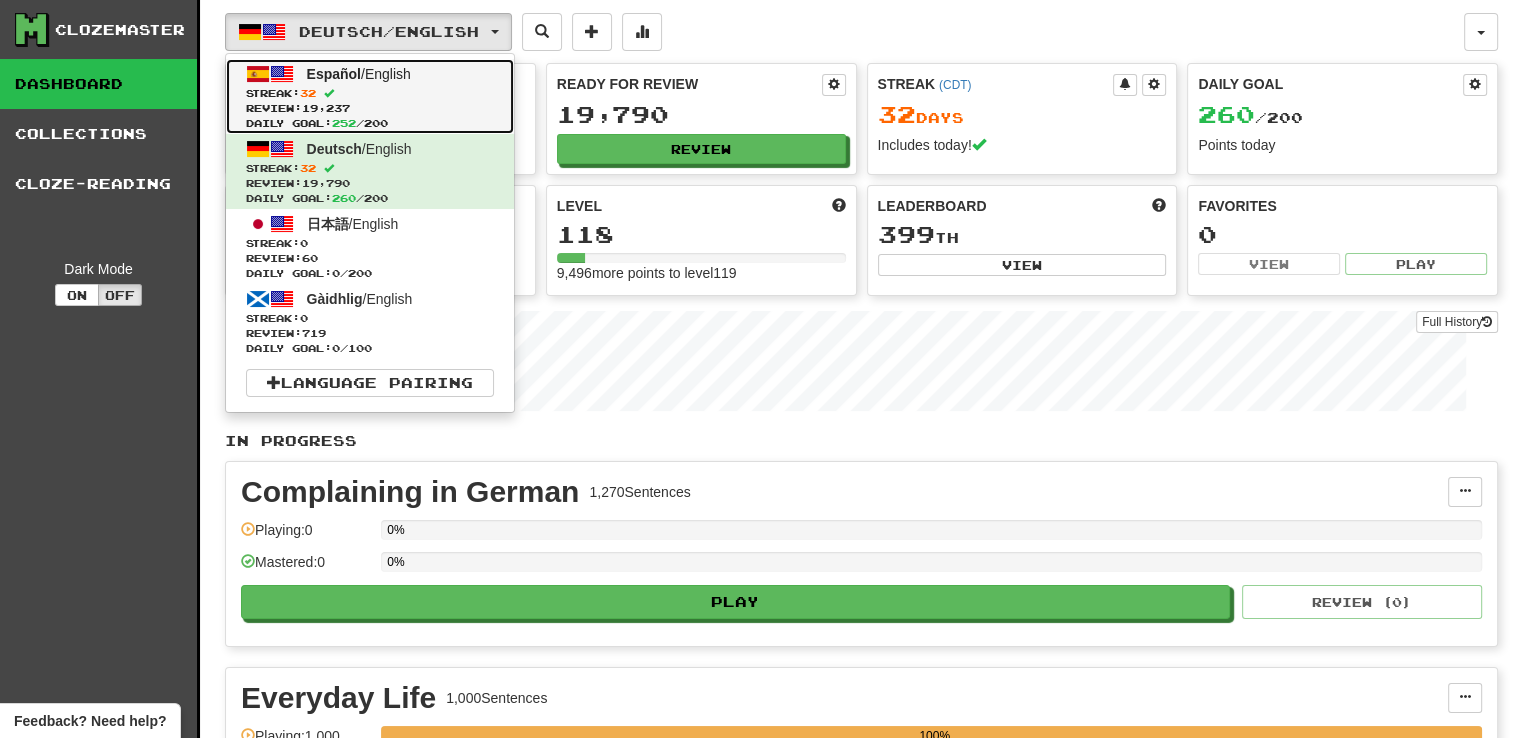 click on "Streak:  32" at bounding box center (370, 93) 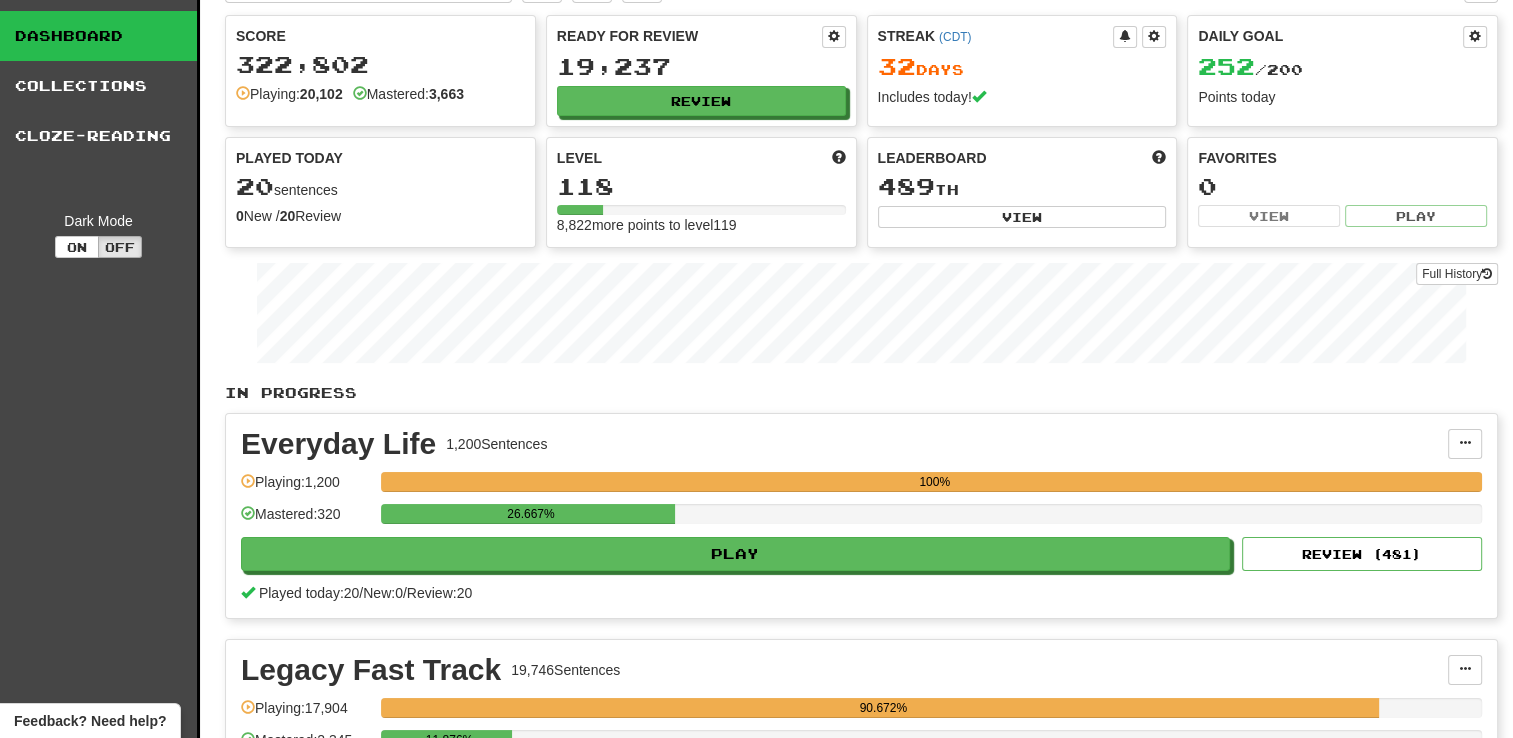 scroll, scrollTop: 0, scrollLeft: 0, axis: both 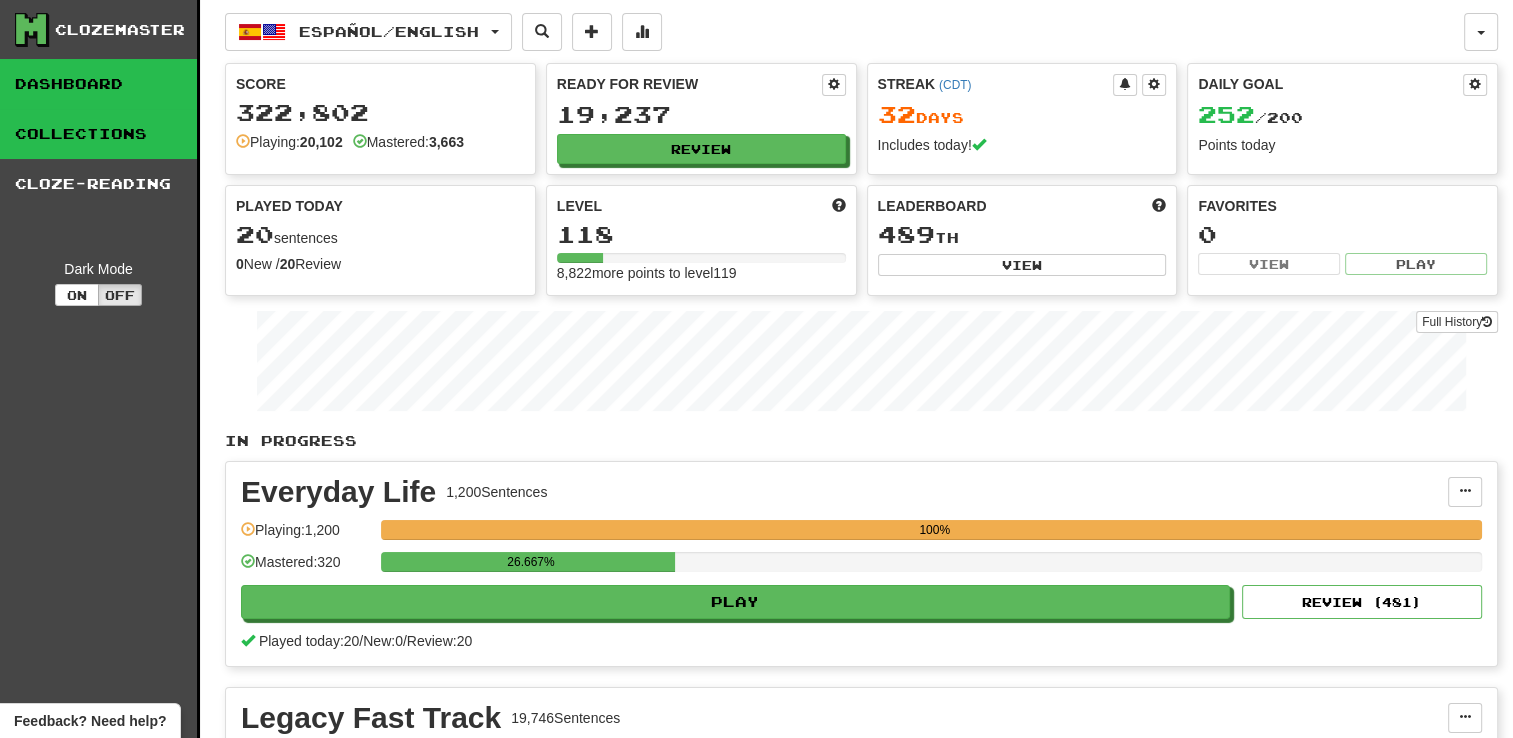 click on "Collections" at bounding box center [98, 134] 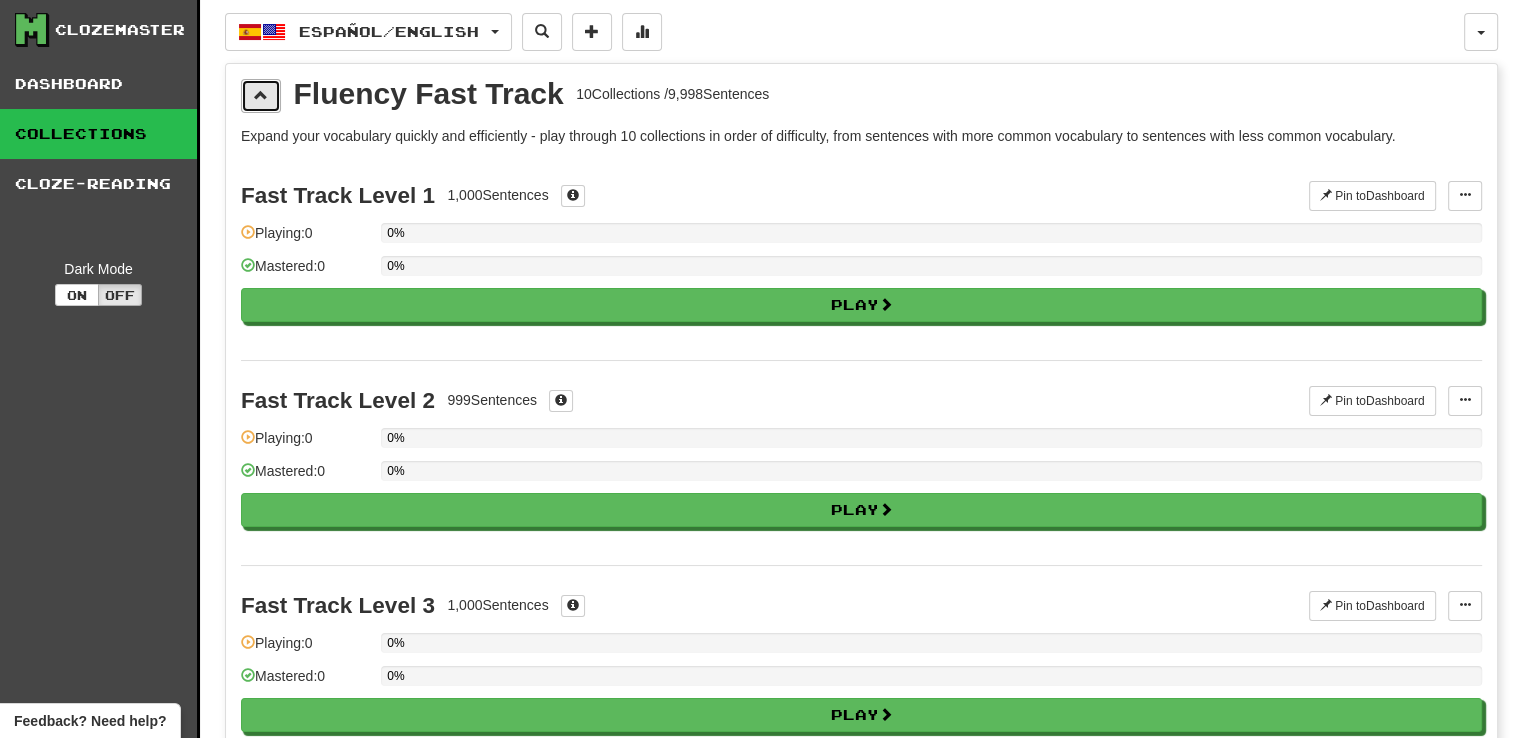 click at bounding box center [261, 96] 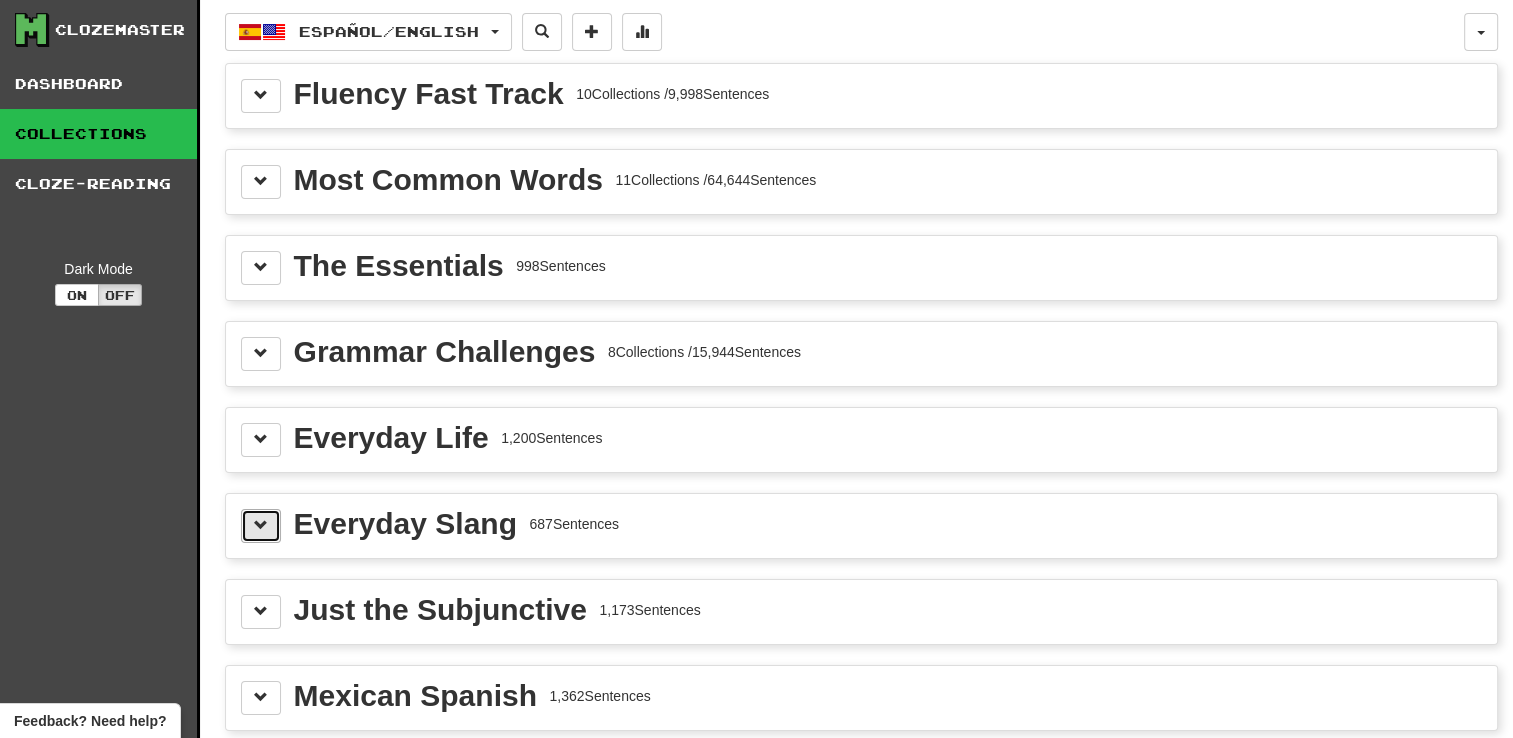 click at bounding box center (261, 525) 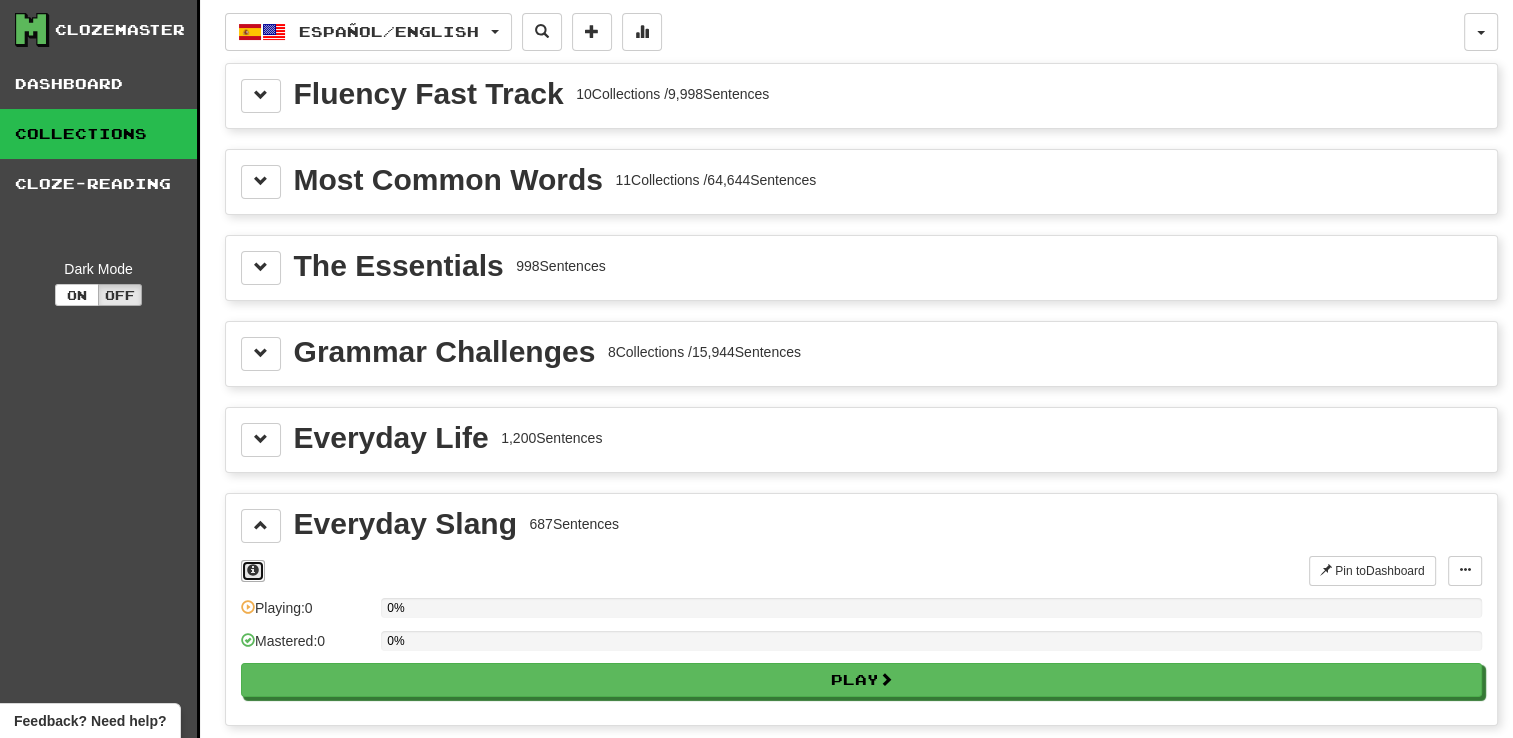 click at bounding box center (253, 570) 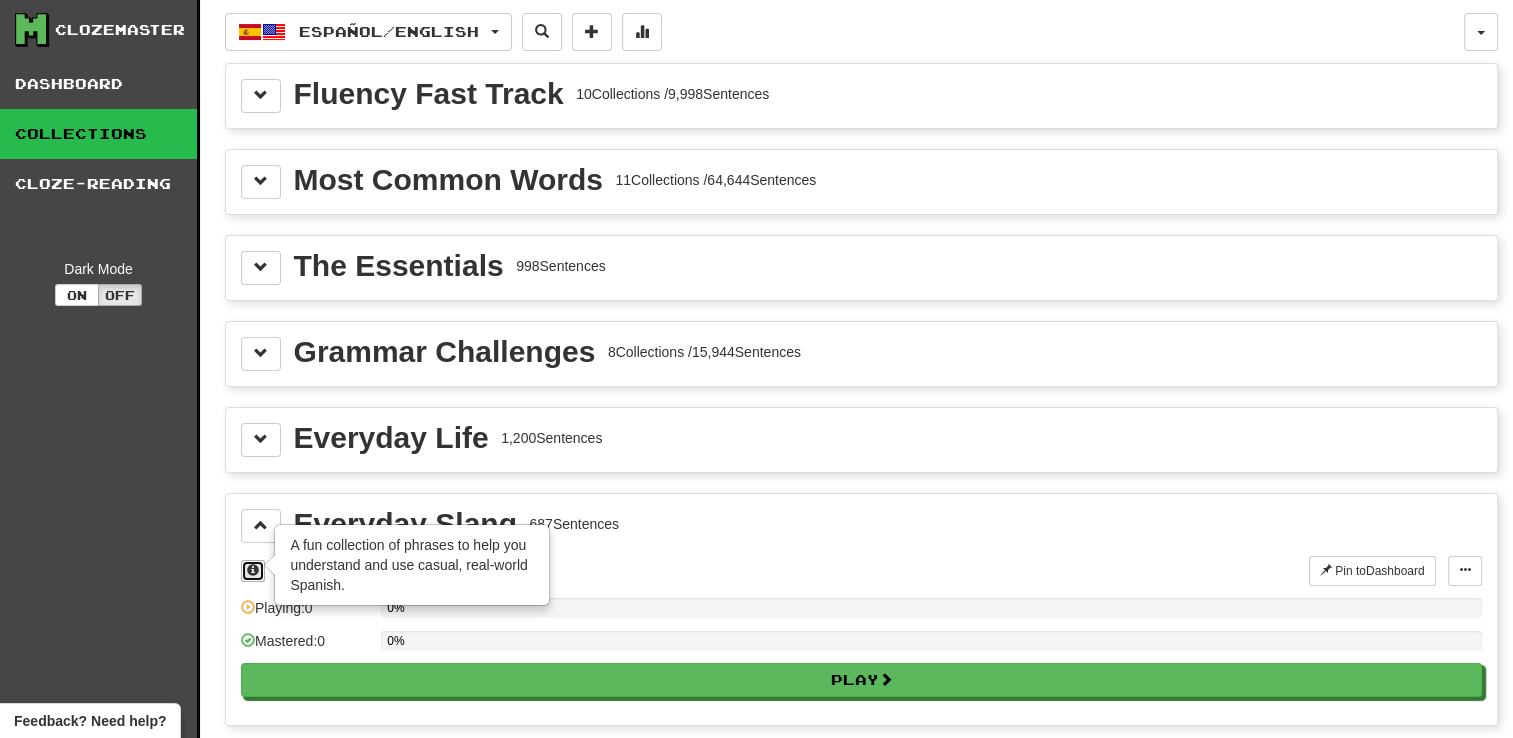 click at bounding box center [253, 570] 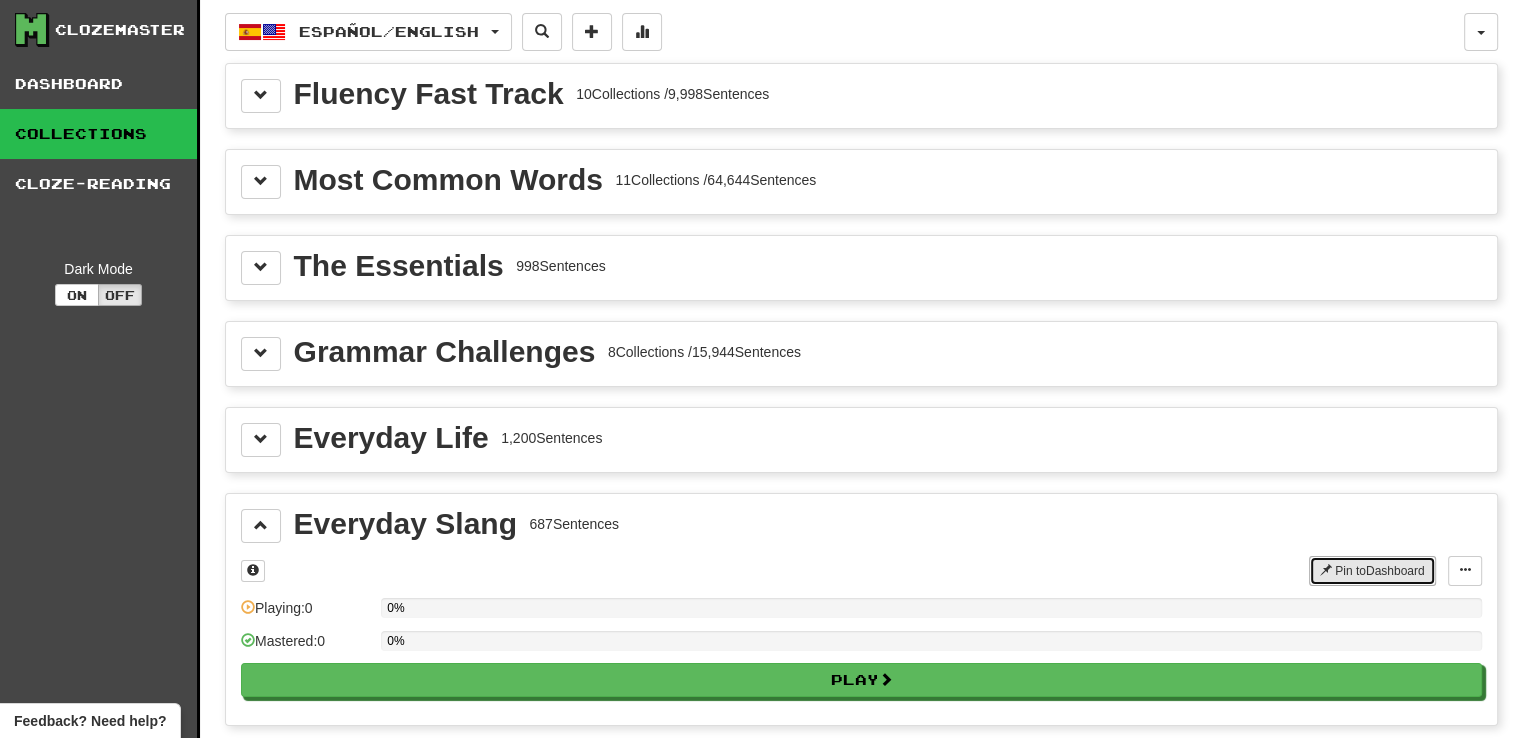 click on "Pin to  Dashboard" at bounding box center (1372, 571) 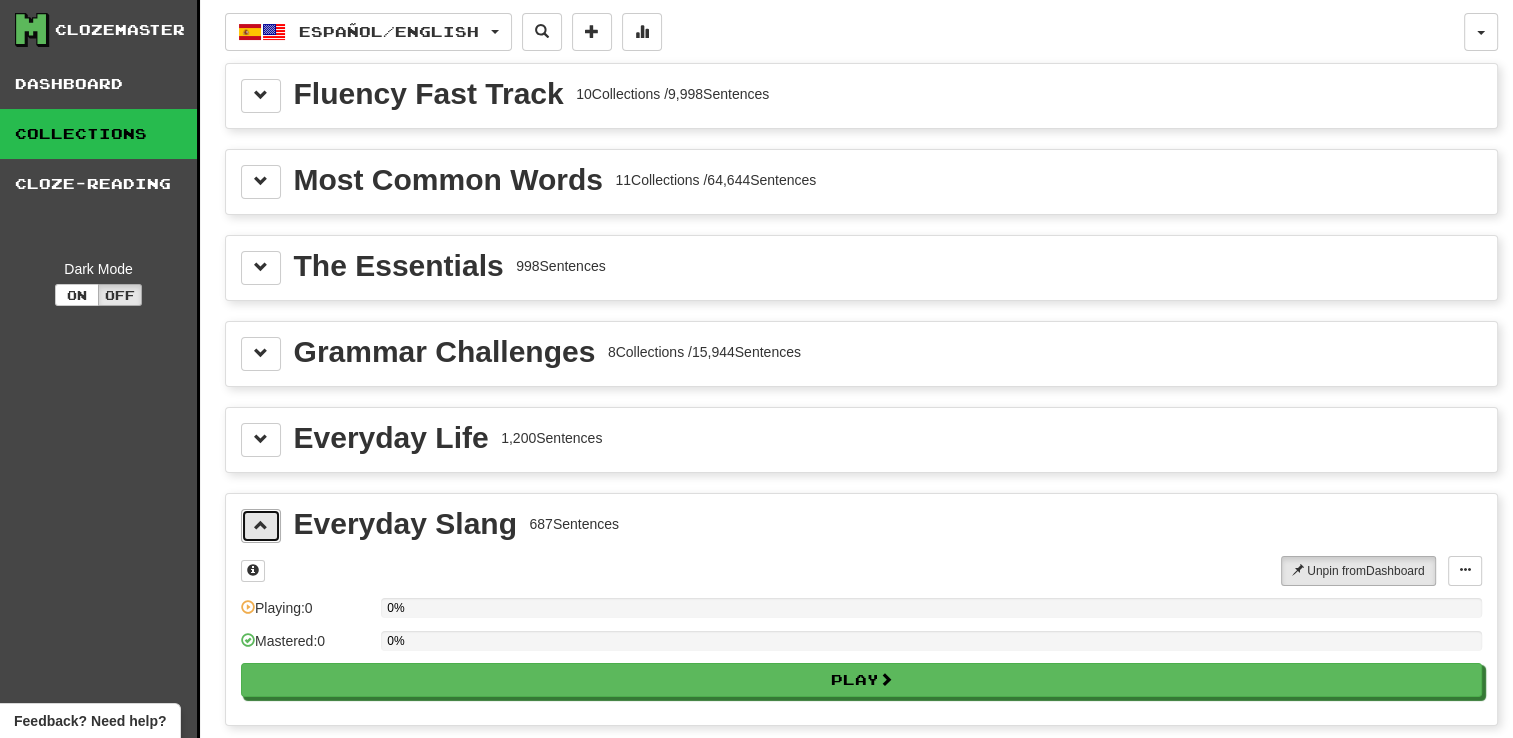 click at bounding box center (261, 526) 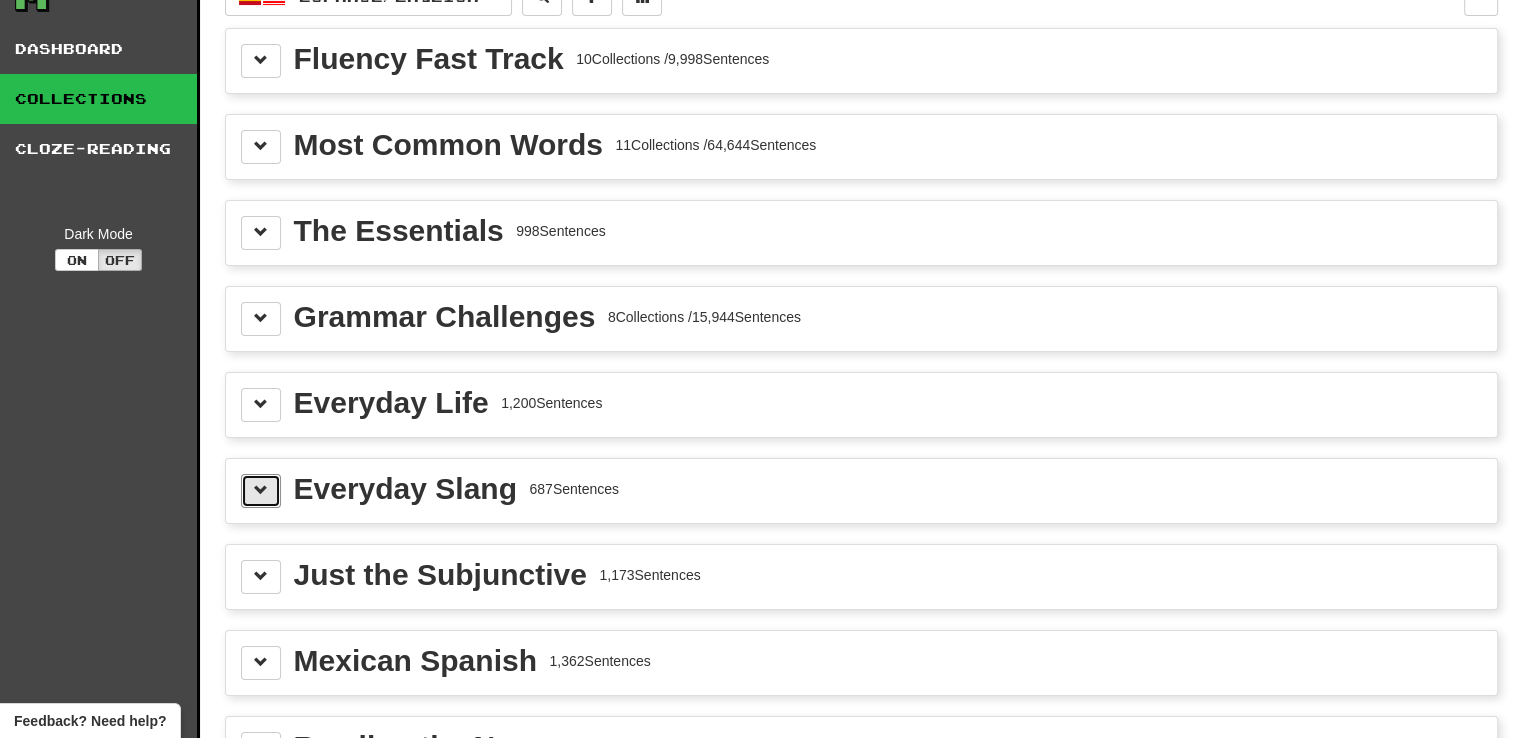 scroll, scrollTop: 0, scrollLeft: 0, axis: both 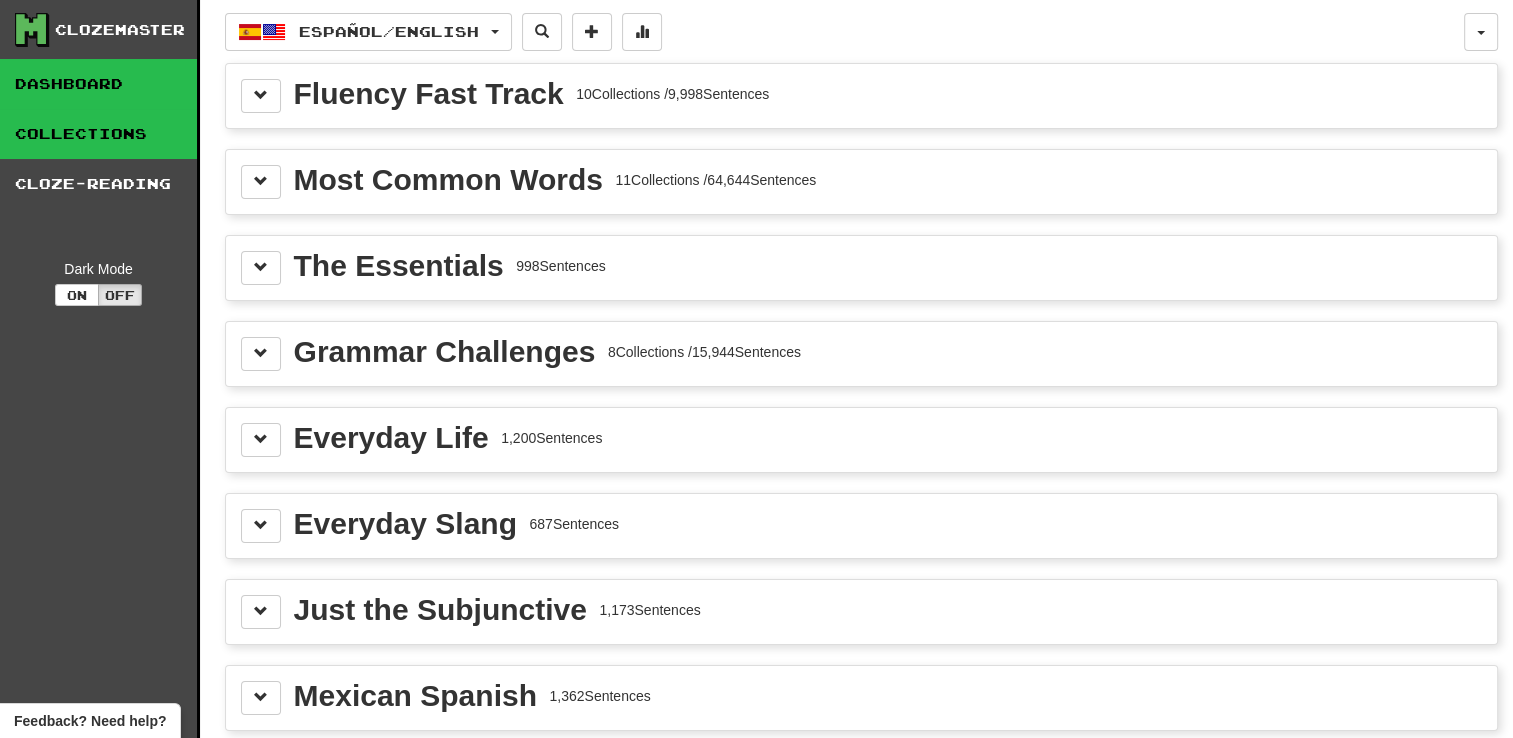 click on "Dashboard" at bounding box center (98, 84) 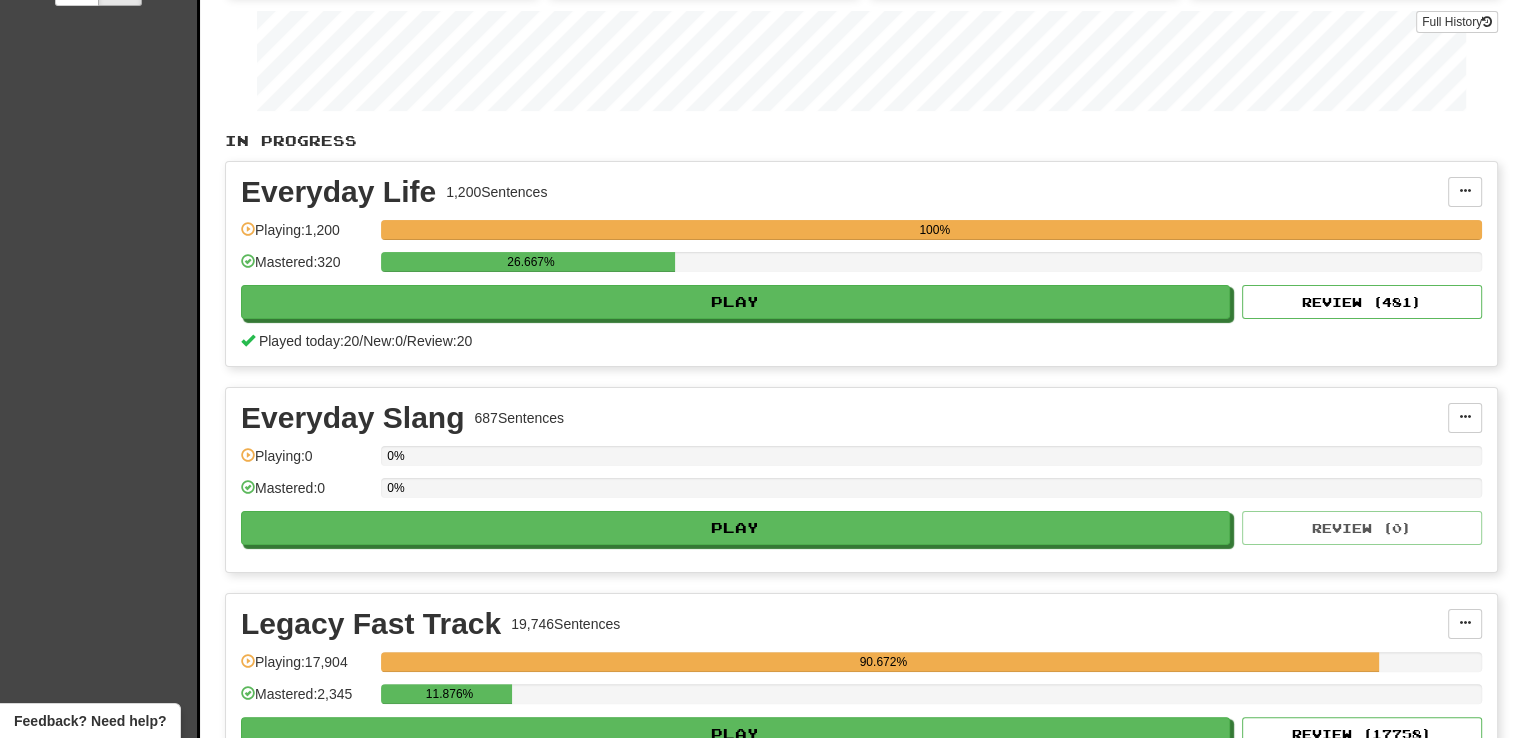 scroll, scrollTop: 0, scrollLeft: 0, axis: both 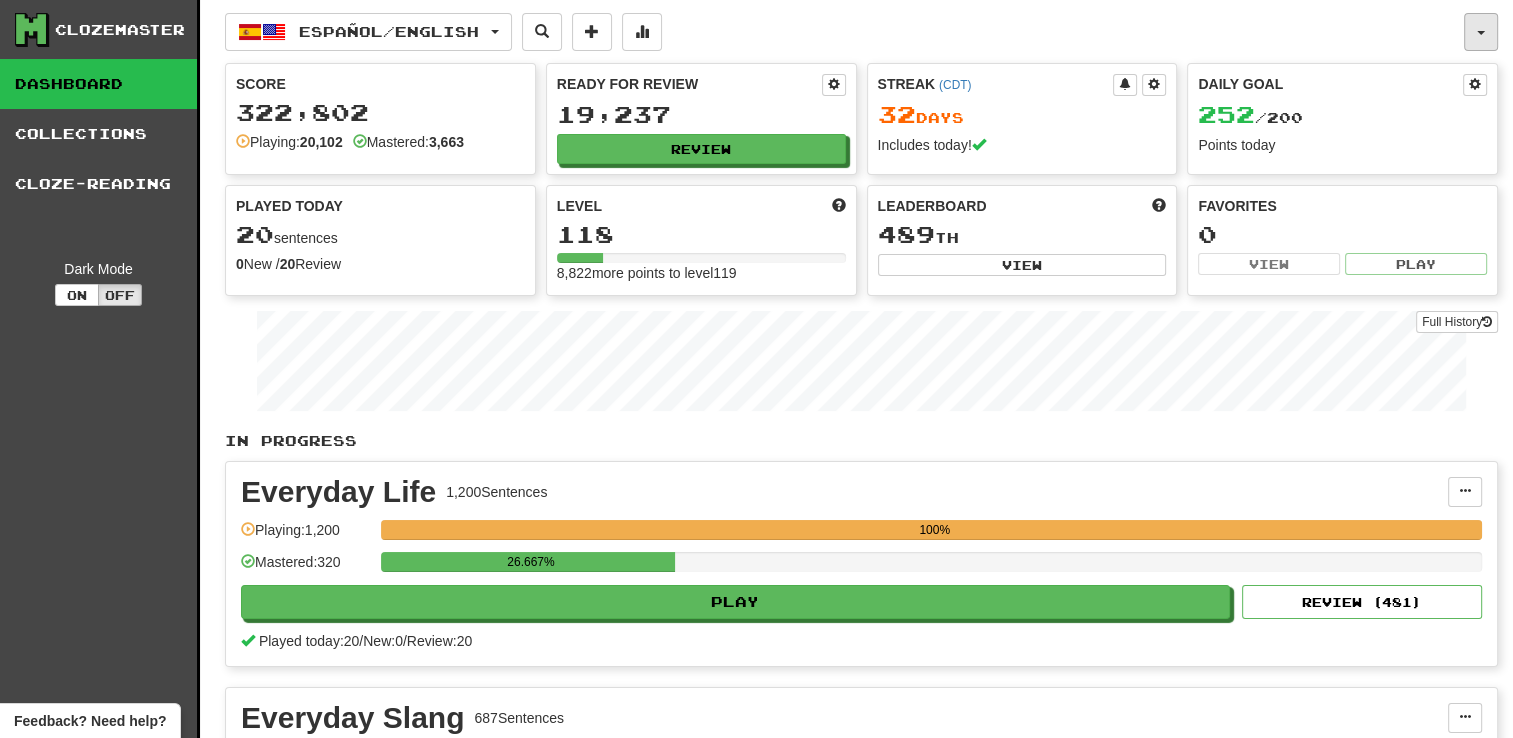click at bounding box center [1481, 32] 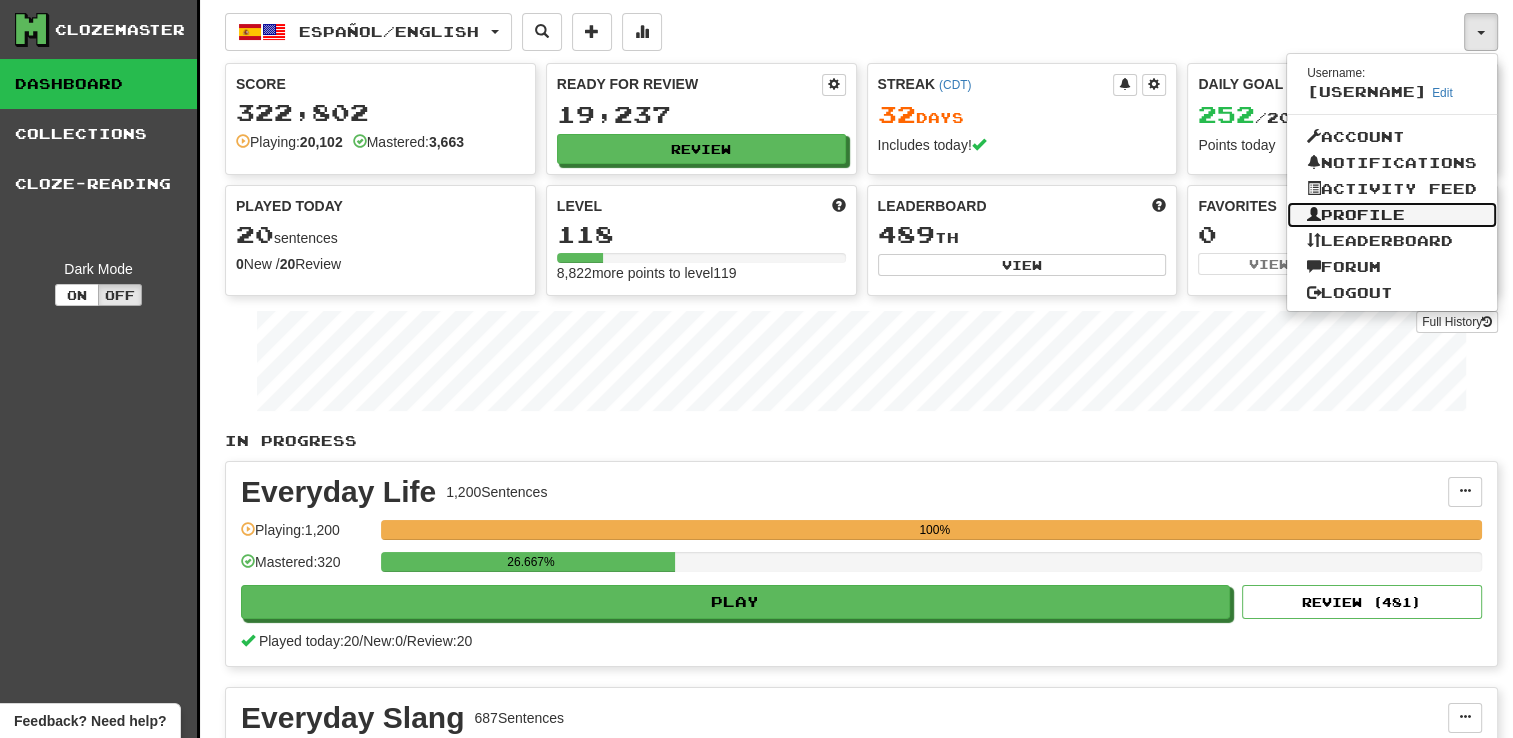 click on "Profile" at bounding box center (1392, 215) 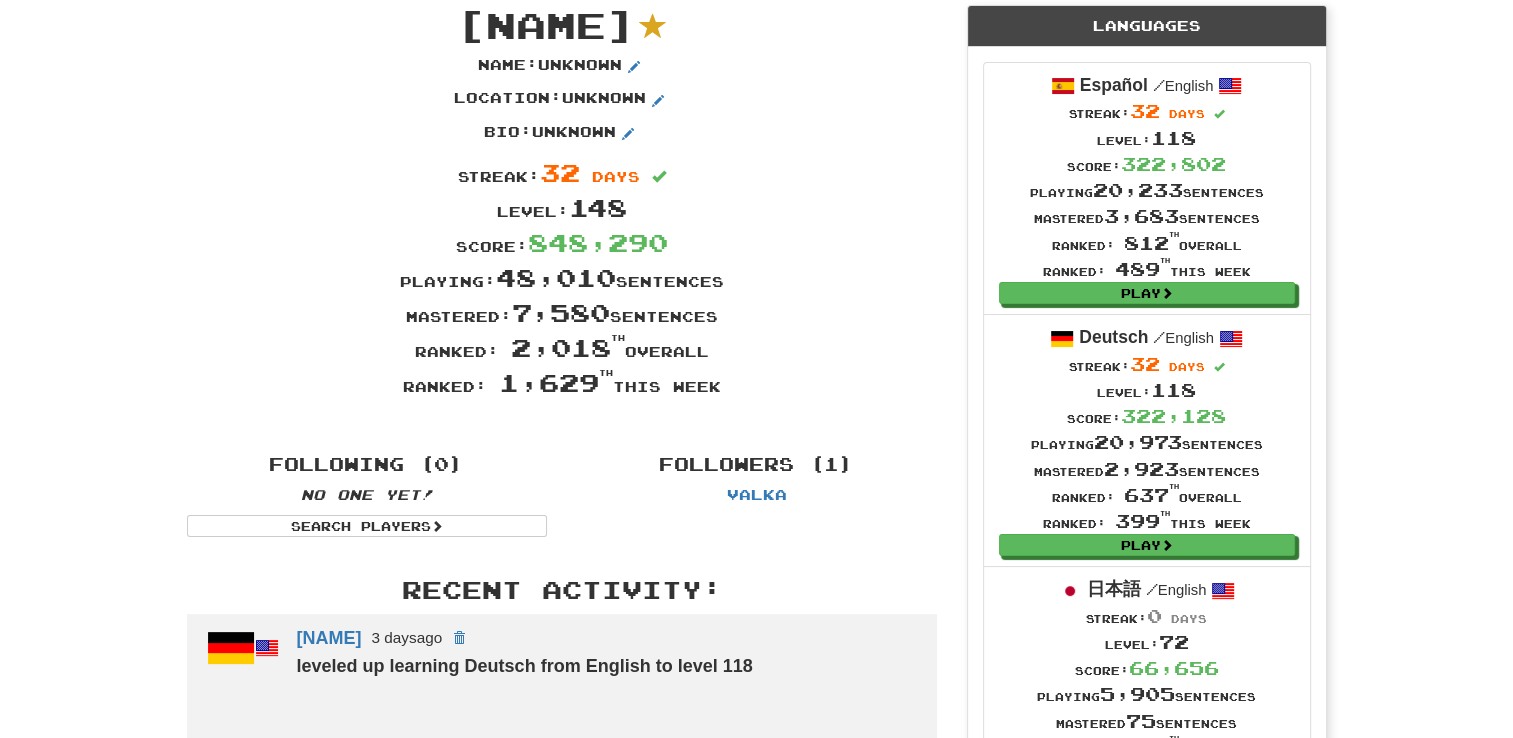 scroll, scrollTop: 0, scrollLeft: 0, axis: both 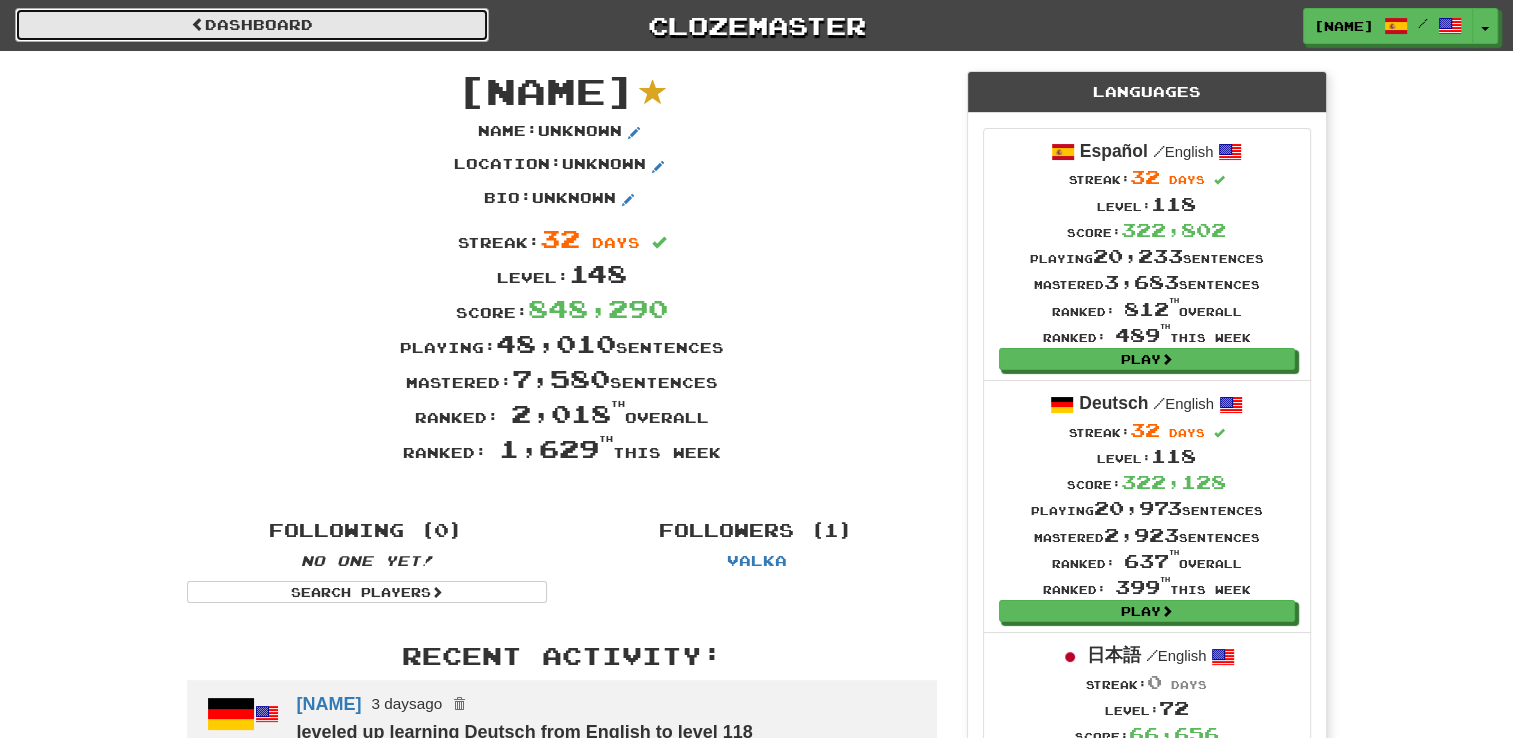 click on "Dashboard" at bounding box center [252, 25] 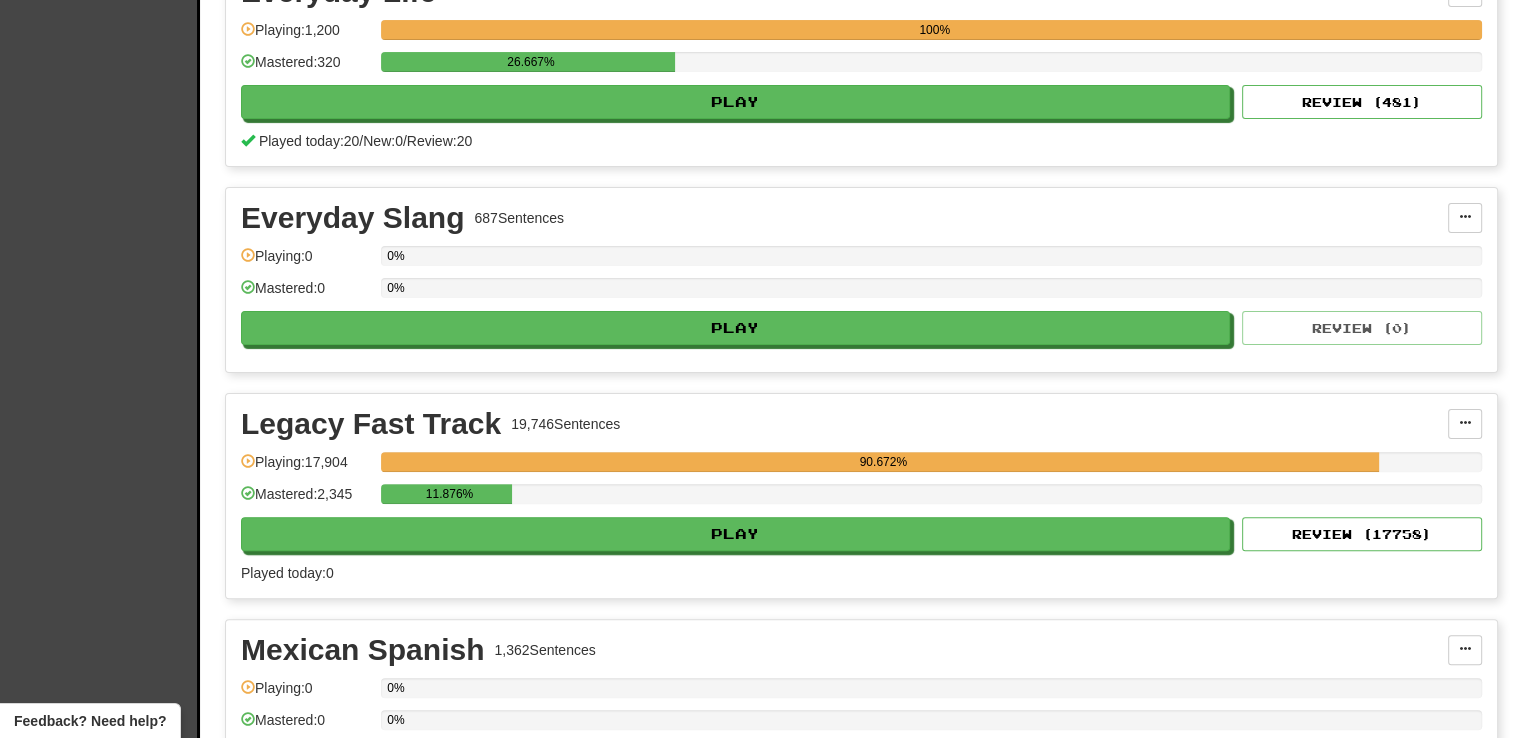 scroll, scrollTop: 0, scrollLeft: 0, axis: both 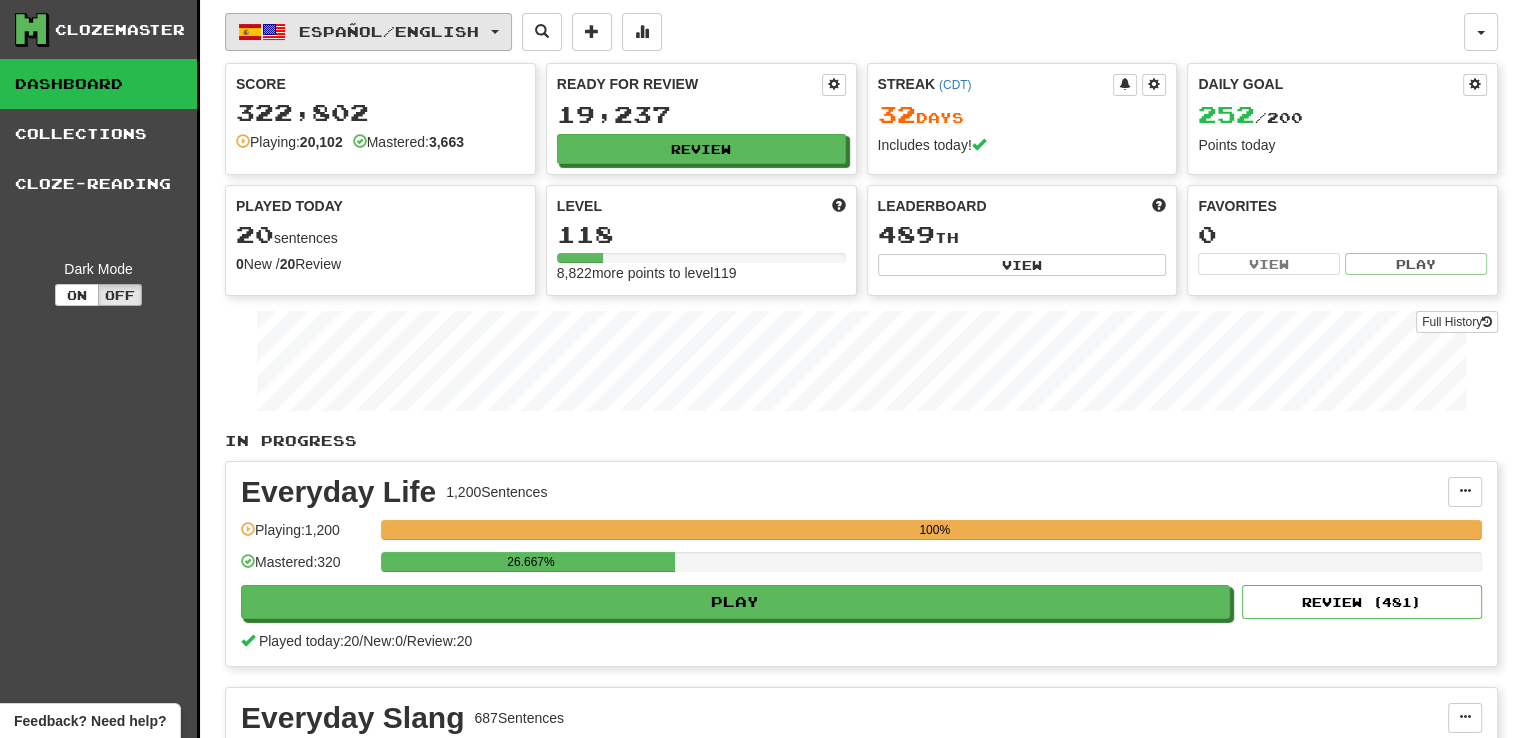 click on "Español  /  English" at bounding box center [389, 31] 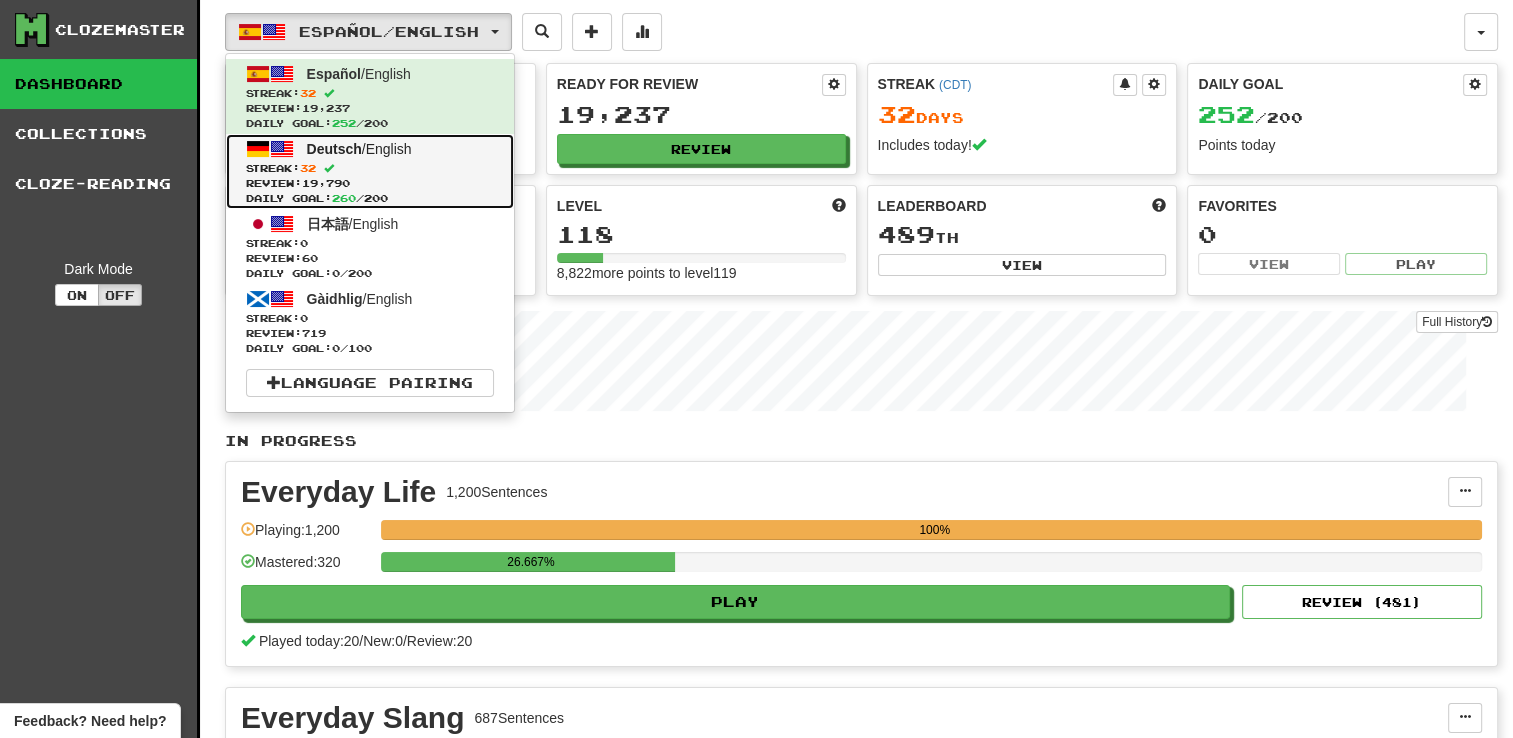 click on "Deutsch" at bounding box center (334, 149) 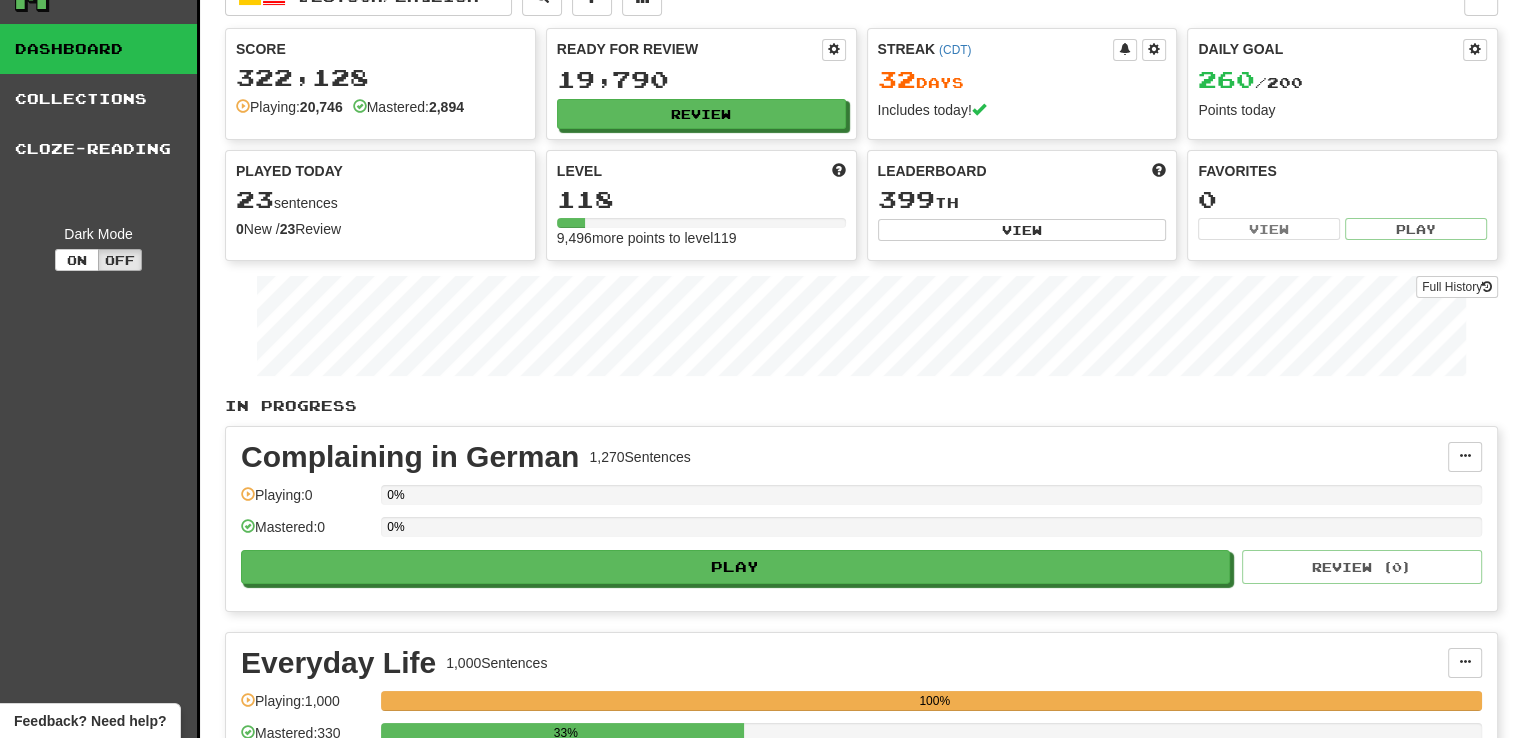 scroll, scrollTop: 0, scrollLeft: 0, axis: both 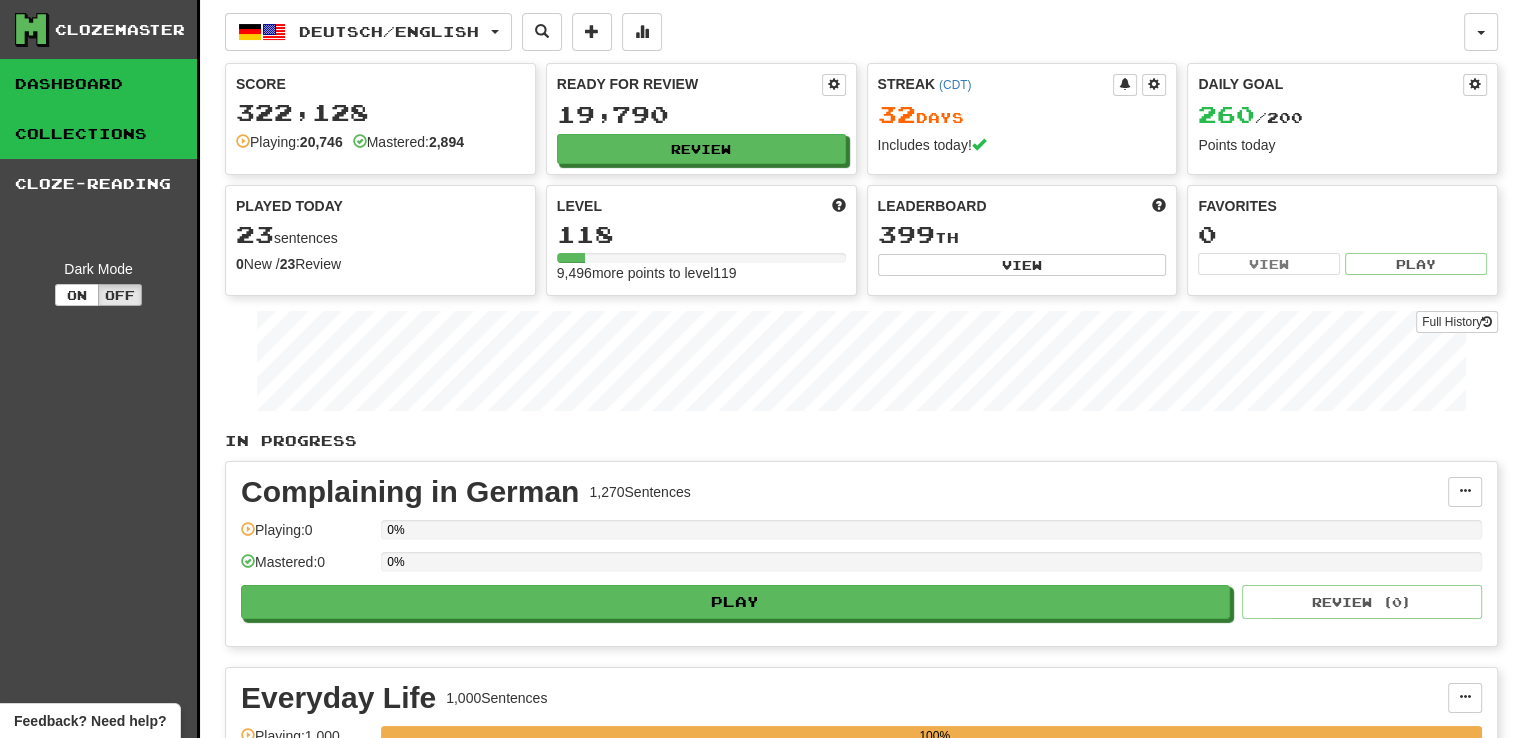 click on "Collections" at bounding box center [98, 134] 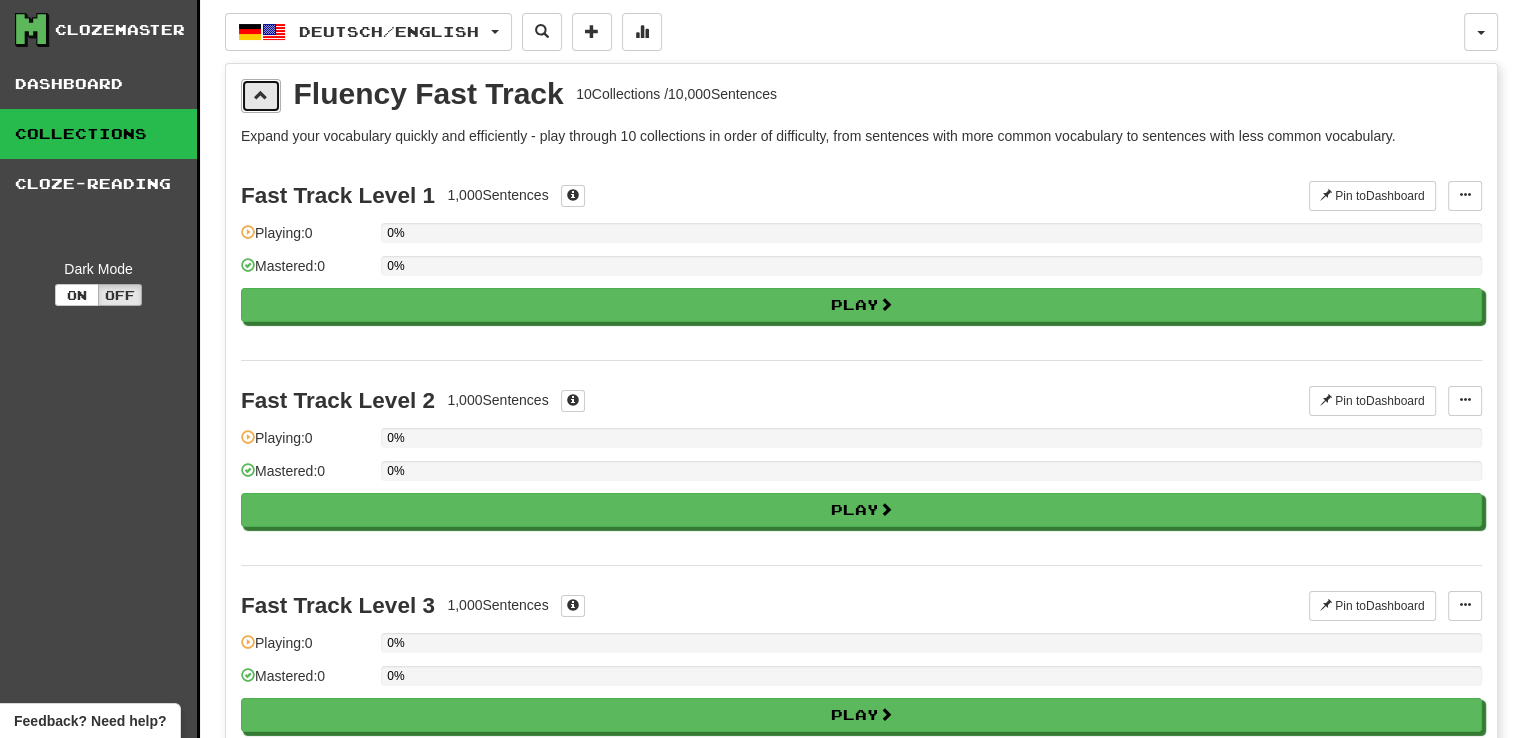 click at bounding box center (261, 96) 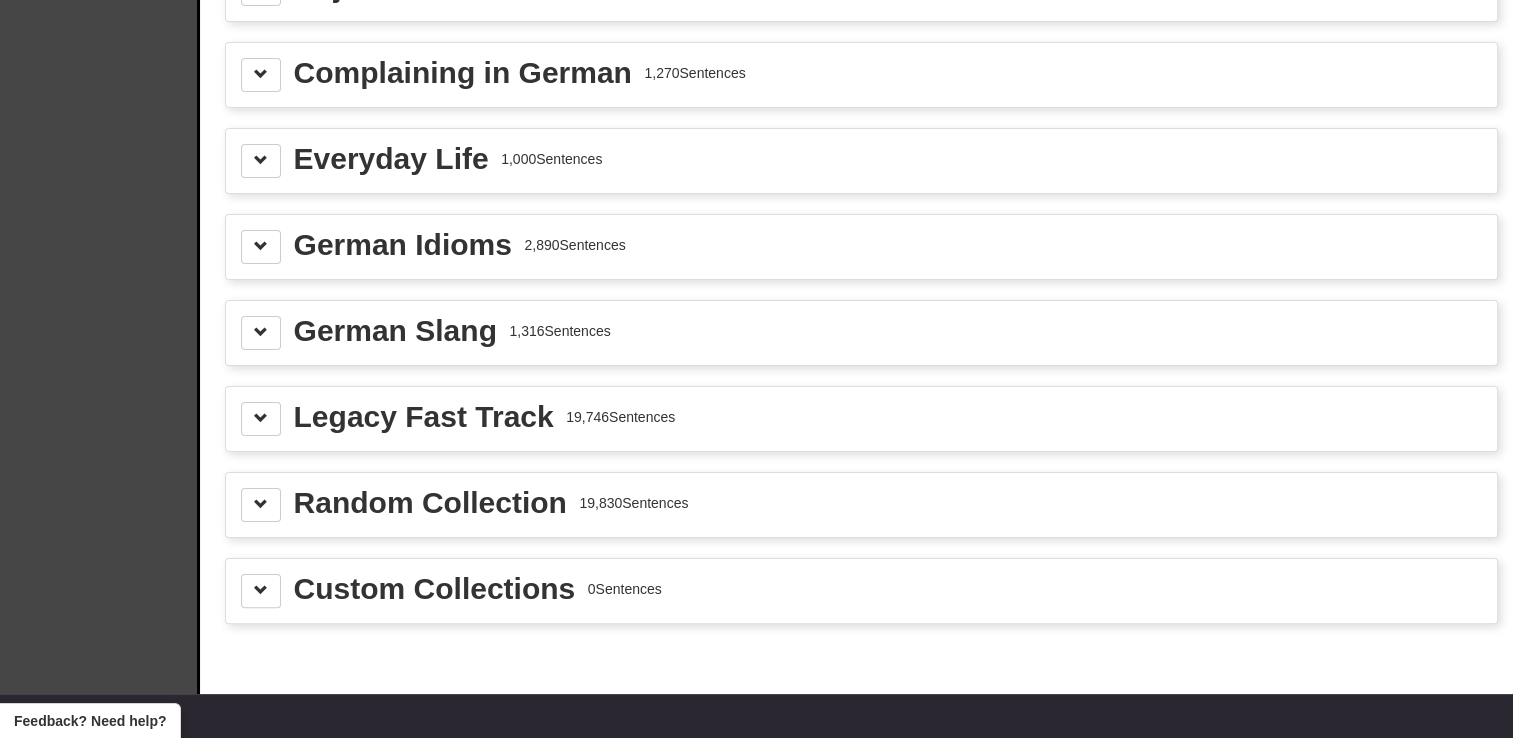 scroll, scrollTop: 400, scrollLeft: 0, axis: vertical 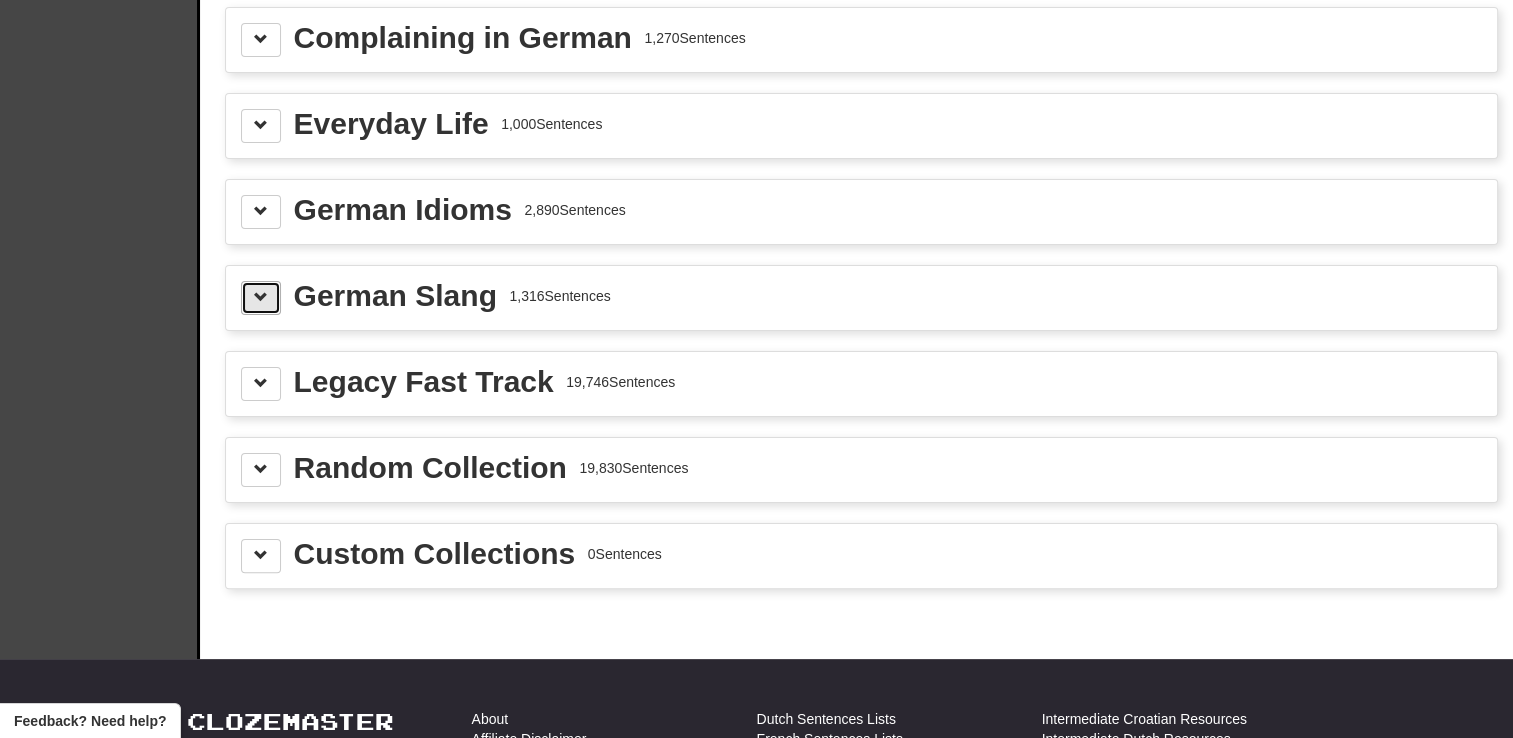 click at bounding box center (261, 297) 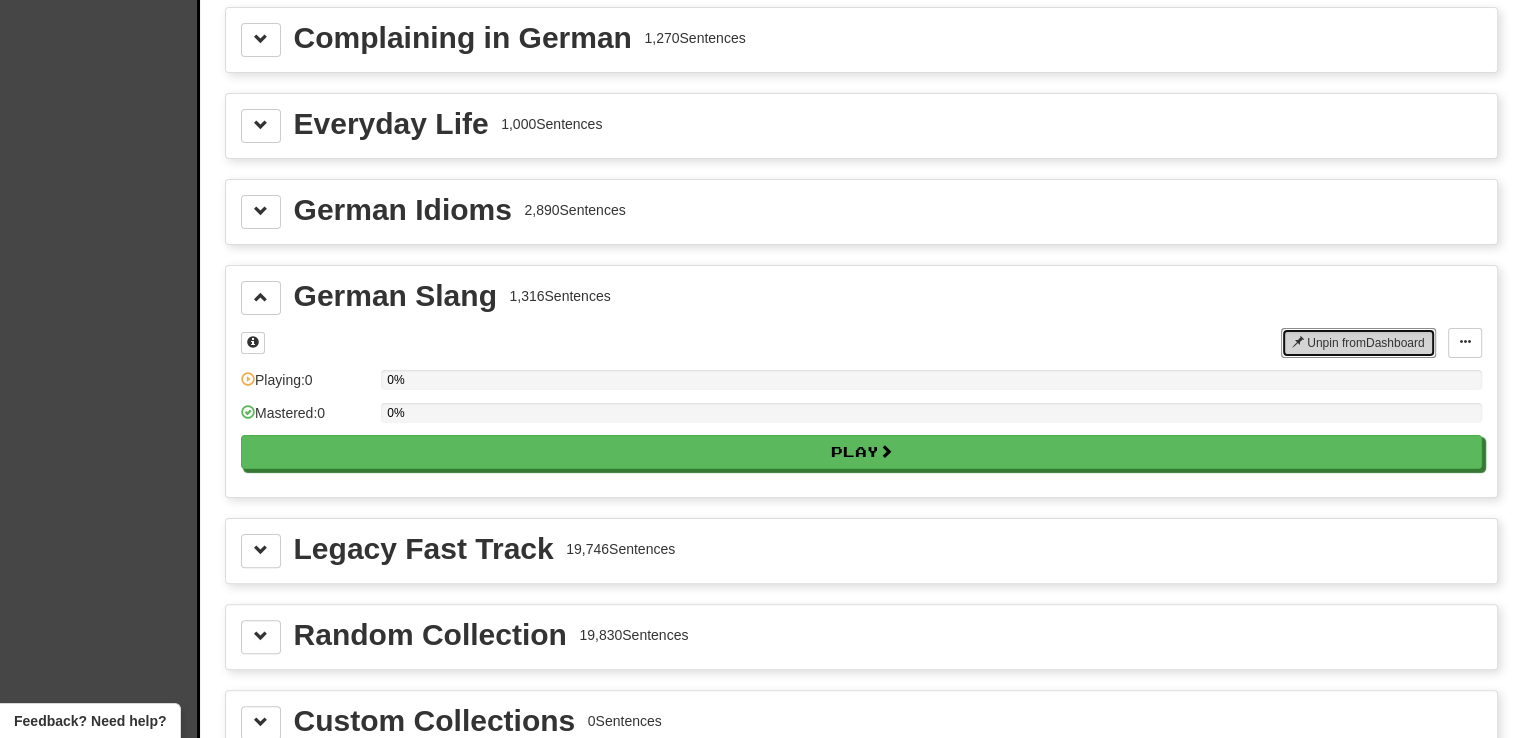 click on "Unpin from  Dashboard" at bounding box center [1358, 343] 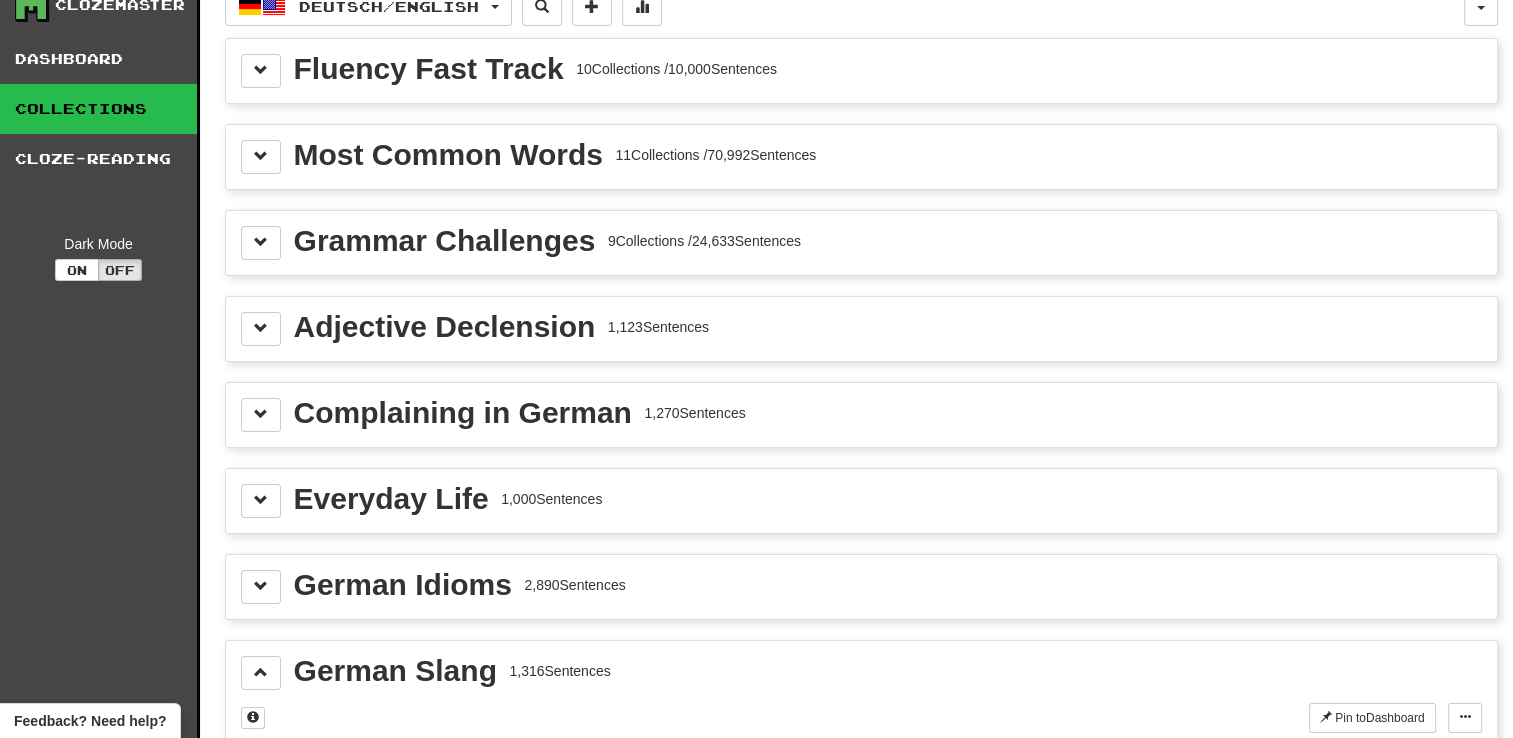 scroll, scrollTop: 0, scrollLeft: 0, axis: both 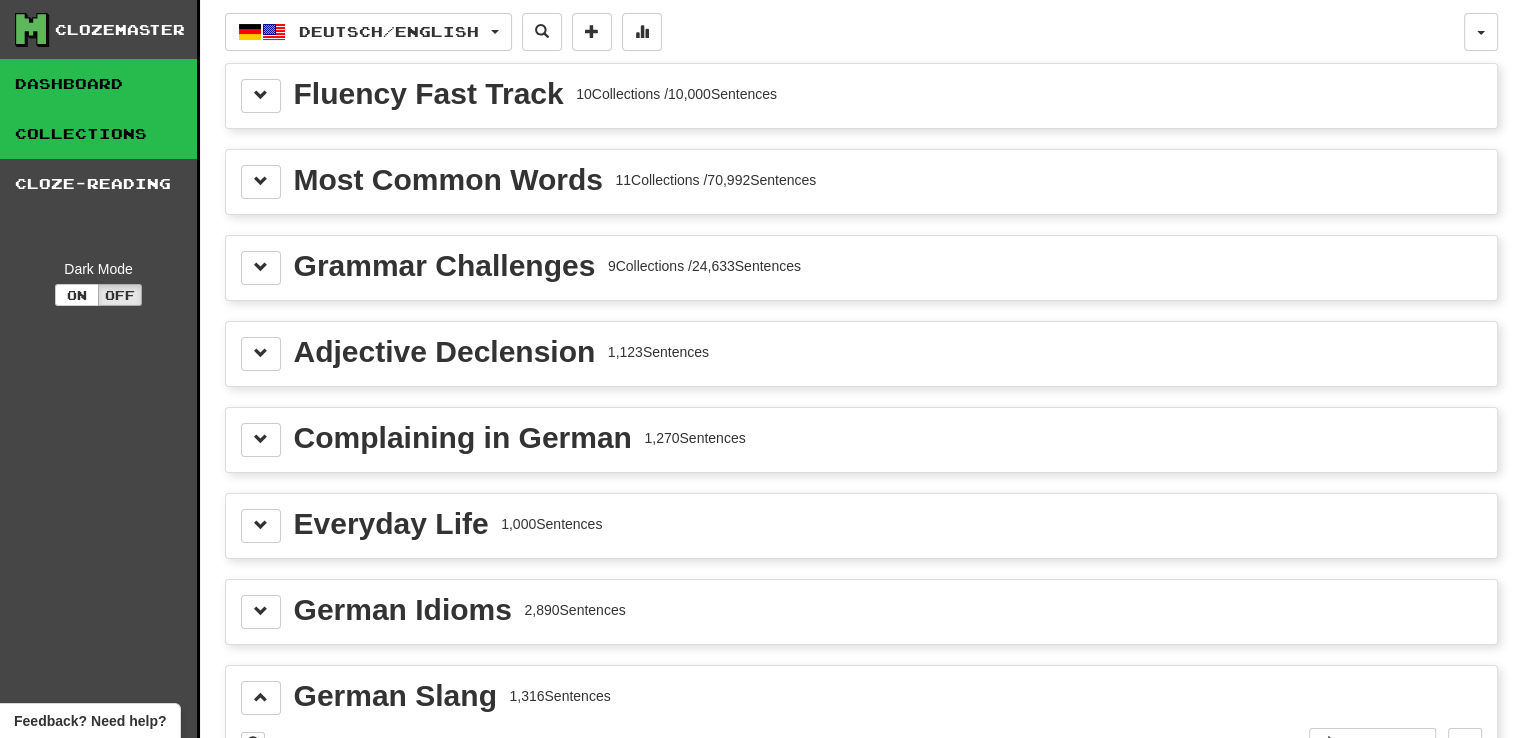 click on "Dashboard" at bounding box center [98, 84] 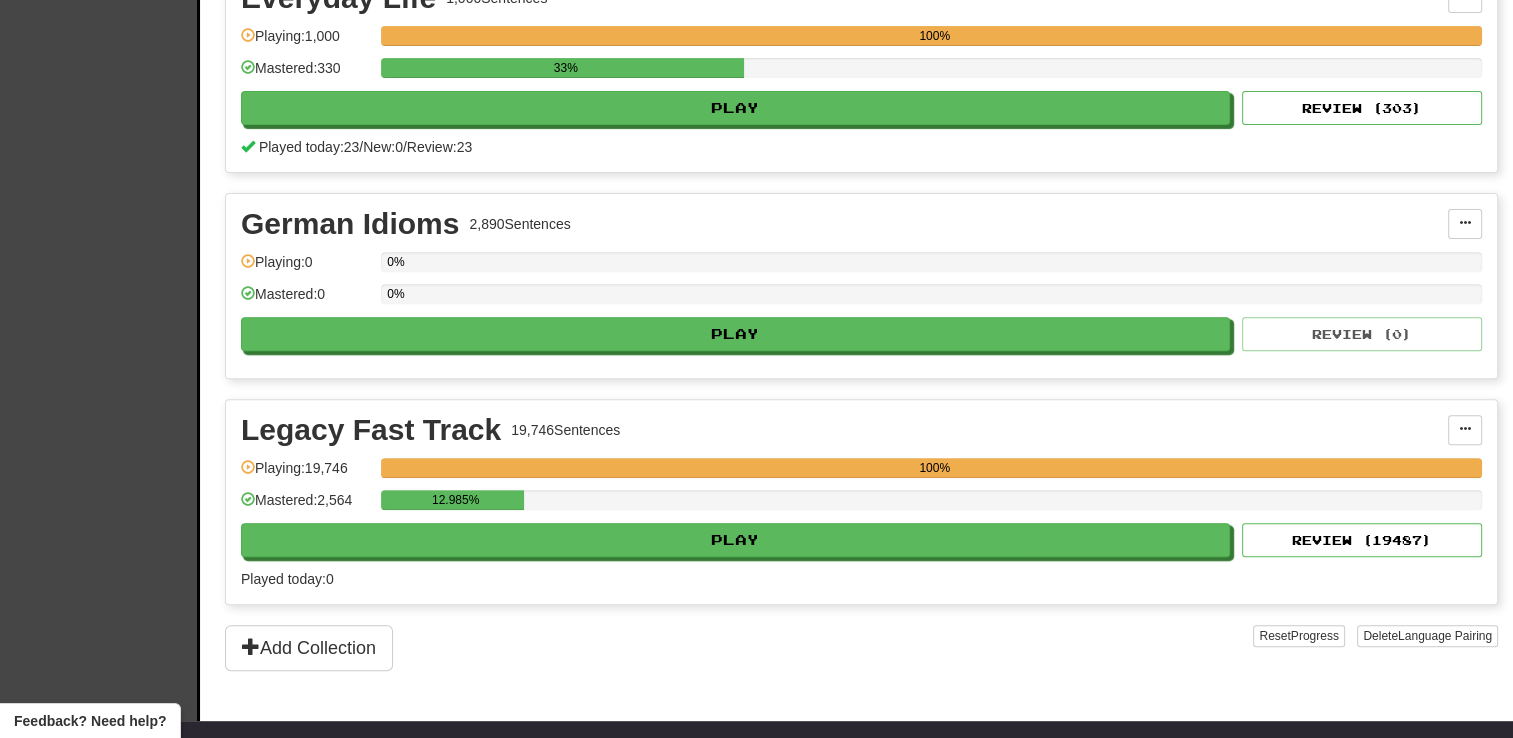 scroll, scrollTop: 0, scrollLeft: 0, axis: both 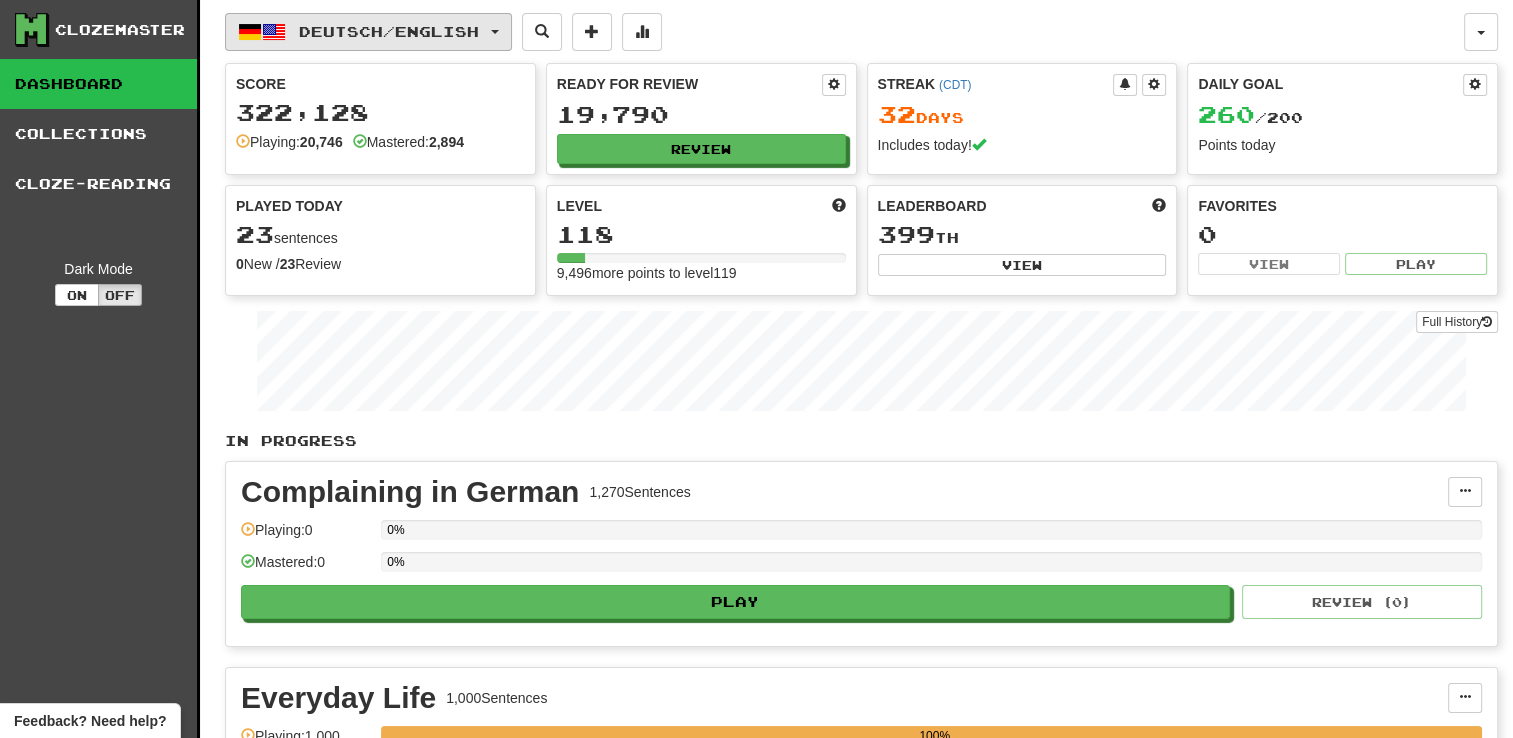 click on "Deutsch  /  English" at bounding box center [389, 31] 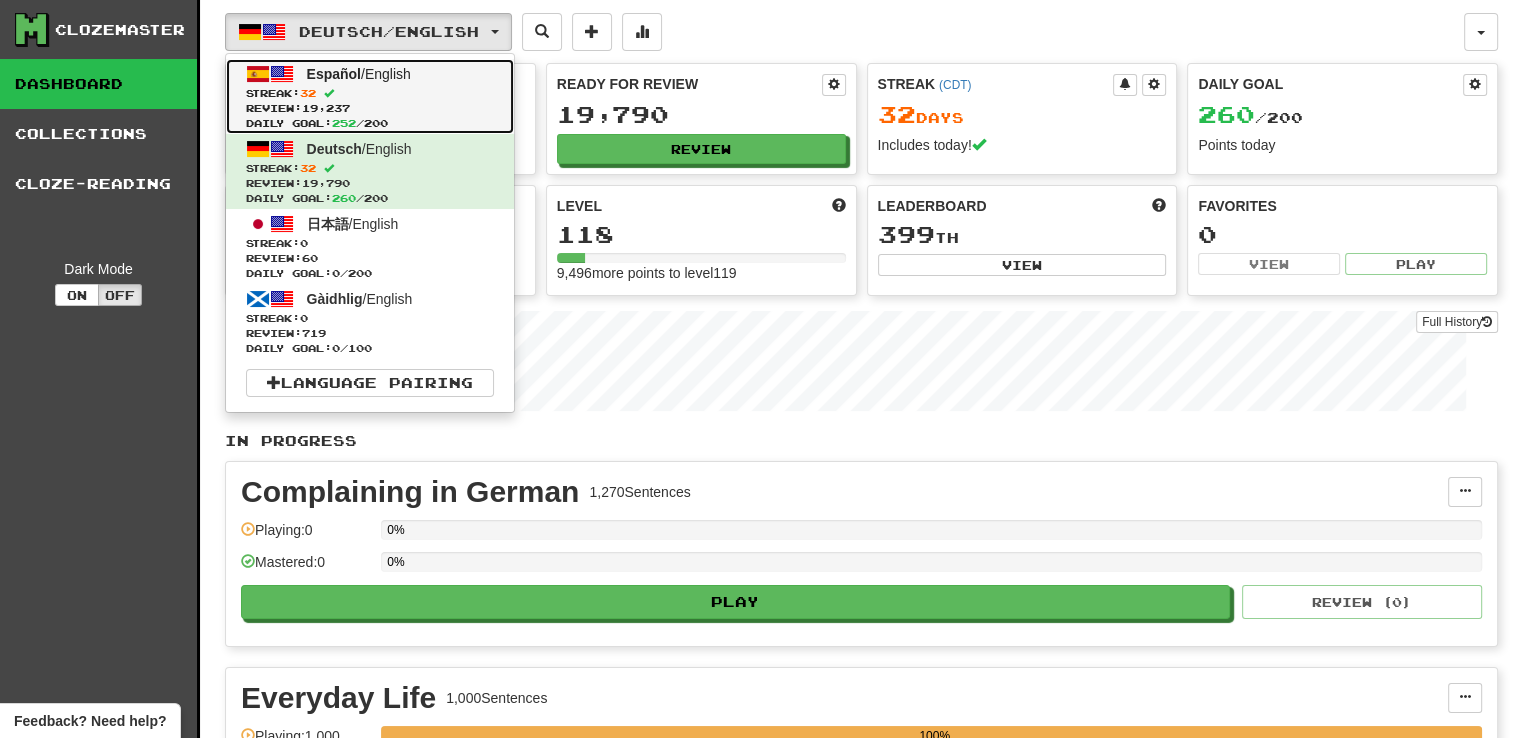 click on "Review:  19,237" at bounding box center [370, 108] 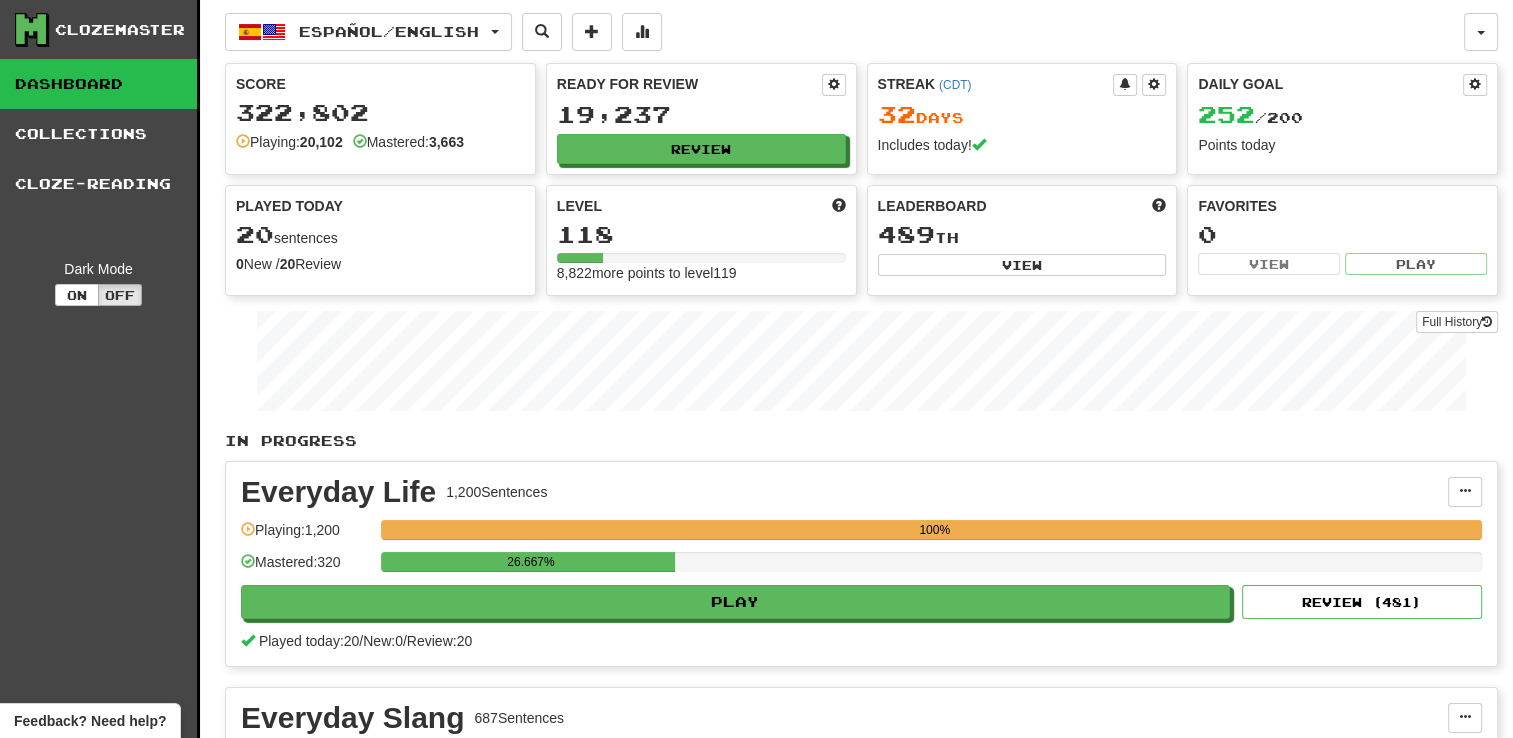 scroll, scrollTop: 100, scrollLeft: 0, axis: vertical 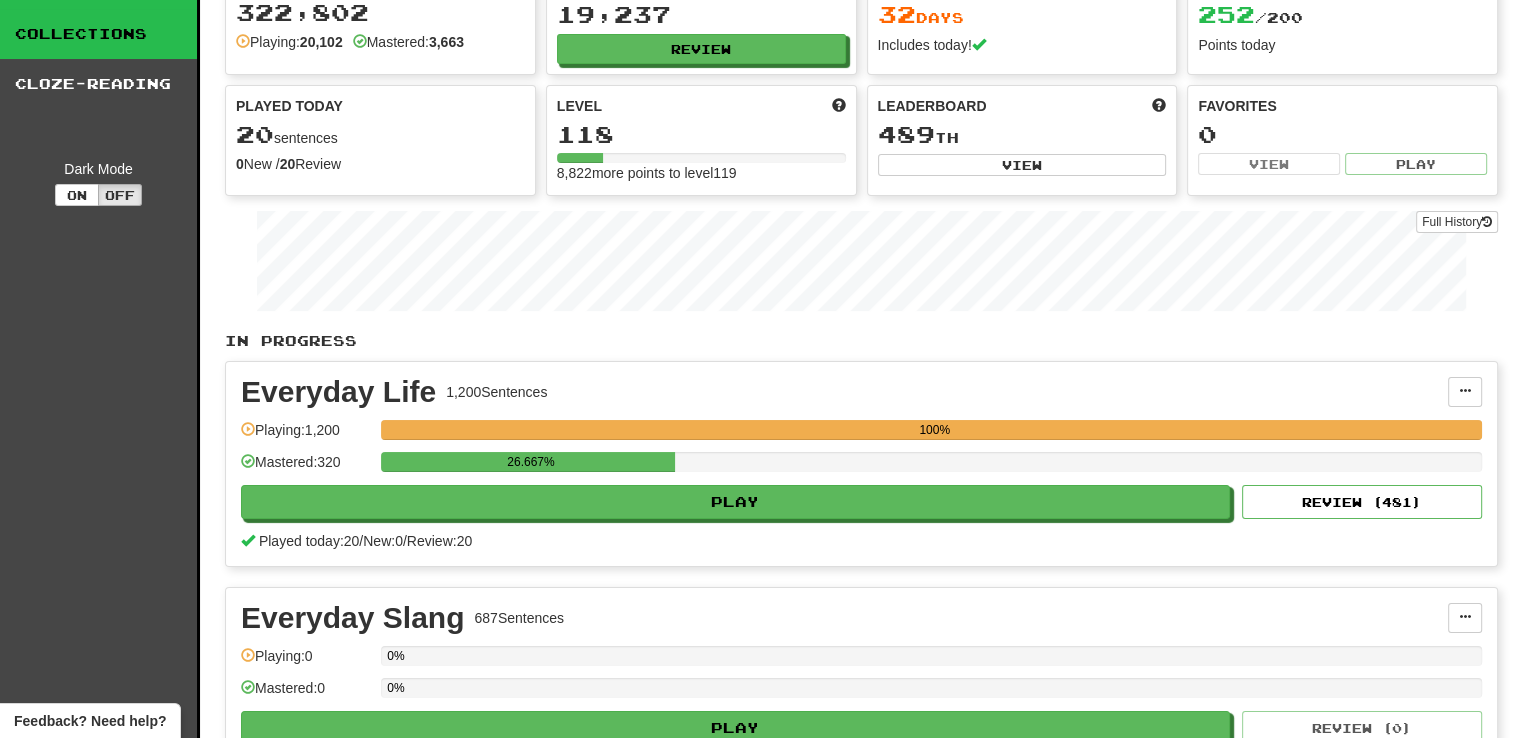 click on "Collections" at bounding box center (98, 34) 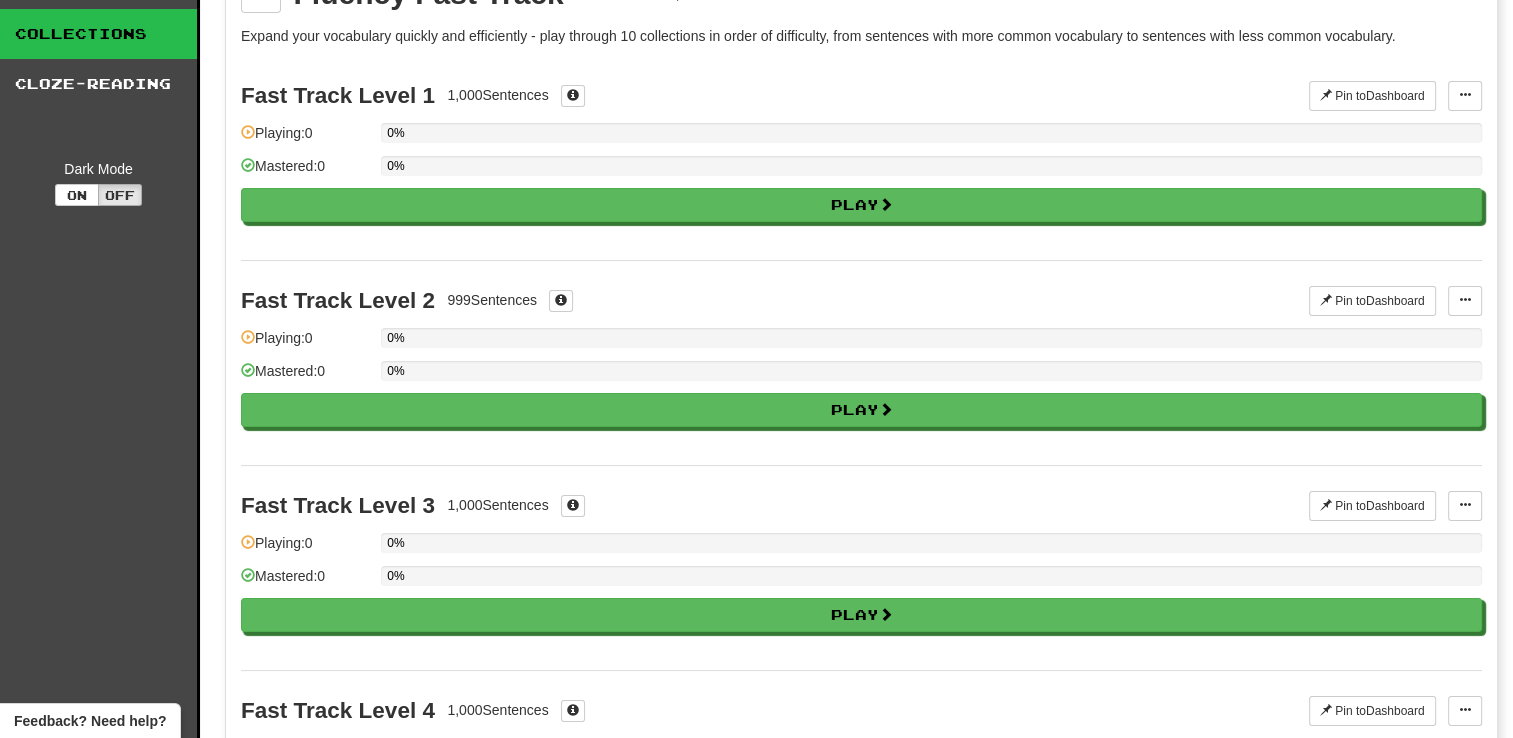 scroll, scrollTop: 0, scrollLeft: 0, axis: both 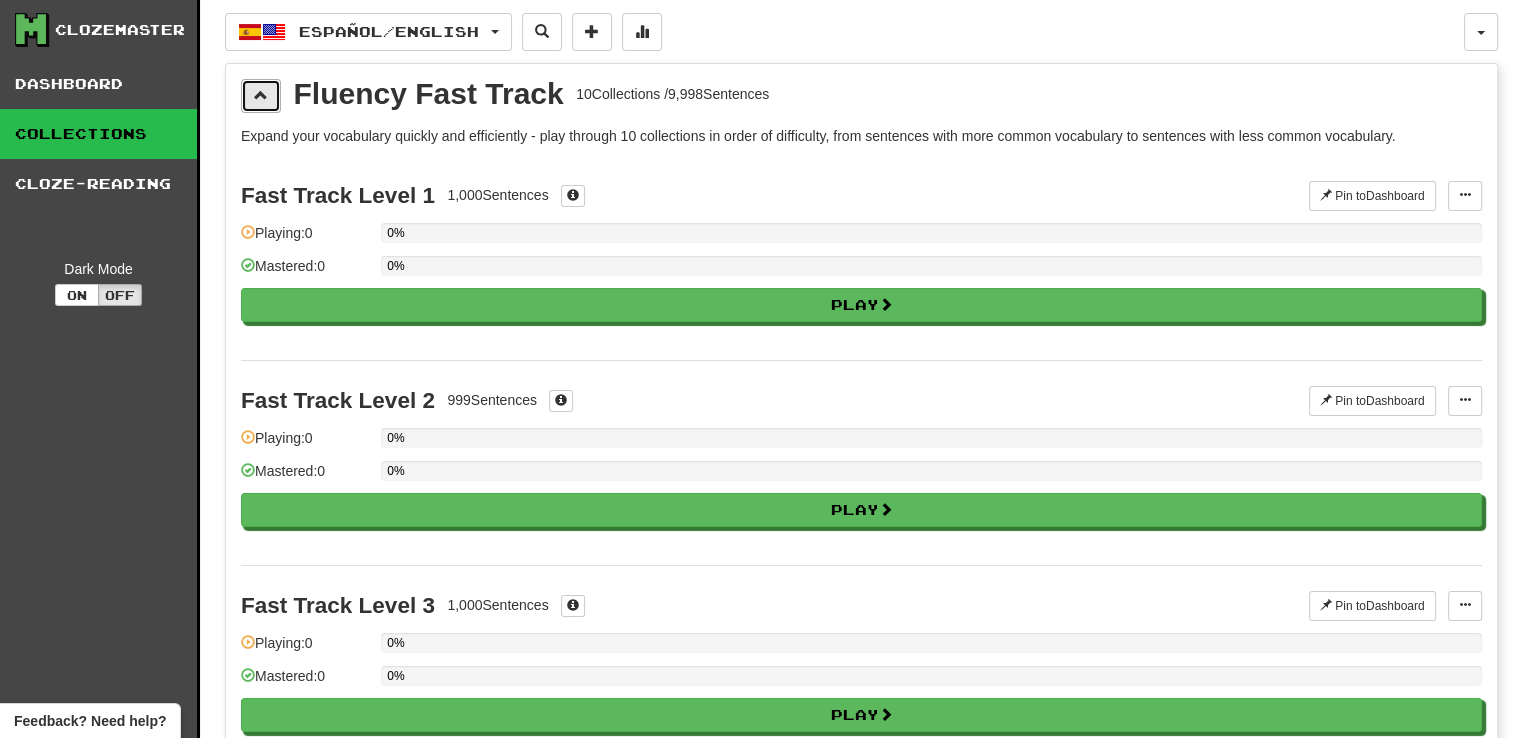 click at bounding box center [261, 95] 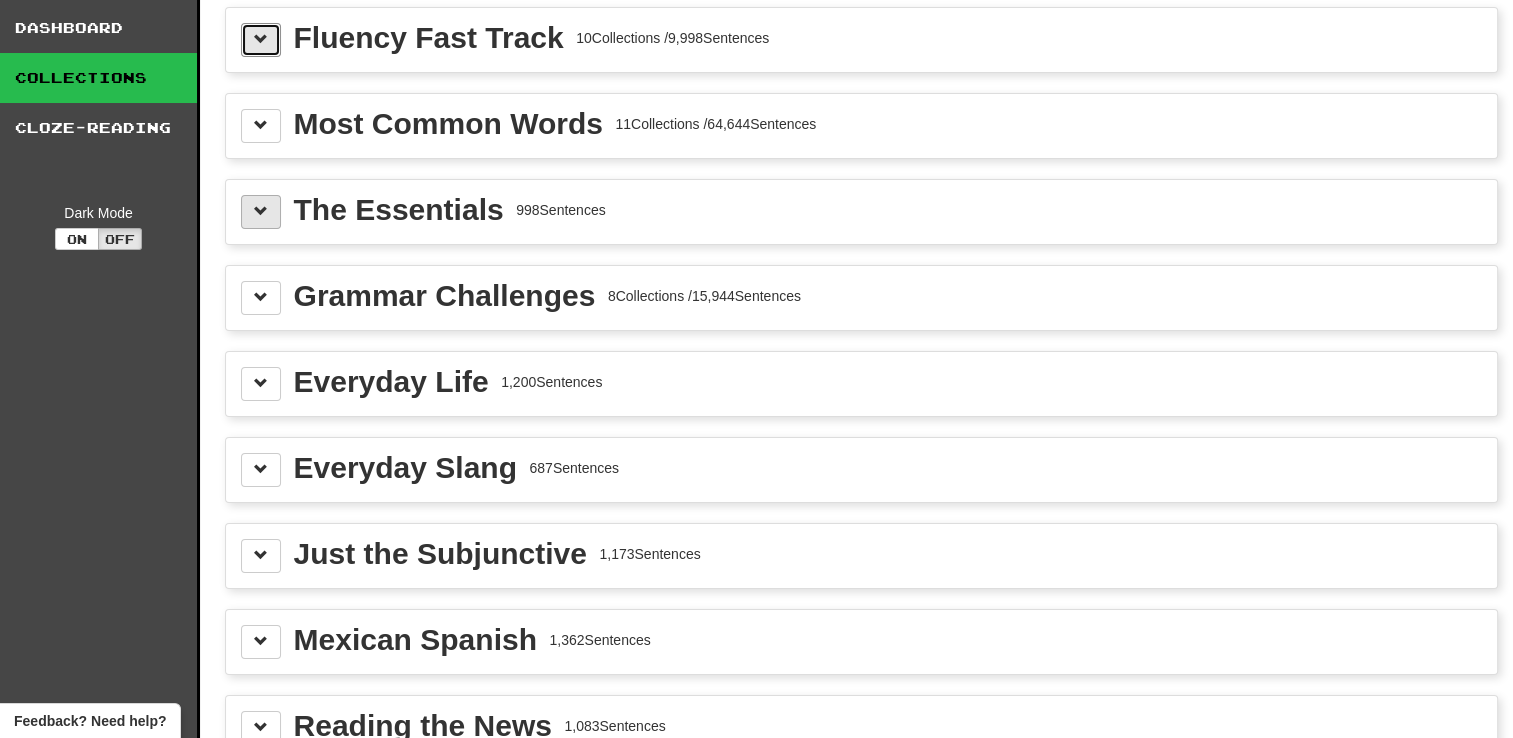 scroll, scrollTop: 200, scrollLeft: 0, axis: vertical 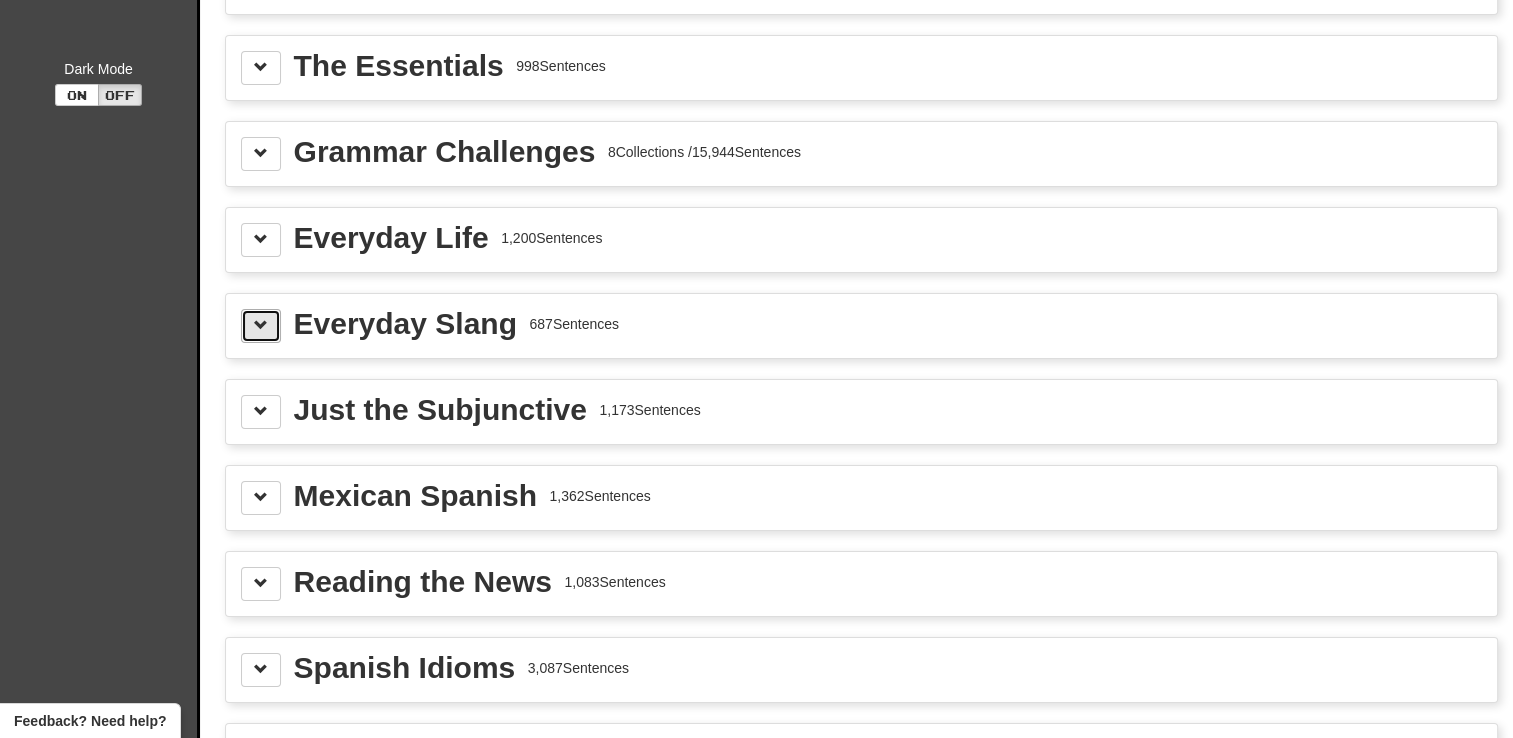click at bounding box center [261, 326] 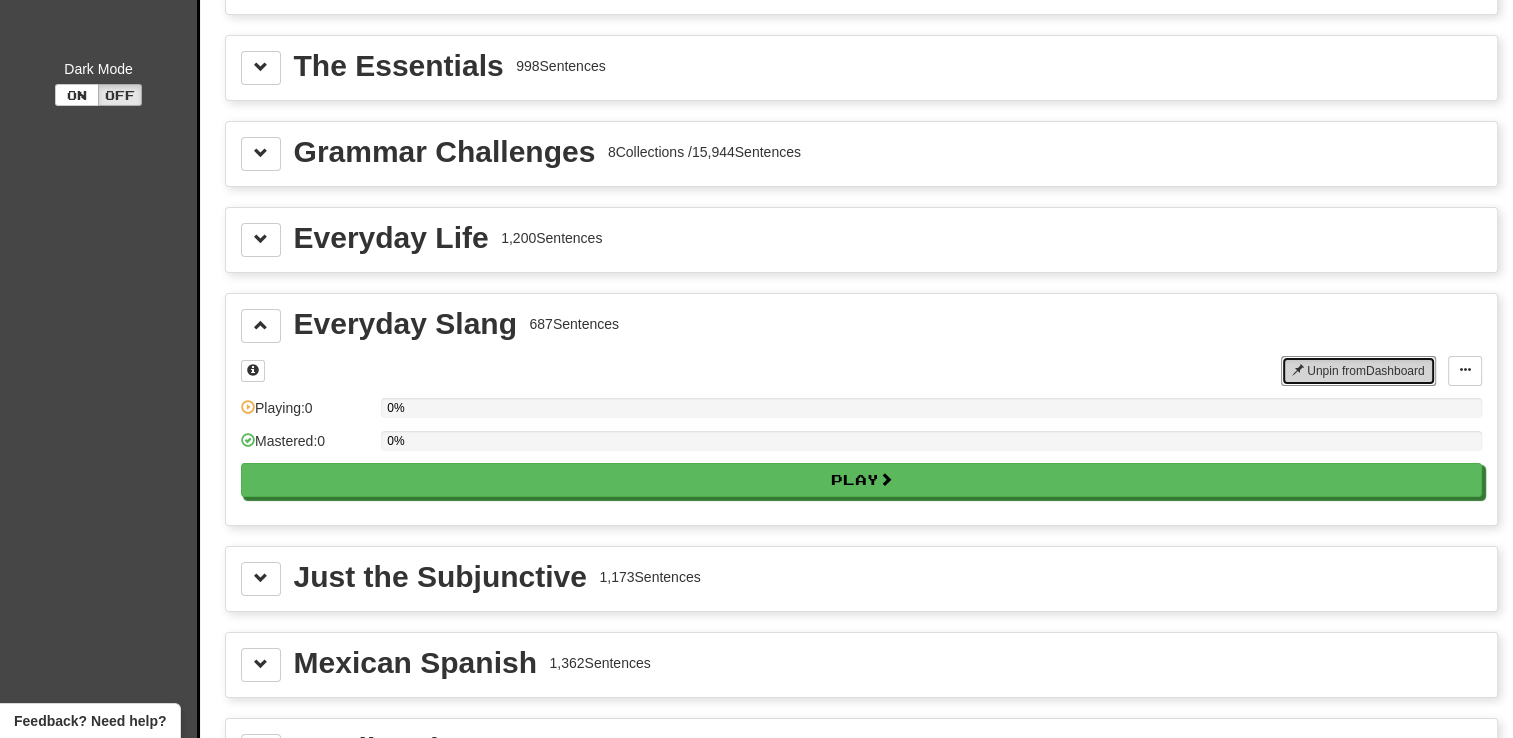 click on "Unpin from  Dashboard" at bounding box center (1358, 371) 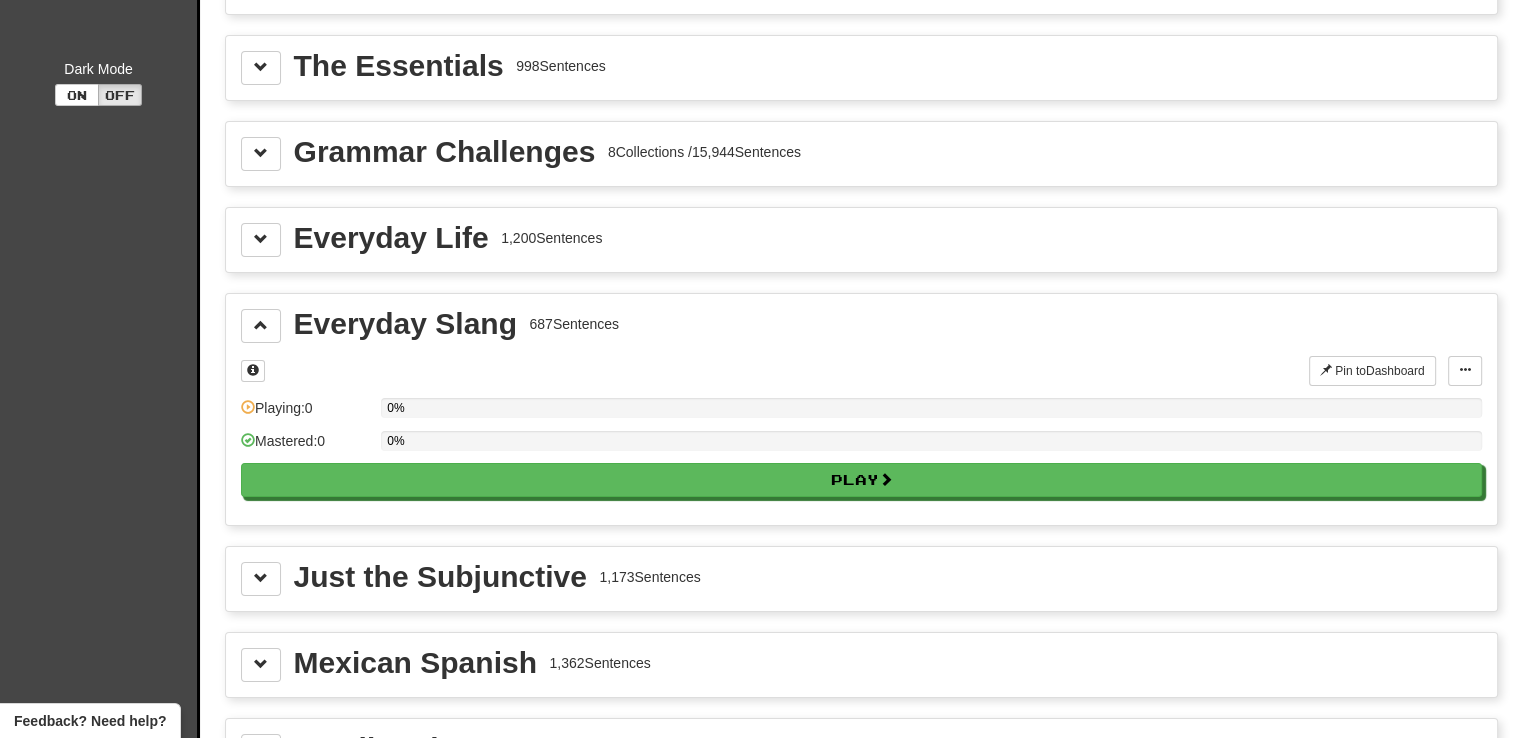 scroll, scrollTop: 0, scrollLeft: 0, axis: both 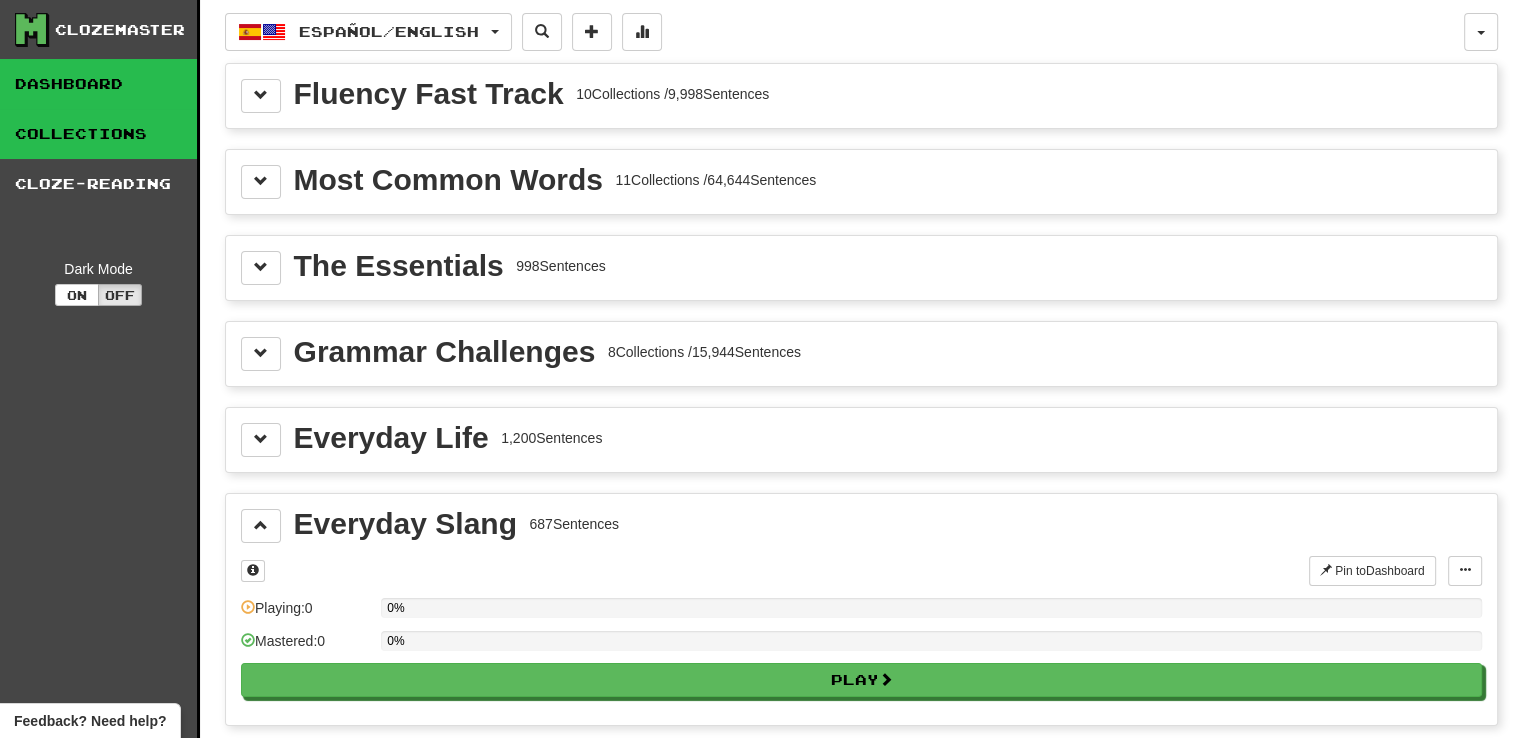 click on "Dashboard" at bounding box center (98, 84) 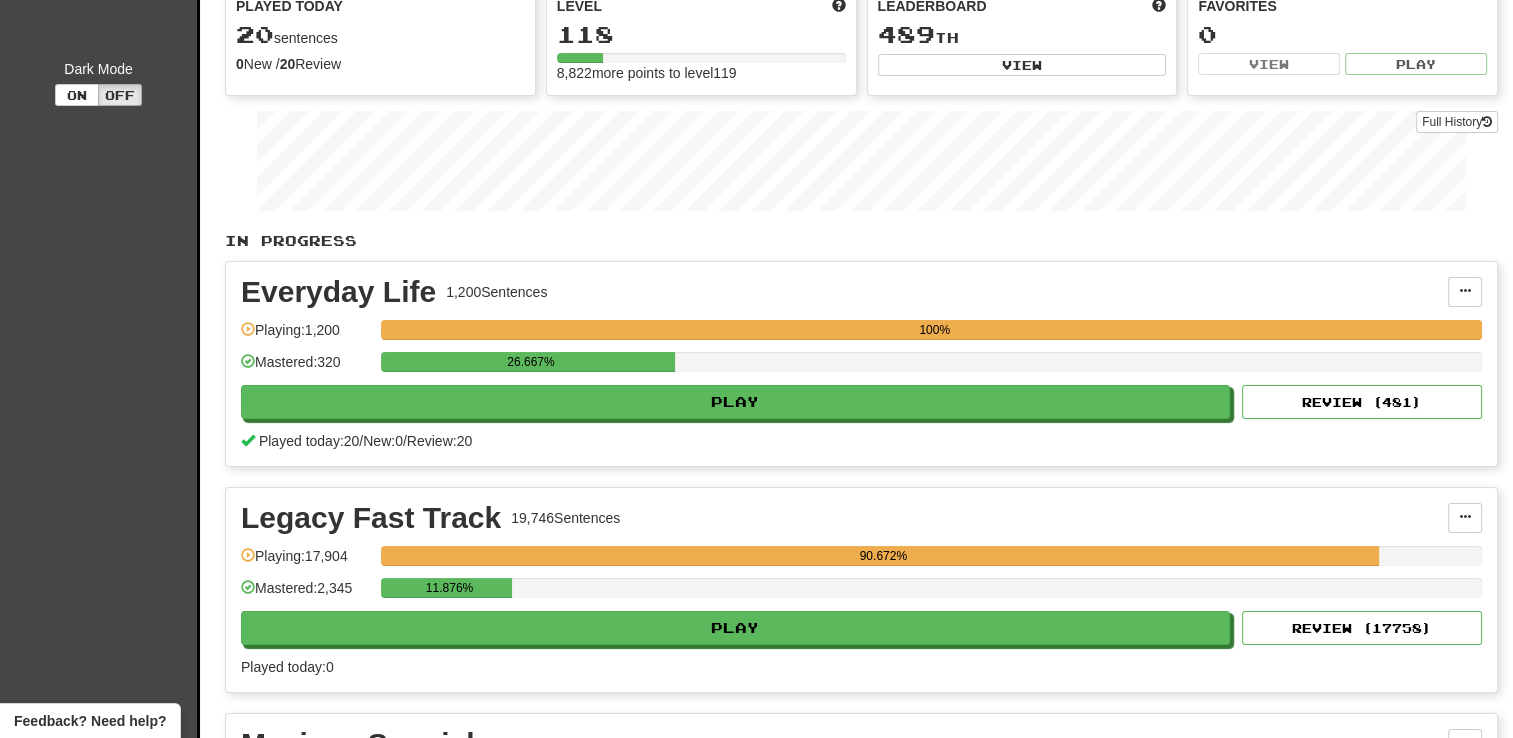 scroll, scrollTop: 0, scrollLeft: 0, axis: both 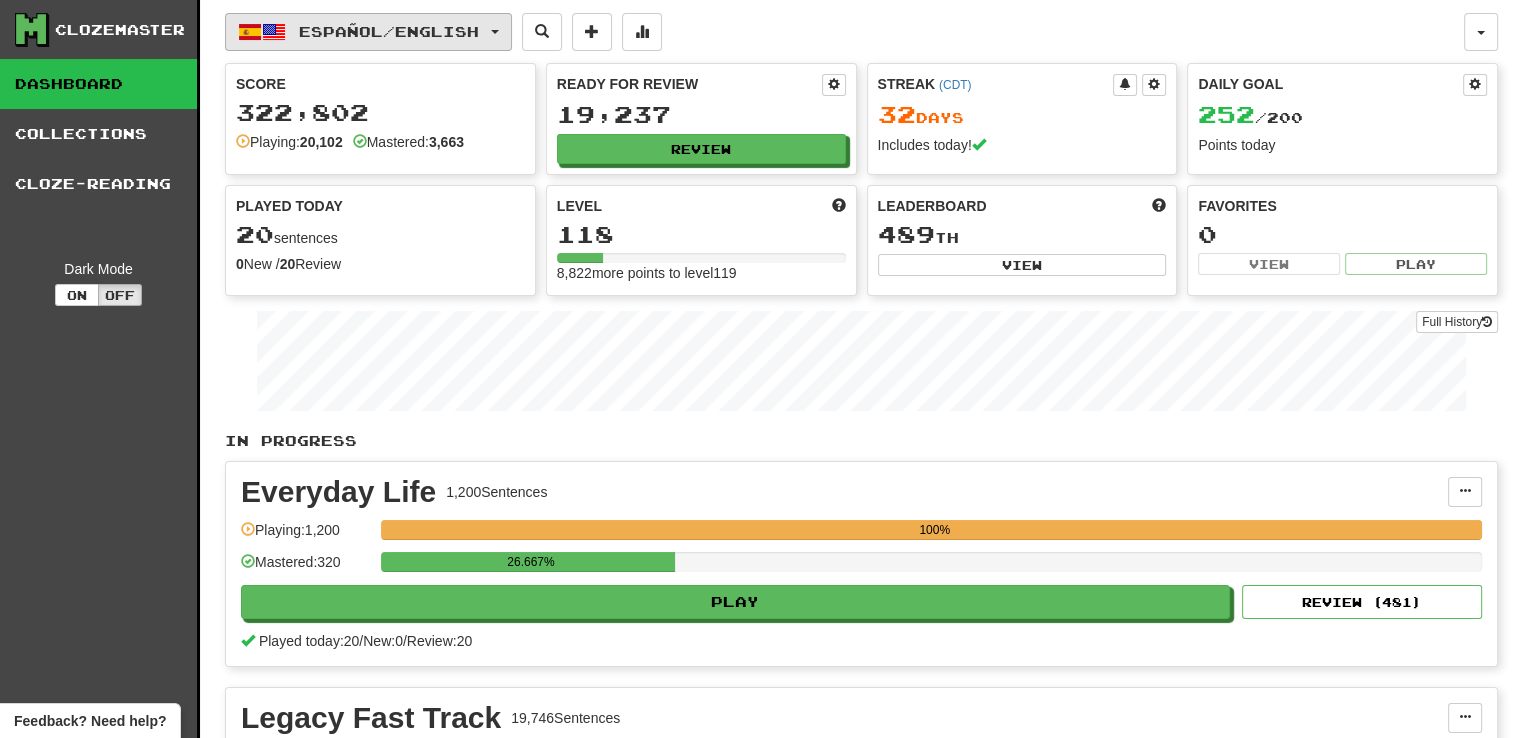 click on "Español  /  English" at bounding box center (389, 31) 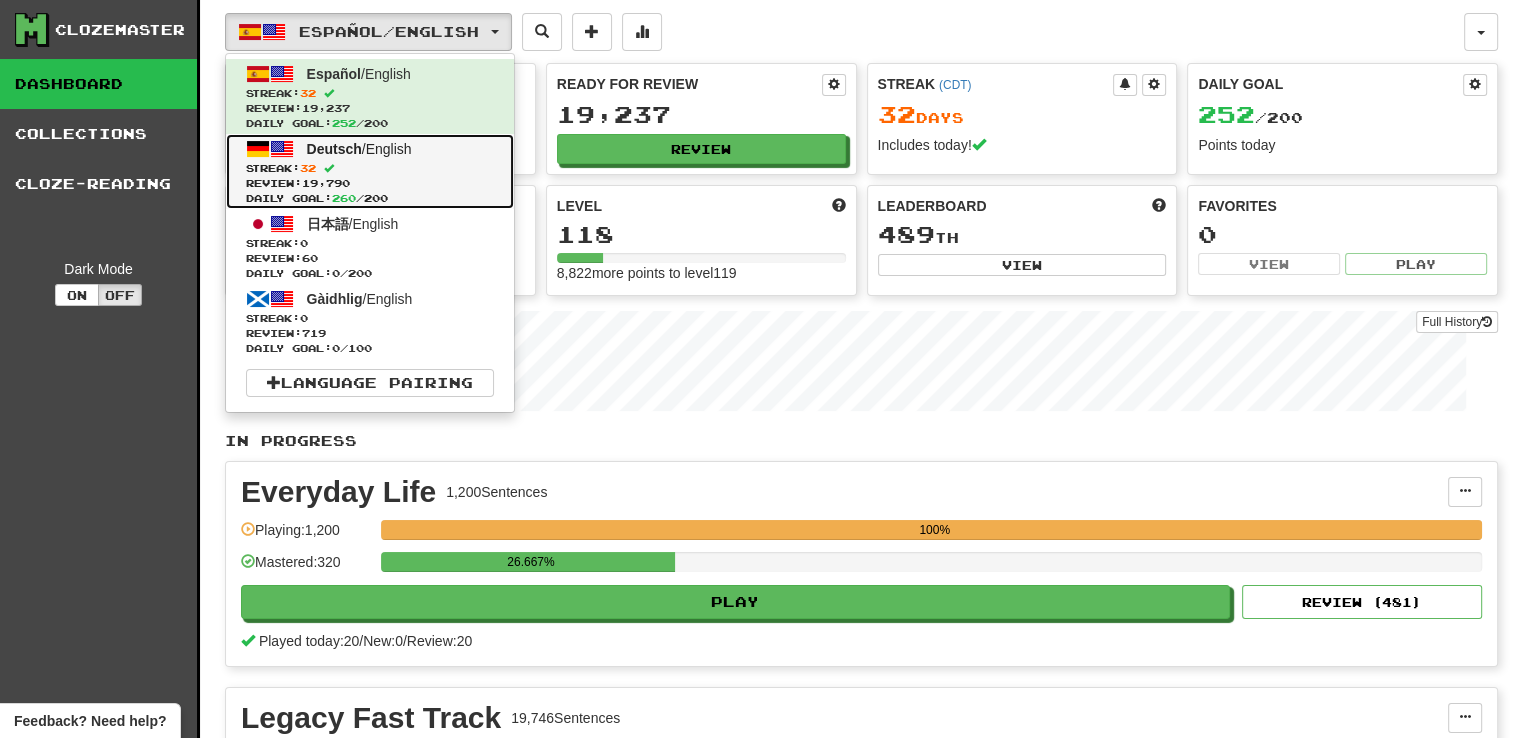 click on "Deutsch  /  English Streak:  32   Review:  19,790 Daily Goal:  260  /  200" at bounding box center [370, 171] 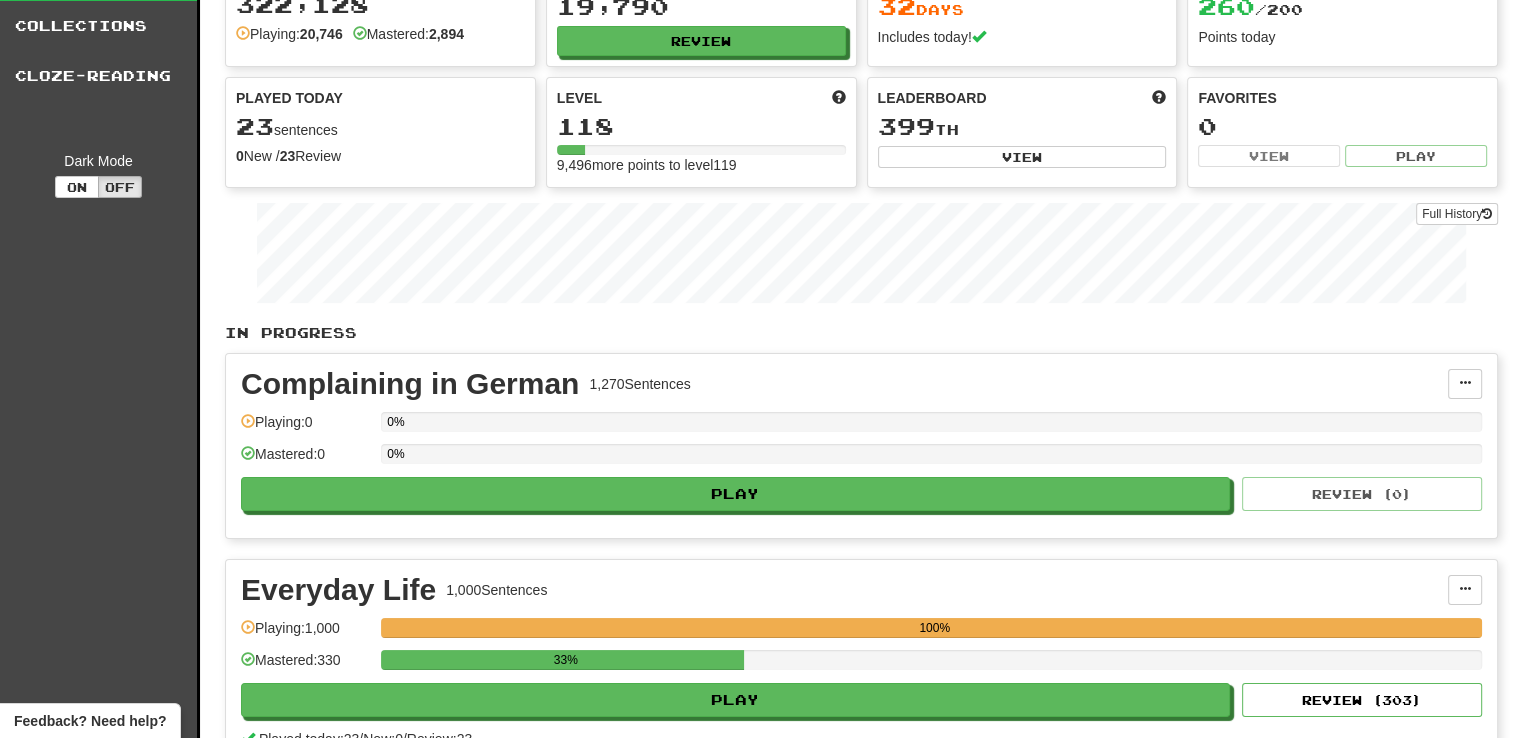 scroll, scrollTop: 0, scrollLeft: 0, axis: both 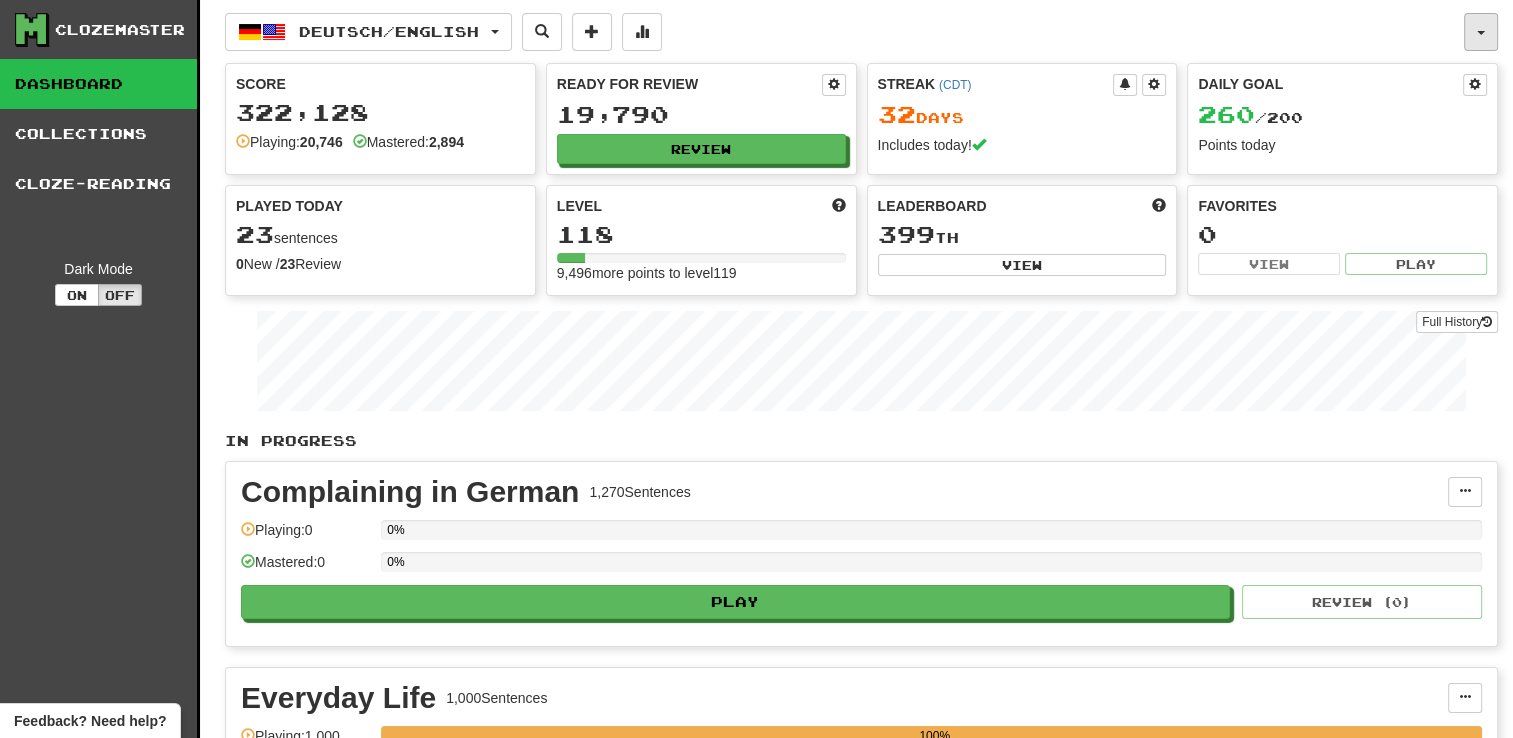 click at bounding box center [1481, 32] 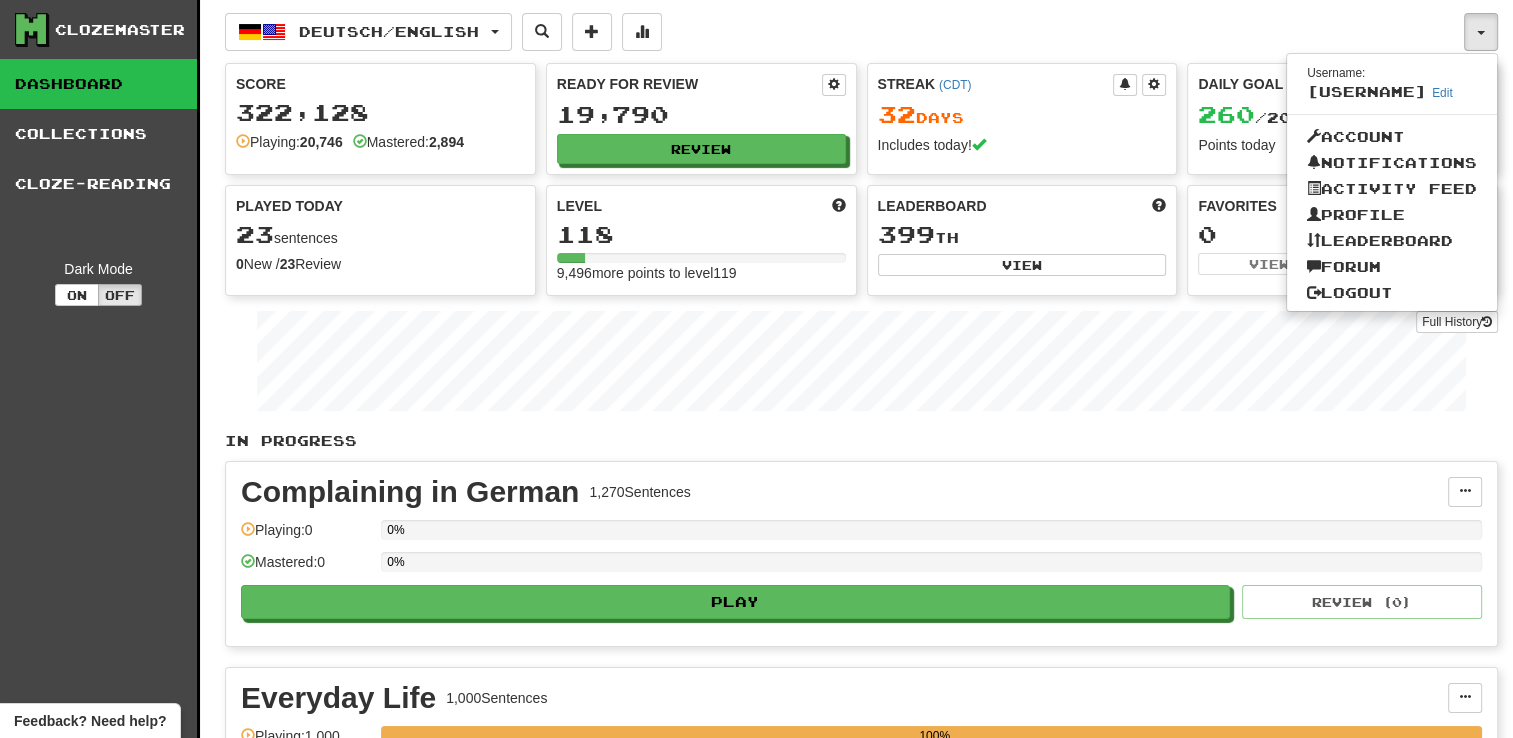 click on "Deutsch  /  English Español  /  English Streak:  32   Review:  19,237 Daily Goal:  252  /  200 Deutsch  /  English Streak:  32   Review:  19,790 Daily Goal:  260  /  200 日本語  /  English Streak:  0   Review:  60 Daily Goal:  0  /  200 Gàidhlig  /  English Streak:  0   Review:  719 Daily Goal:  0  /  100  Language Pairing" at bounding box center (844, 32) 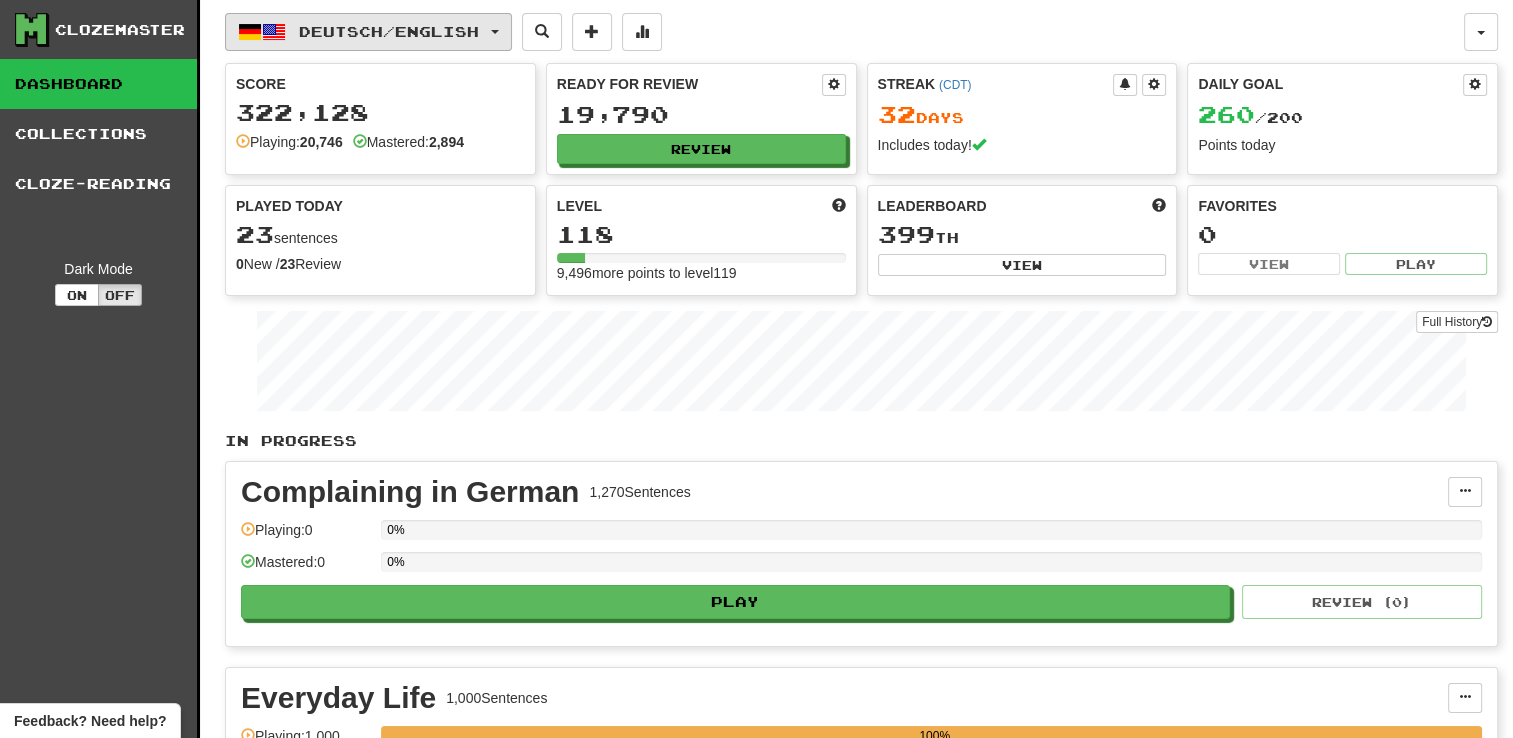 click on "Deutsch  /  English" at bounding box center (389, 31) 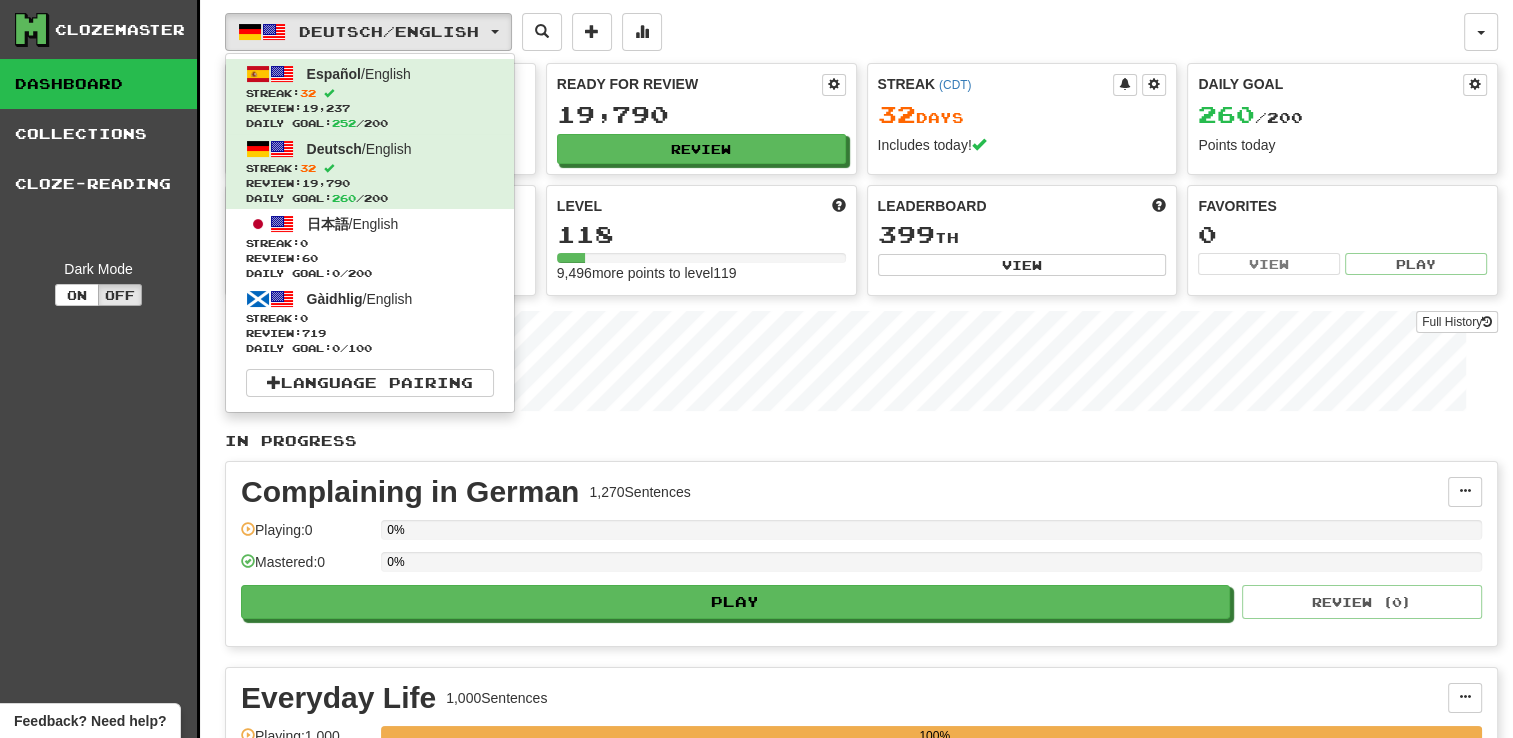 click on "Deutsch  /  English Español  /  English Streak:  32   Review:  19,237 Daily Goal:  252  /  200 Deutsch  /  English Streak:  32   Review:  19,790 Daily Goal:  260  /  200 日本語  /  English Streak:  0   Review:  60 Daily Goal:  0  /  200 Gàidhlig  /  English Streak:  0   Review:  719 Daily Goal:  0  /  100  Language Pairing" at bounding box center [844, 32] 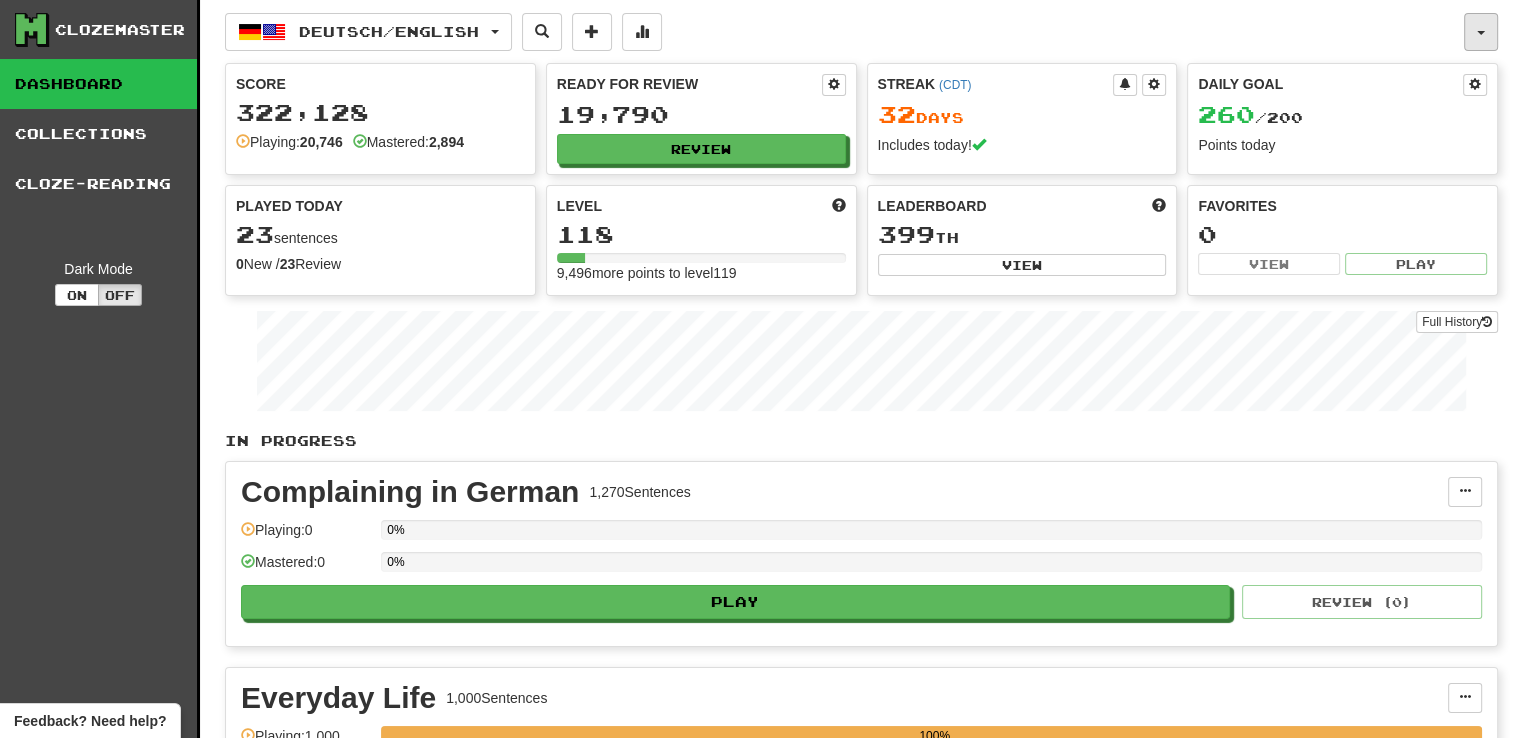 click at bounding box center (1481, 32) 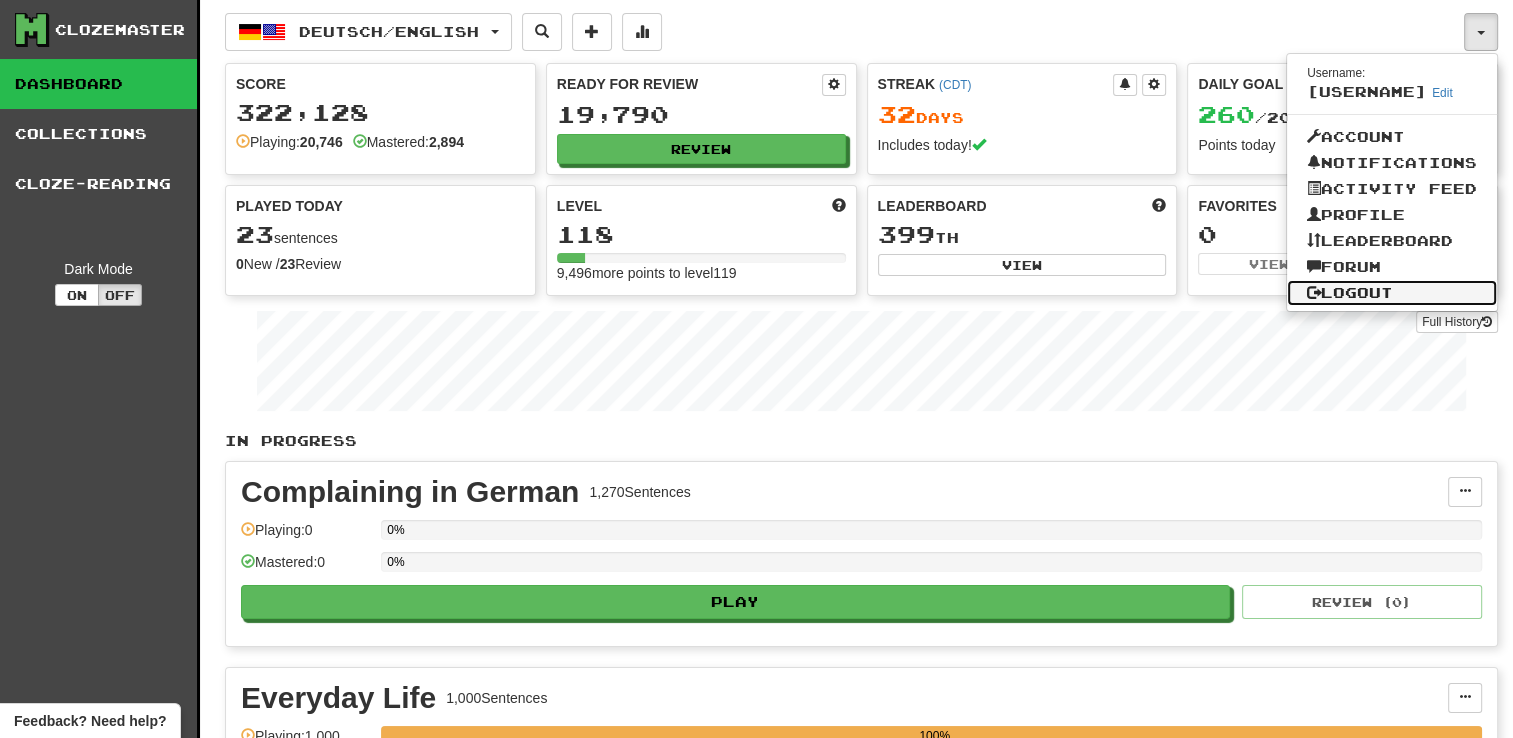 click on "Logout" at bounding box center (1392, 293) 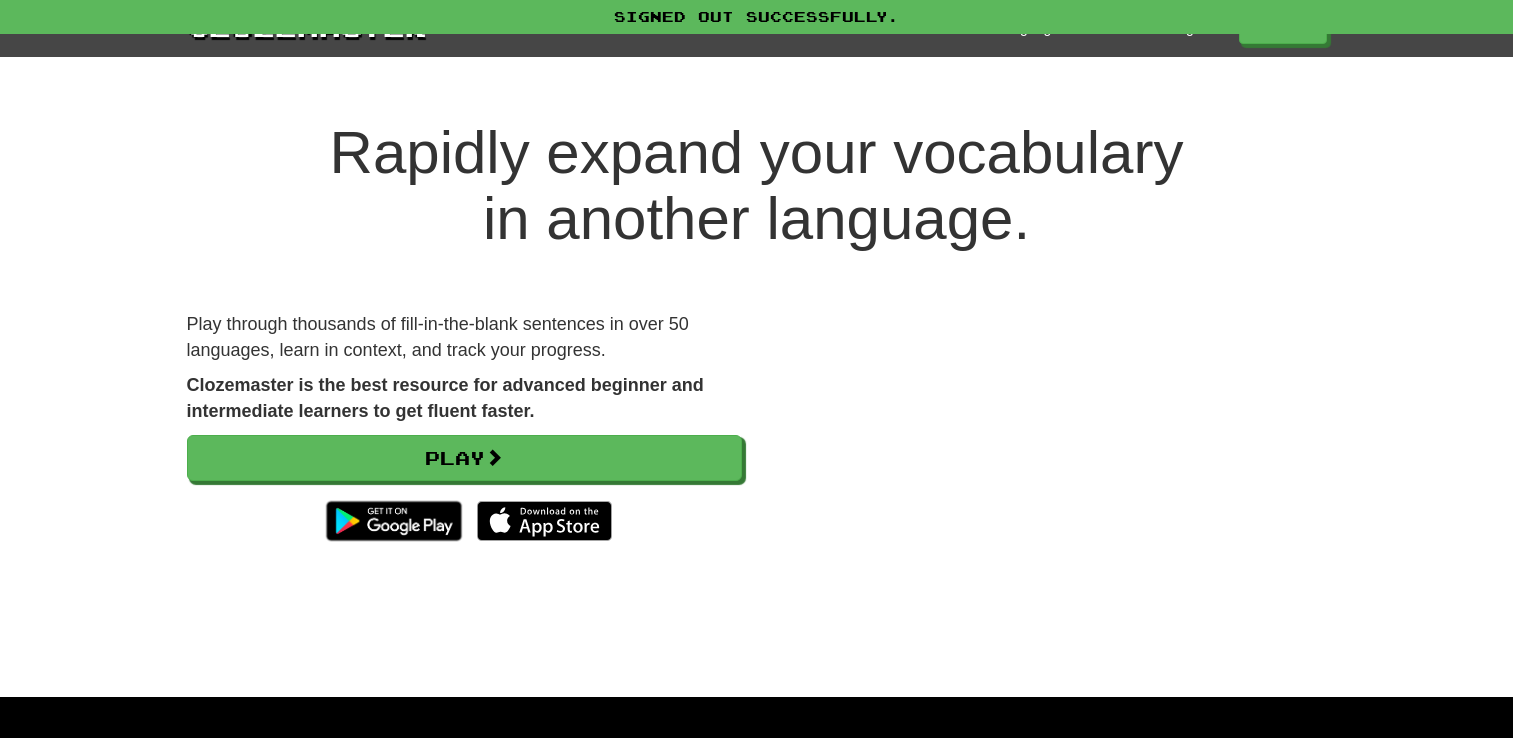 scroll, scrollTop: 0, scrollLeft: 0, axis: both 